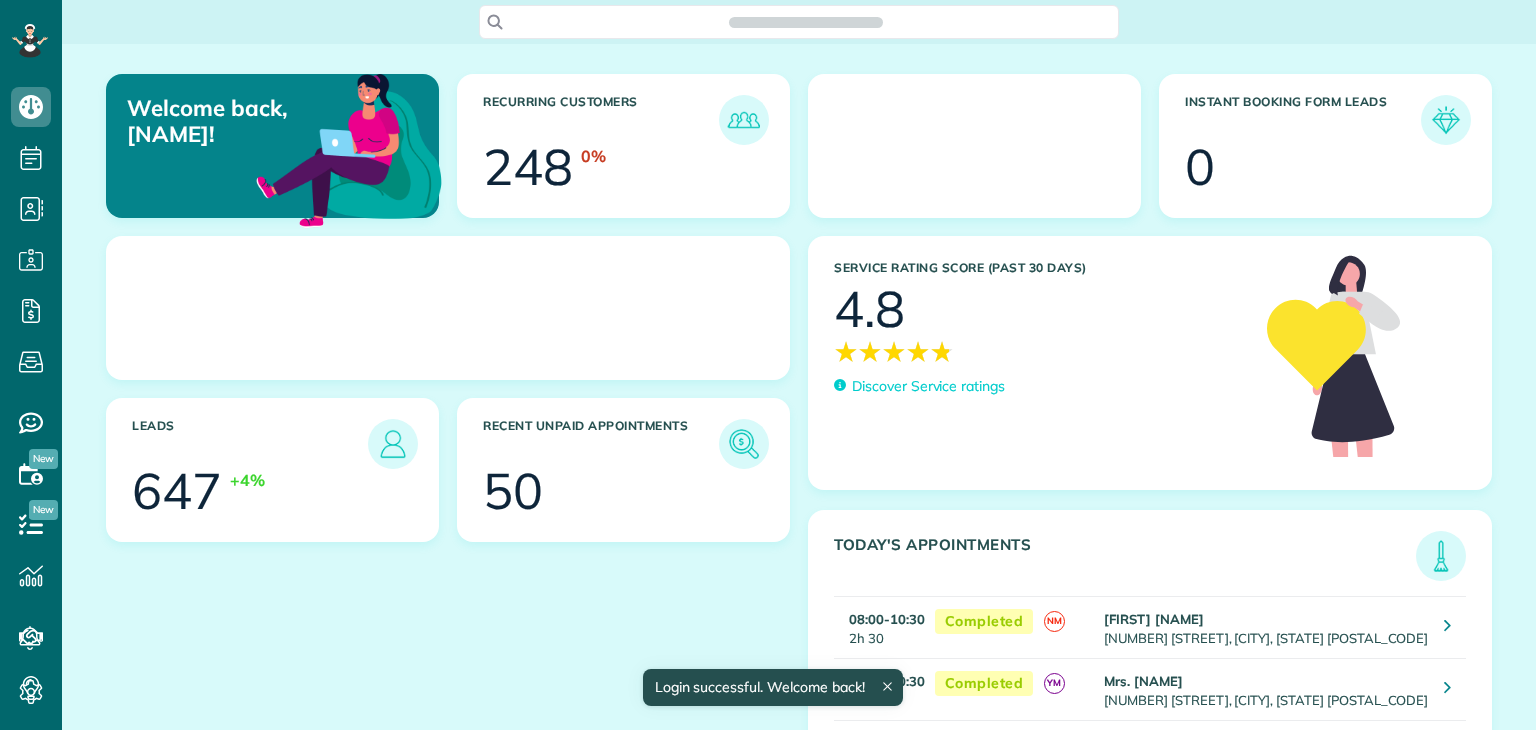 scroll, scrollTop: 0, scrollLeft: 0, axis: both 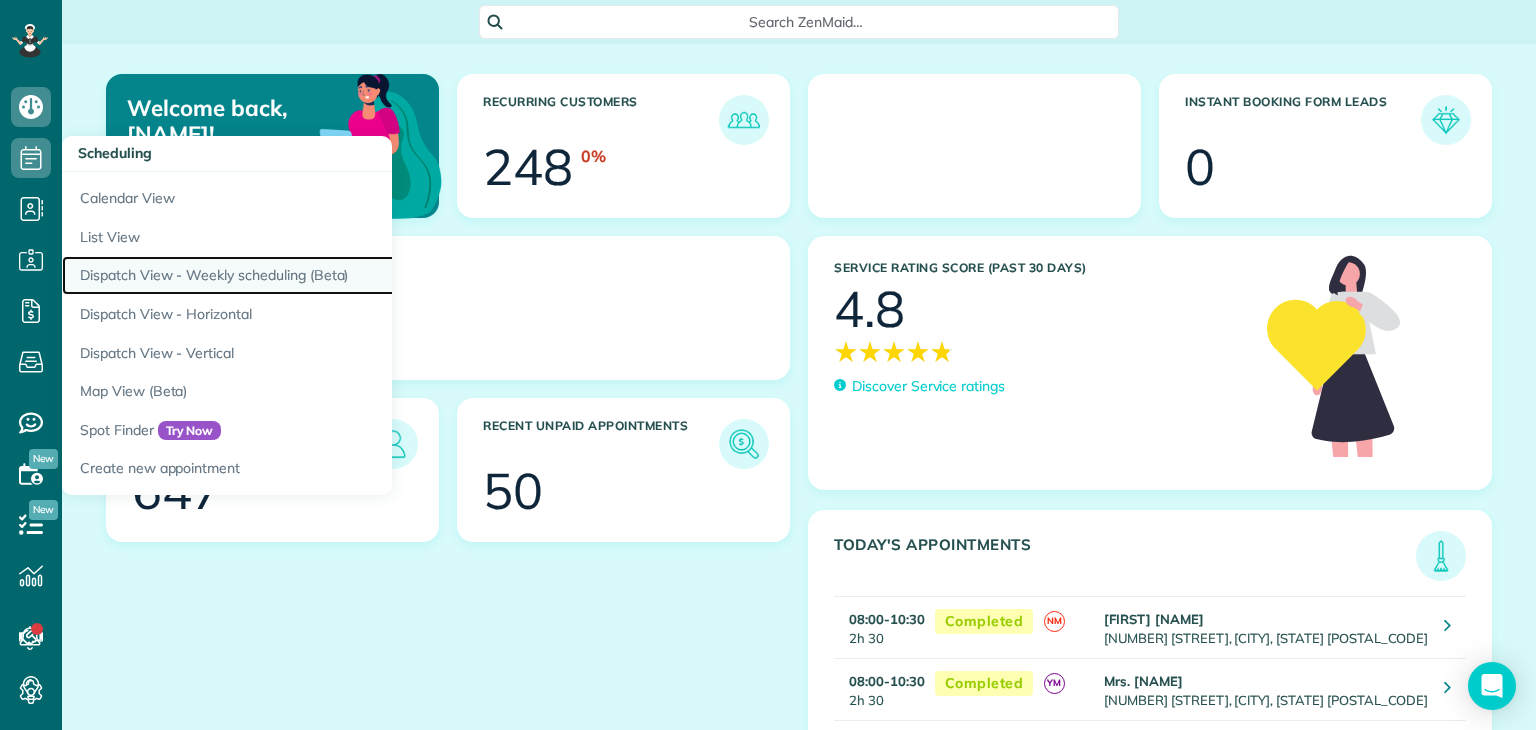 click on "Dispatch View - Weekly scheduling (Beta)" at bounding box center (312, 275) 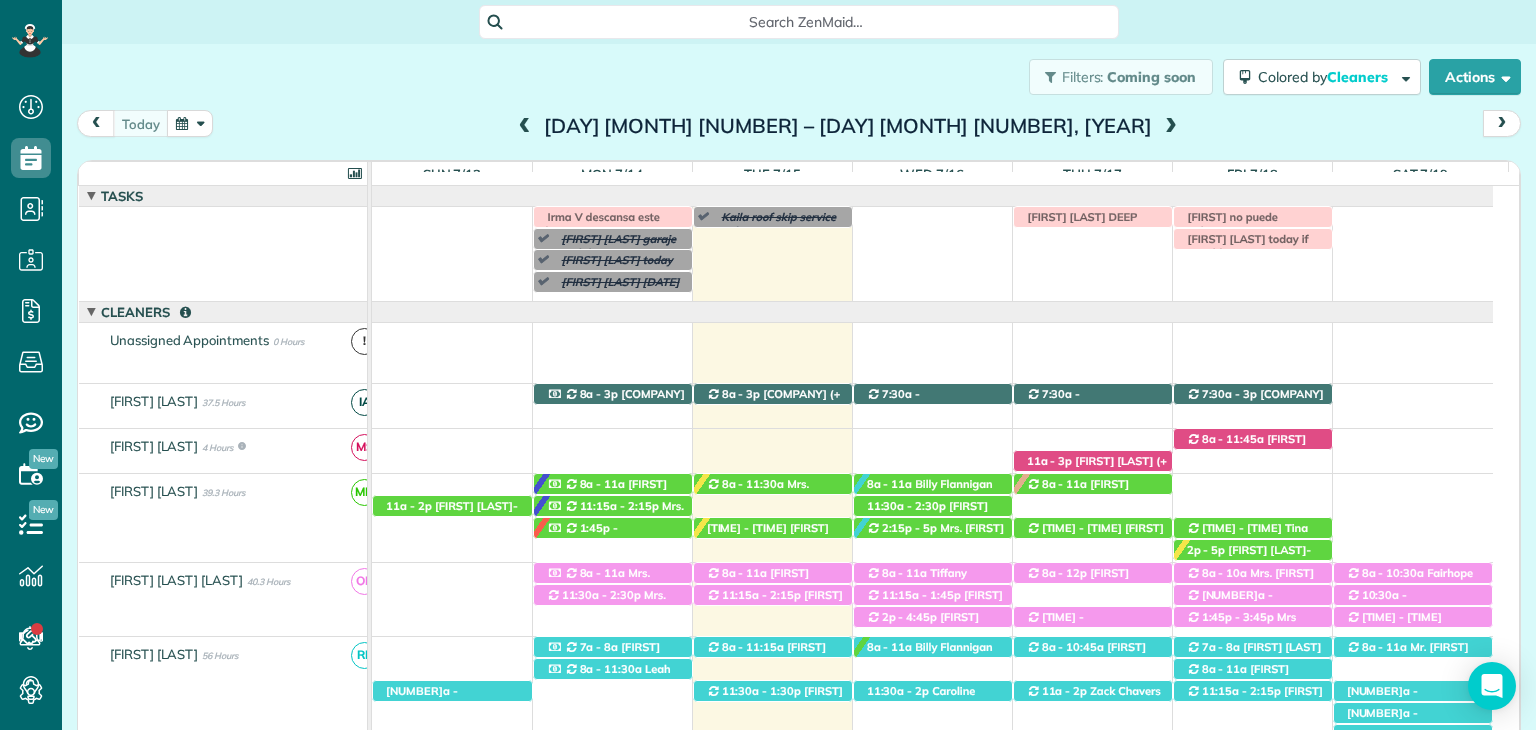 scroll, scrollTop: 0, scrollLeft: 0, axis: both 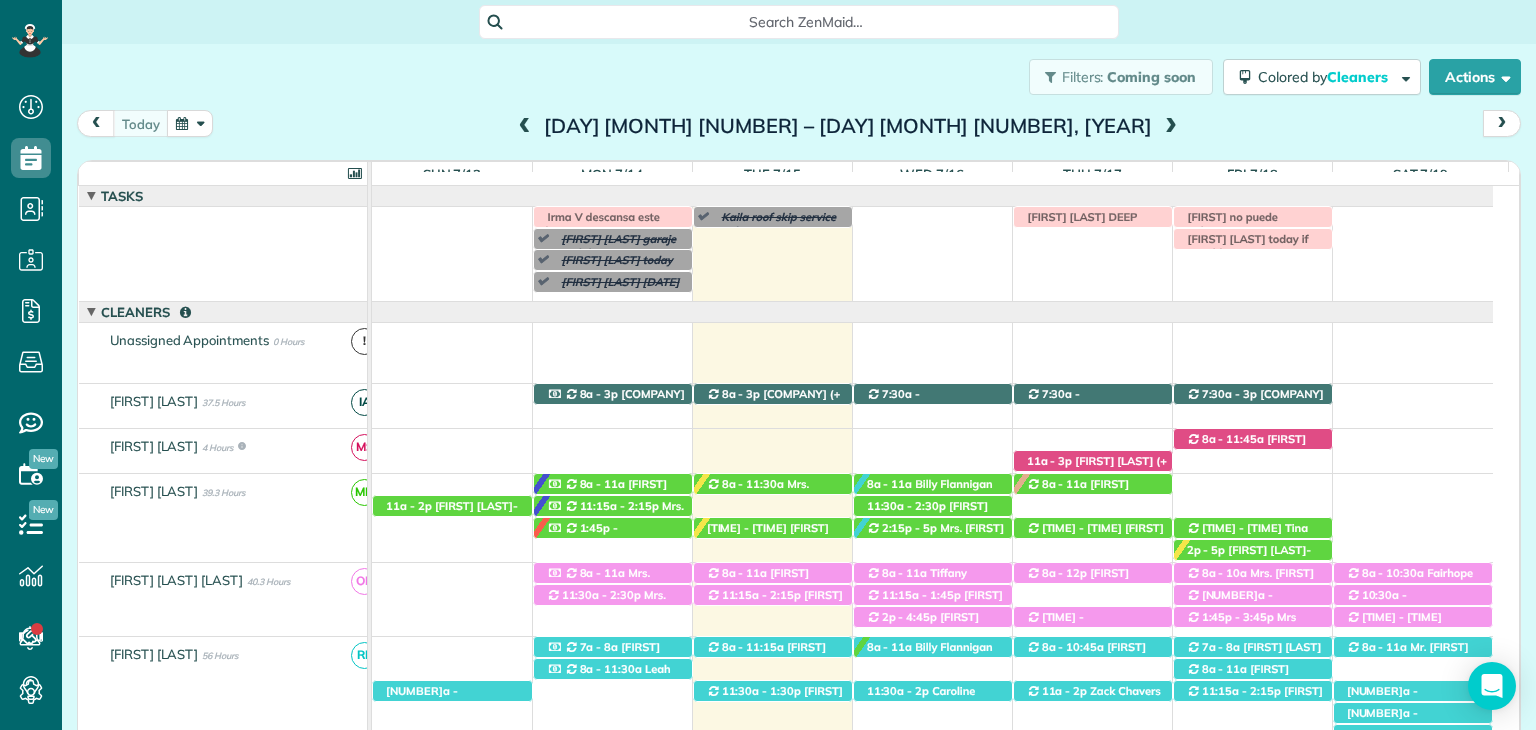 click at bounding box center [932, 312] 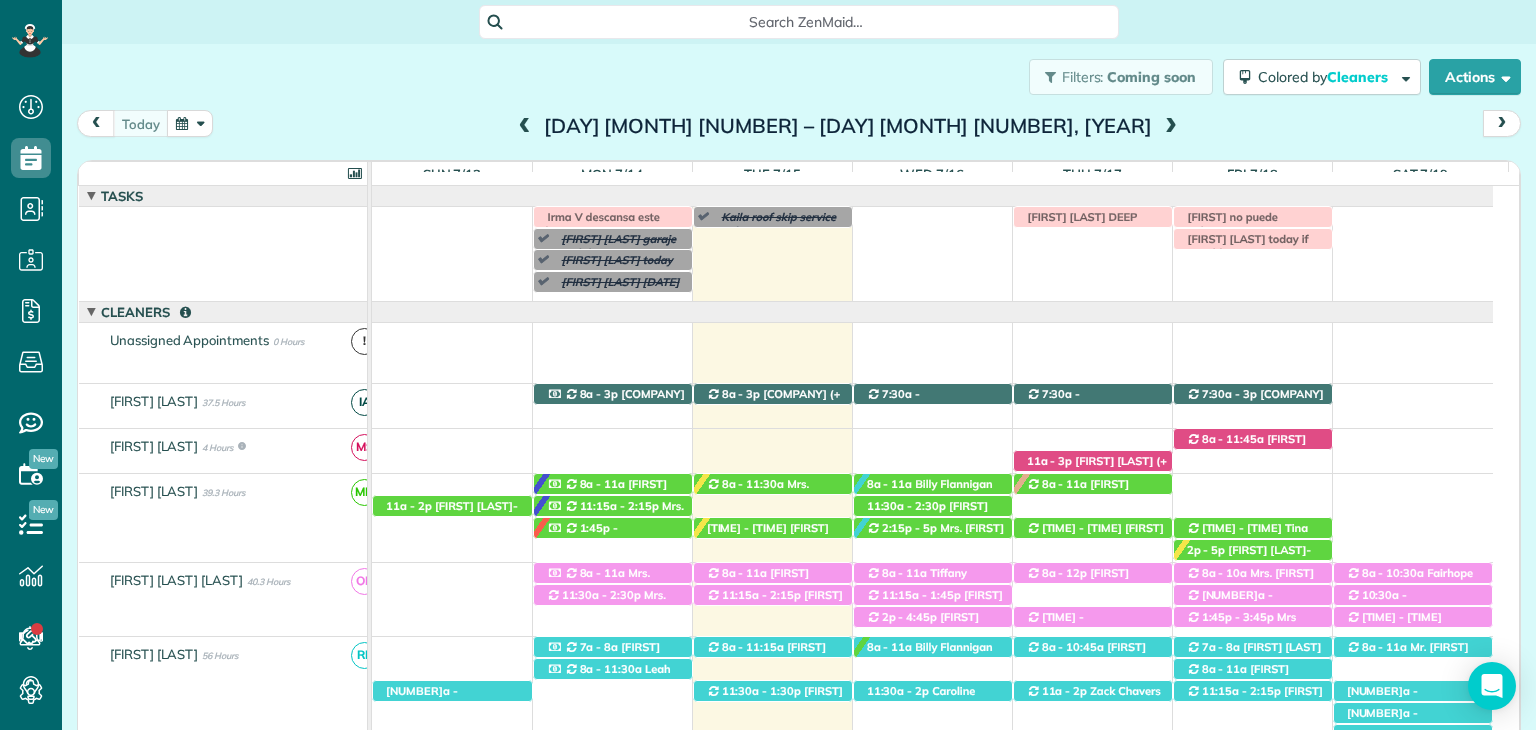 scroll, scrollTop: 131, scrollLeft: 0, axis: vertical 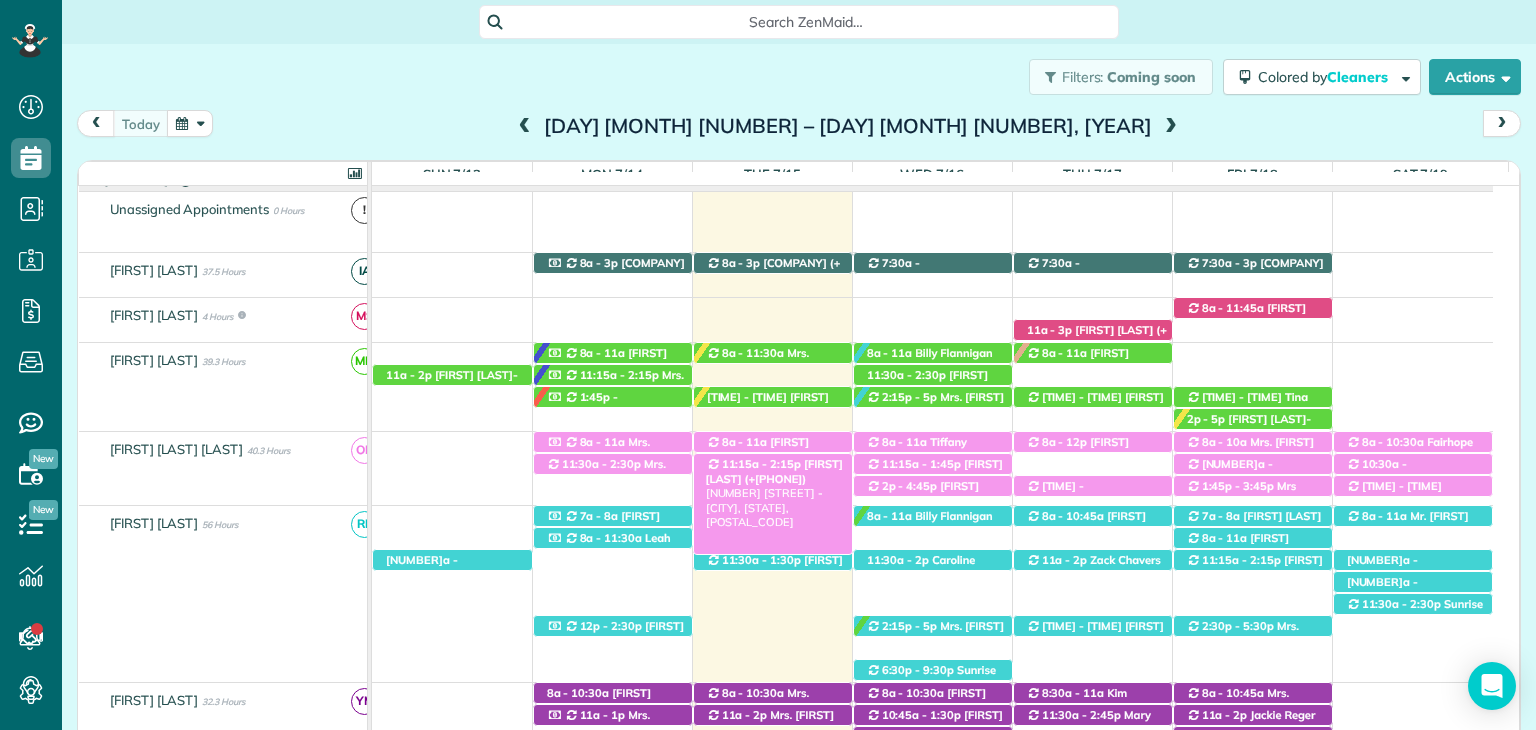 click on "11:15a - 2:15p" at bounding box center (761, 464) 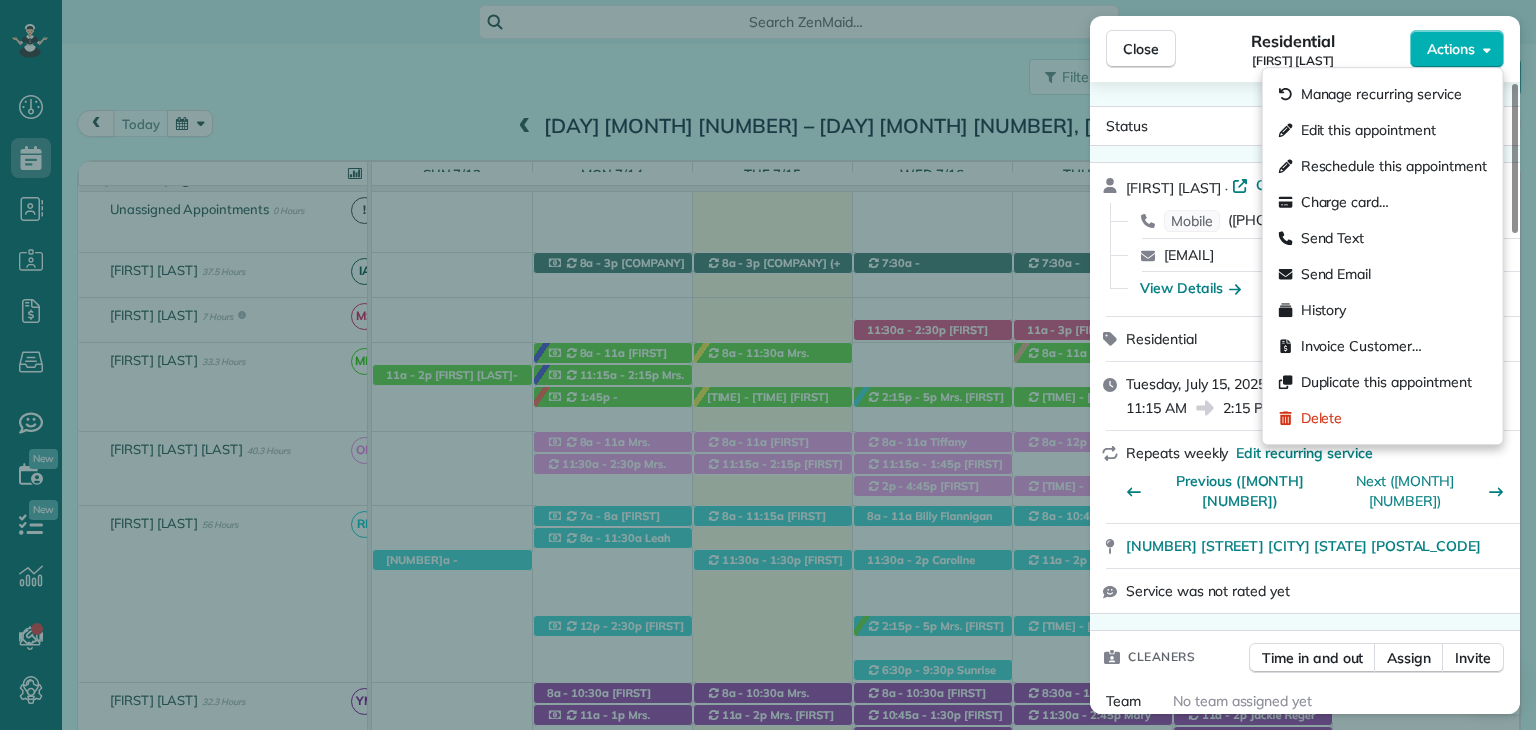 click on "Actions" at bounding box center (1451, 49) 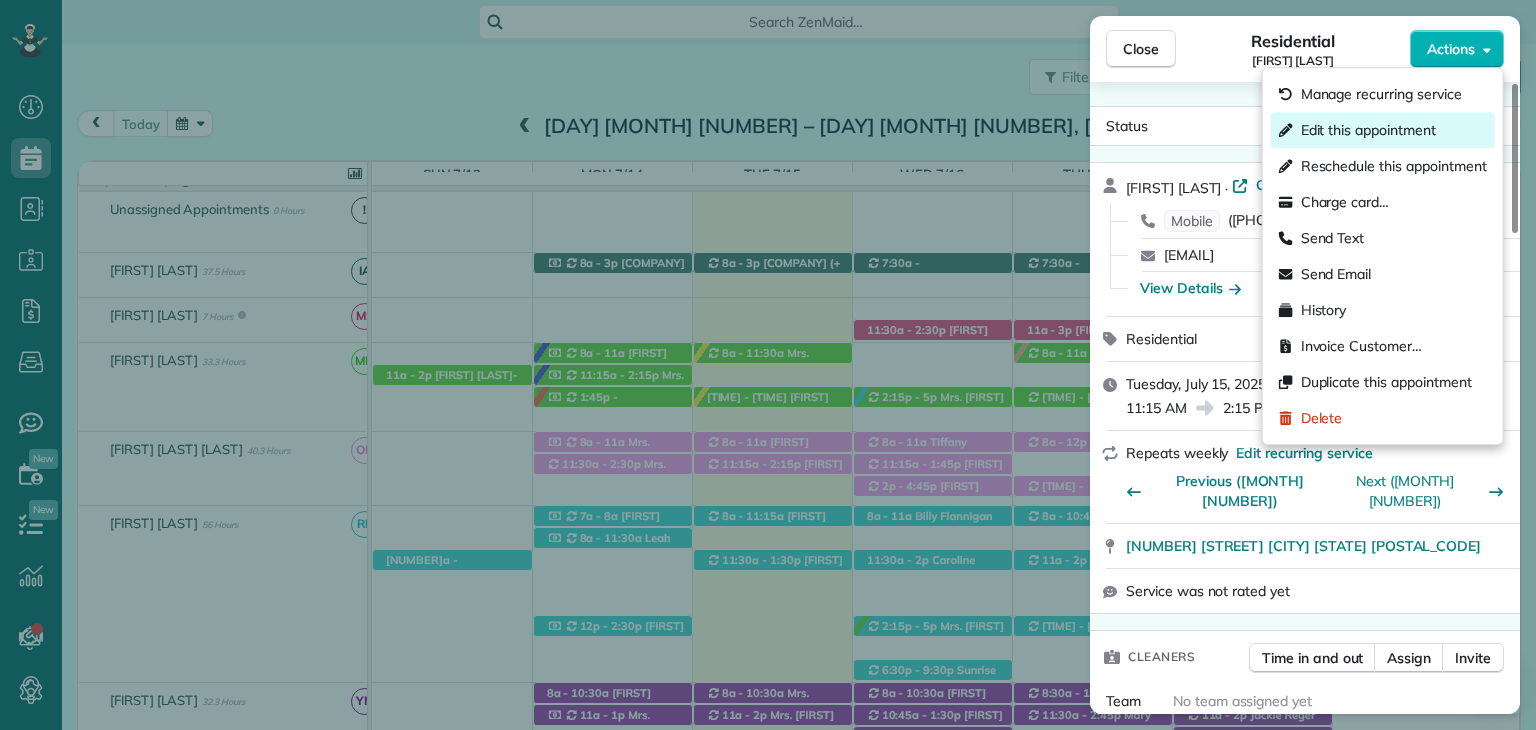 click on "Edit this appointment" at bounding box center (1368, 130) 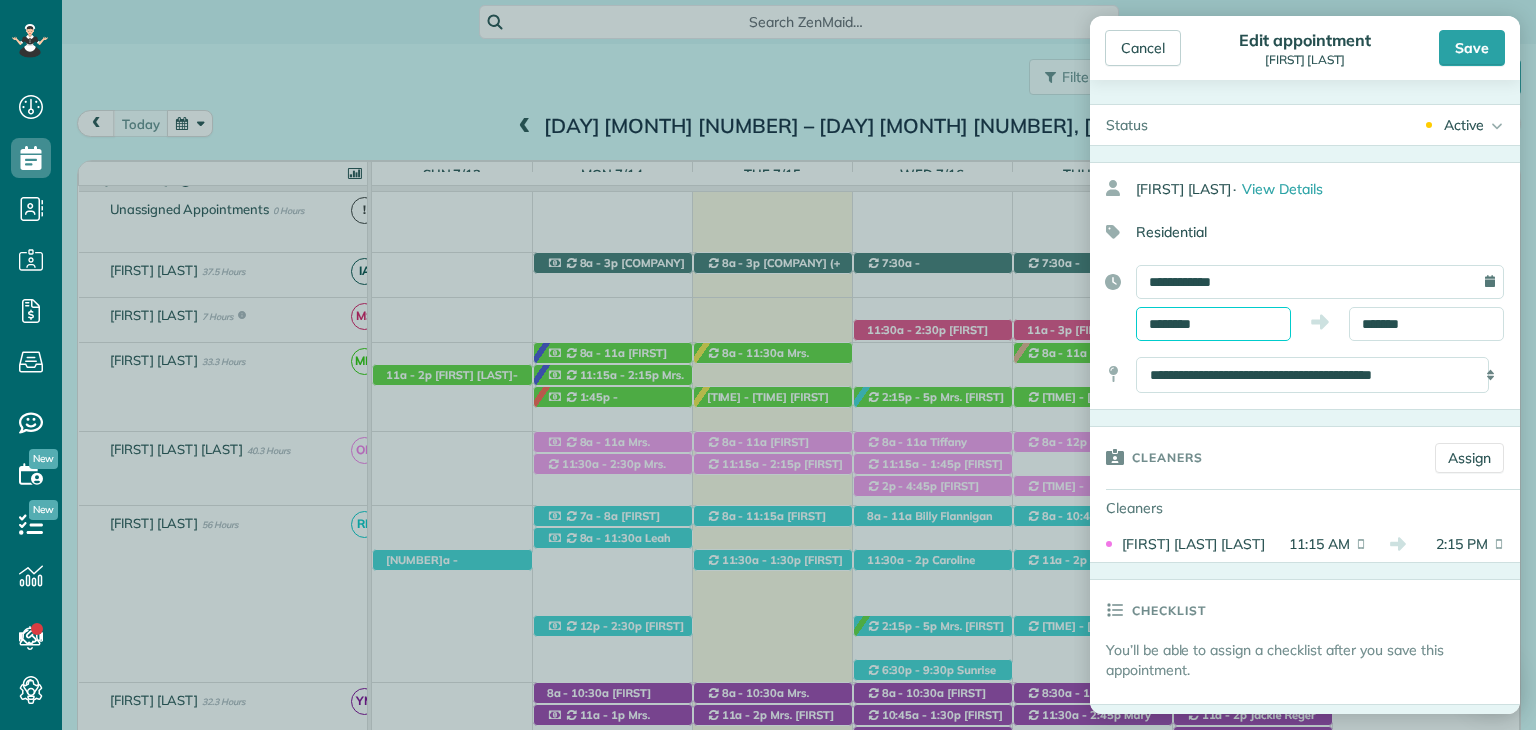 click on "********" at bounding box center (1213, 324) 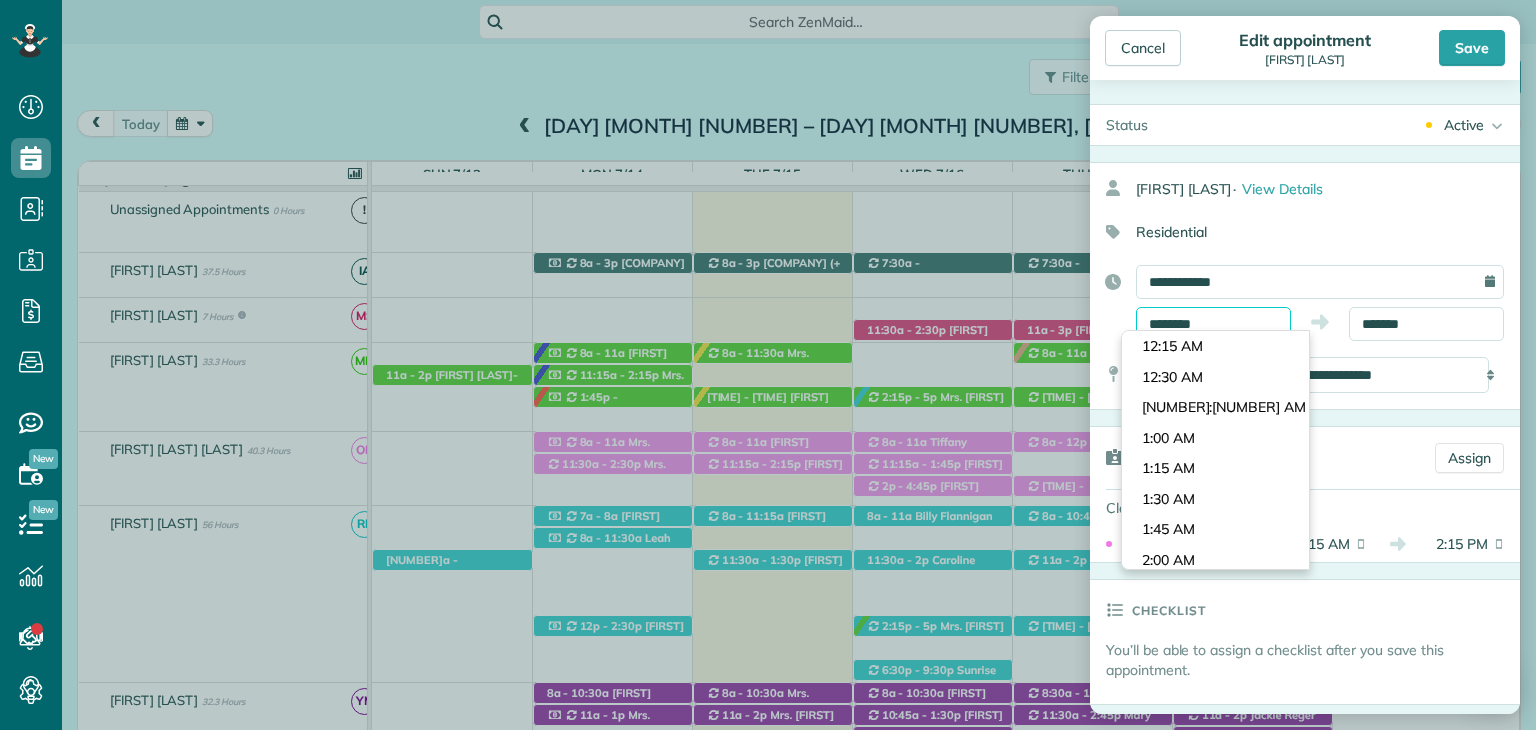 scroll, scrollTop: 1312, scrollLeft: 0, axis: vertical 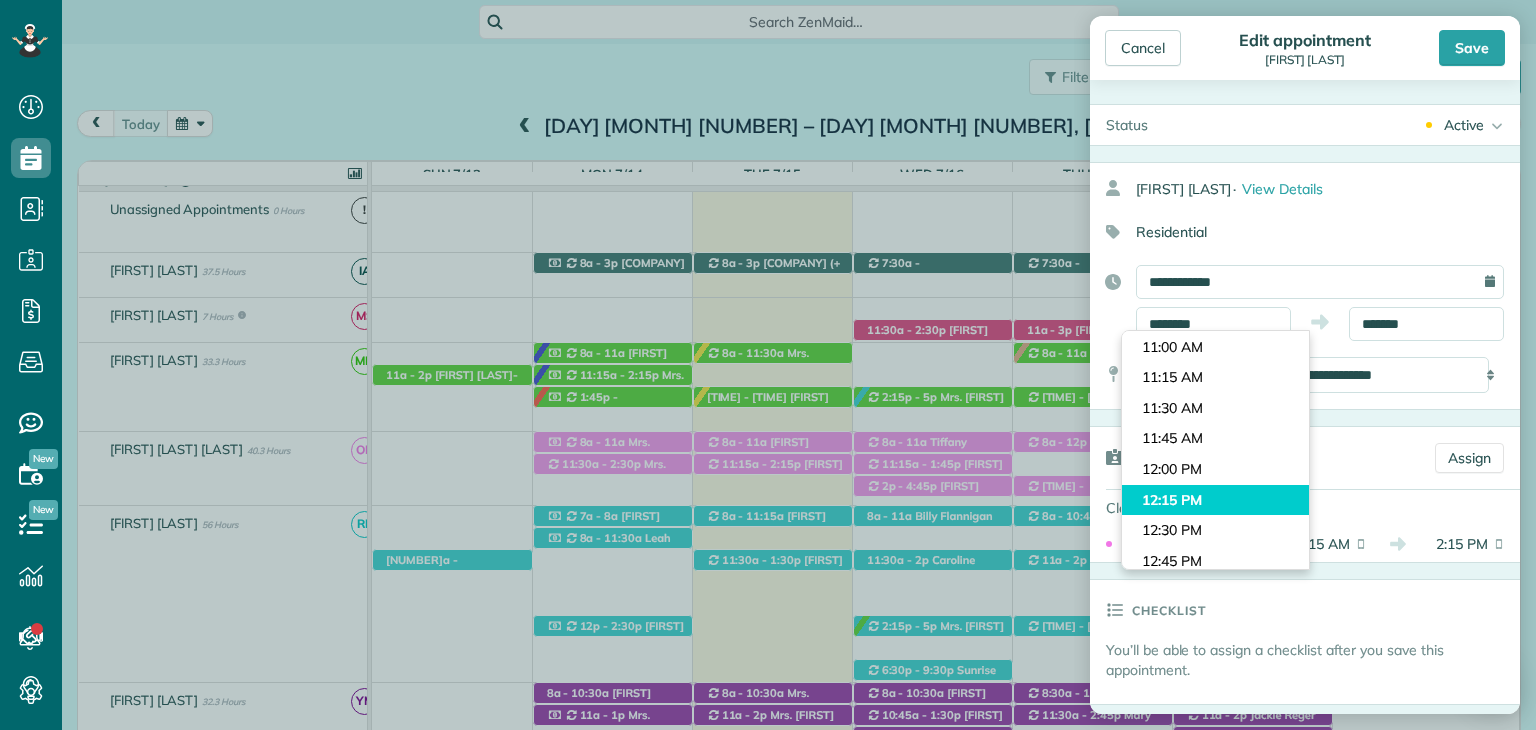 type on "********" 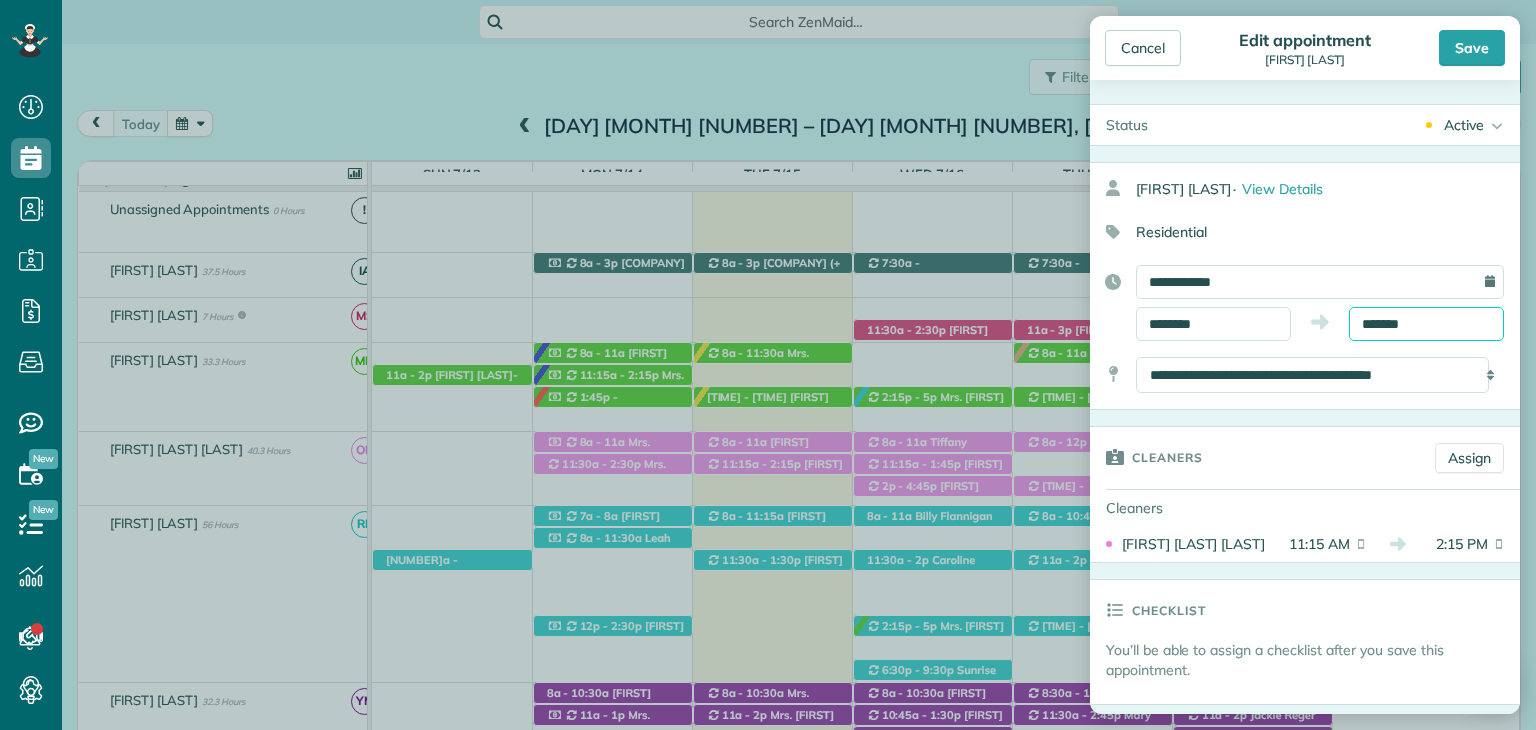 click on "*******" at bounding box center [1426, 324] 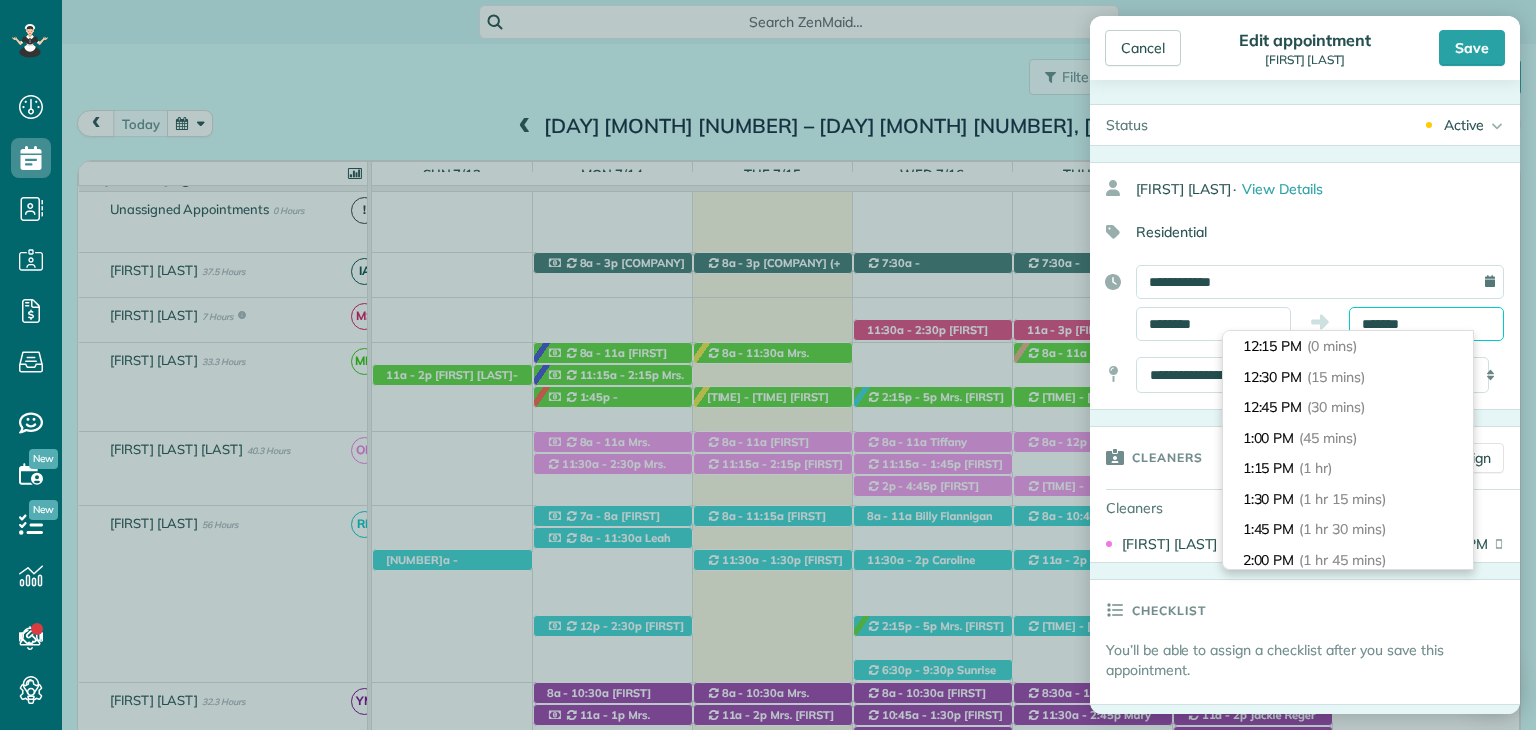 scroll, scrollTop: 213, scrollLeft: 0, axis: vertical 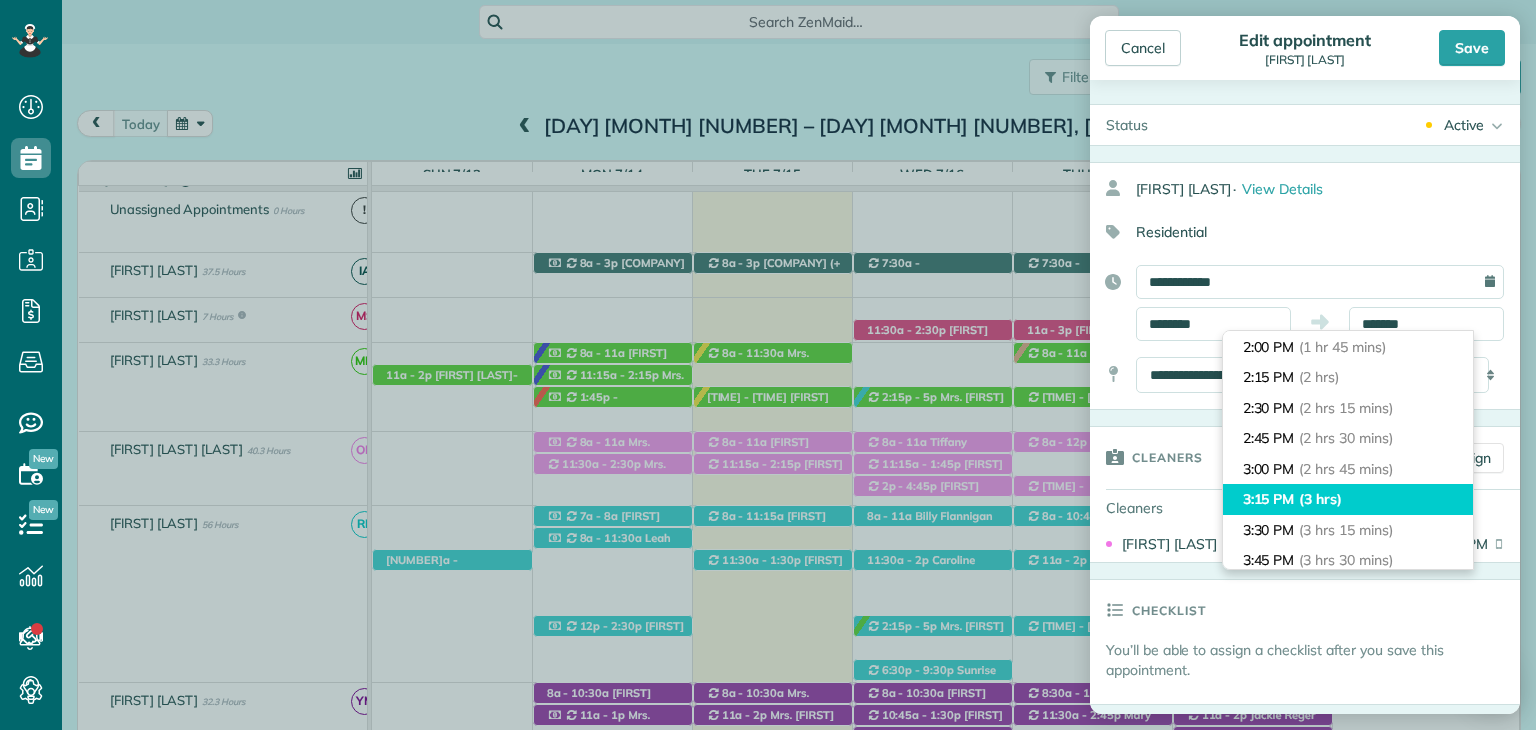 type on "*******" 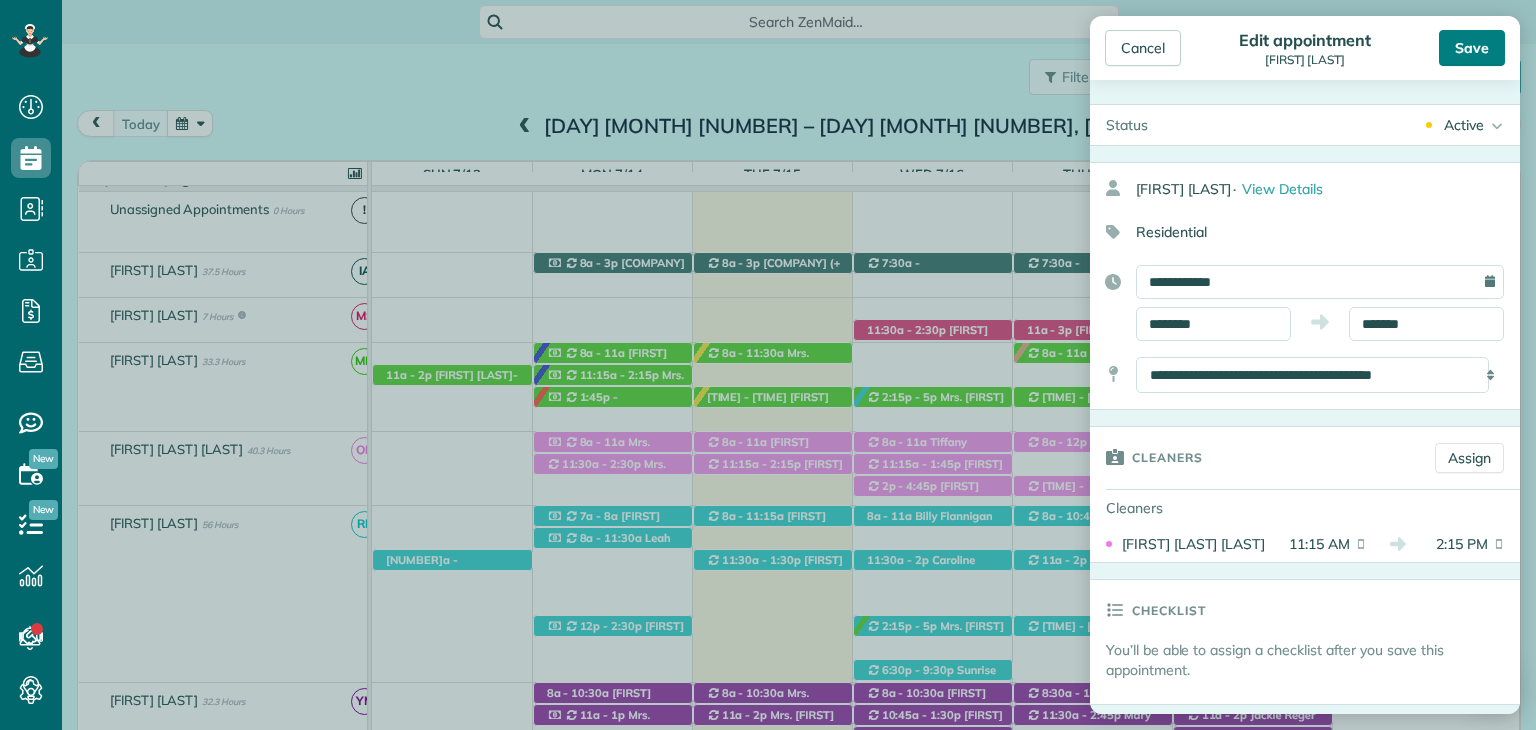 click on "Save" at bounding box center (1472, 48) 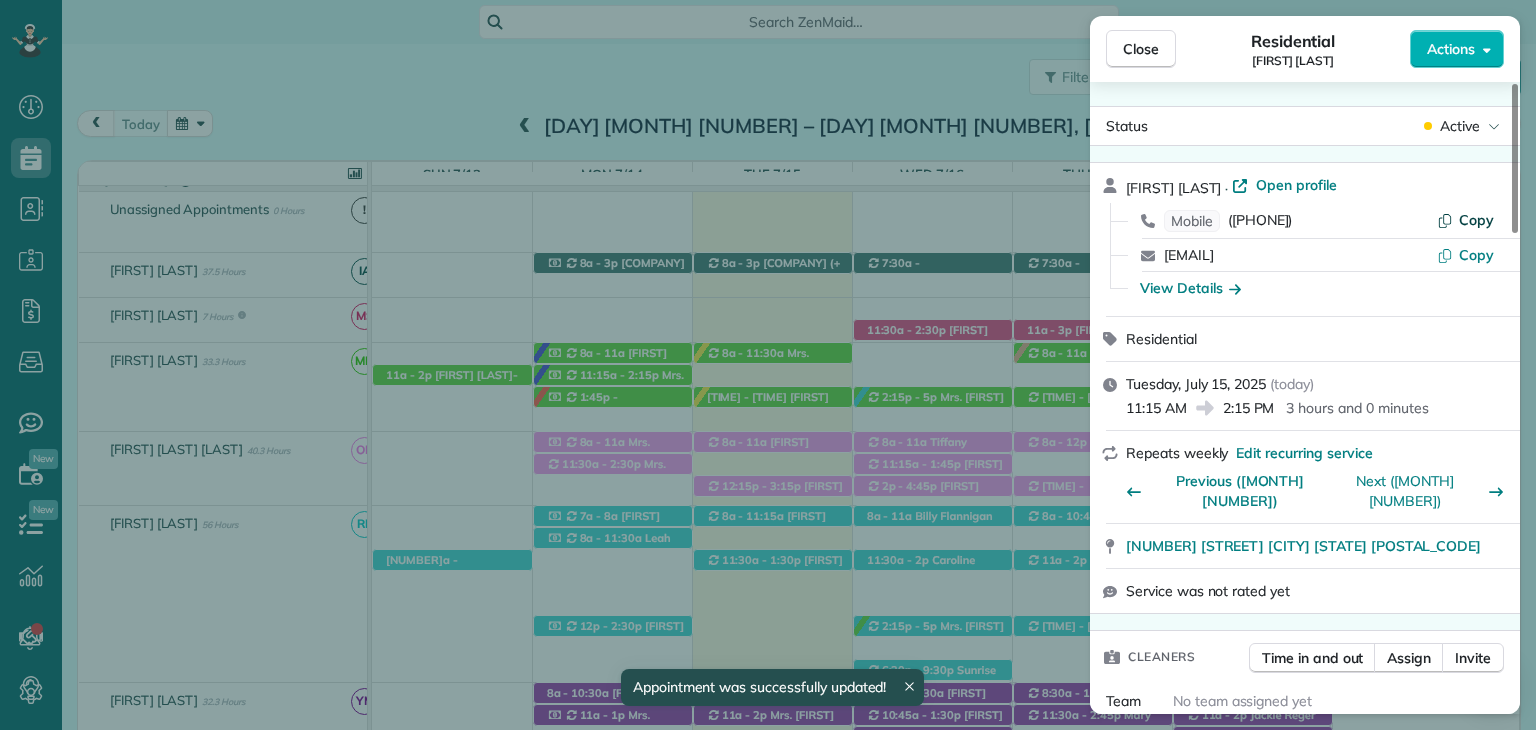click on "Copy" at bounding box center [1476, 220] 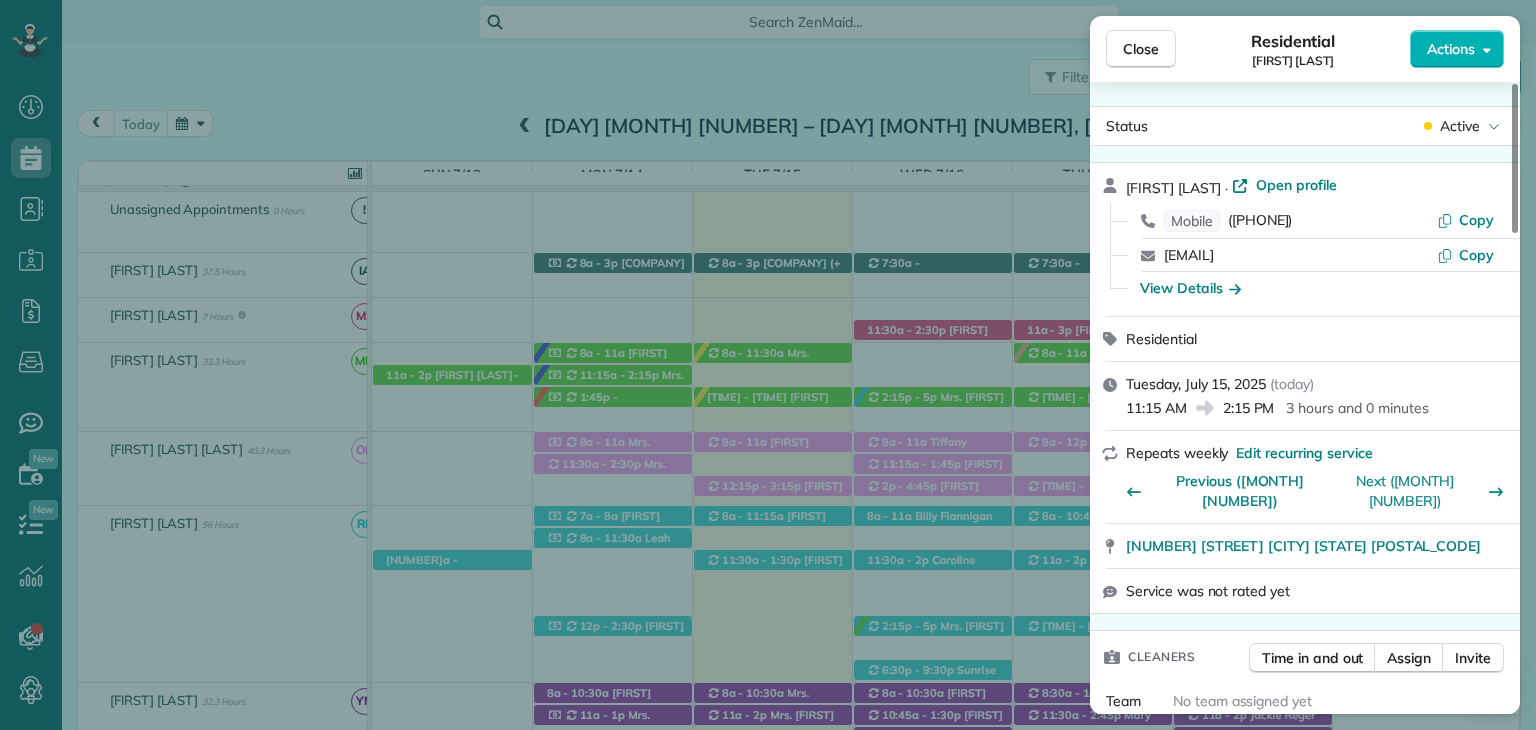 click on "Close Residential Mandy Barber Actions Status Active Mandy Barber · Open profile Mobile (336) 414-4466 Copy mlcrawfo@hotmail.com Copy View Details Residential Tuesday, July 15, 2025 ( today ) 11:15 AM 2:15 PM 3 hours and 0 minutes Repeats weekly Edit recurring service Previous (Jul 08) Next (Jul 22) 207 North Ingleside Street Fairhope AL 36532 Service was not rated yet Cleaners Time in and out Assign Invite Team No team assigned yet Cleaners Osiris Judith   Pineda Pineda 11:15 AM 2:15 PM Checklist Try Now Keep this appointment up to your standards. Stay on top of every detail, keep your cleaners organised, and your client happy. Assign a checklist Watch a 5 min demo Billing Billing actions Price $200.00 Overcharge $0.00 Discount $0.00 Coupon discount - Primary tax - Secondary tax - Total appointment price $200.00 Tips collected New feature! $0.00 Unpaid Mark as paid Total including tip $200.00 Get paid online in no-time! Send an invoice and reward your cleaners with tips Charge customer credit card No No - -" at bounding box center [768, 365] 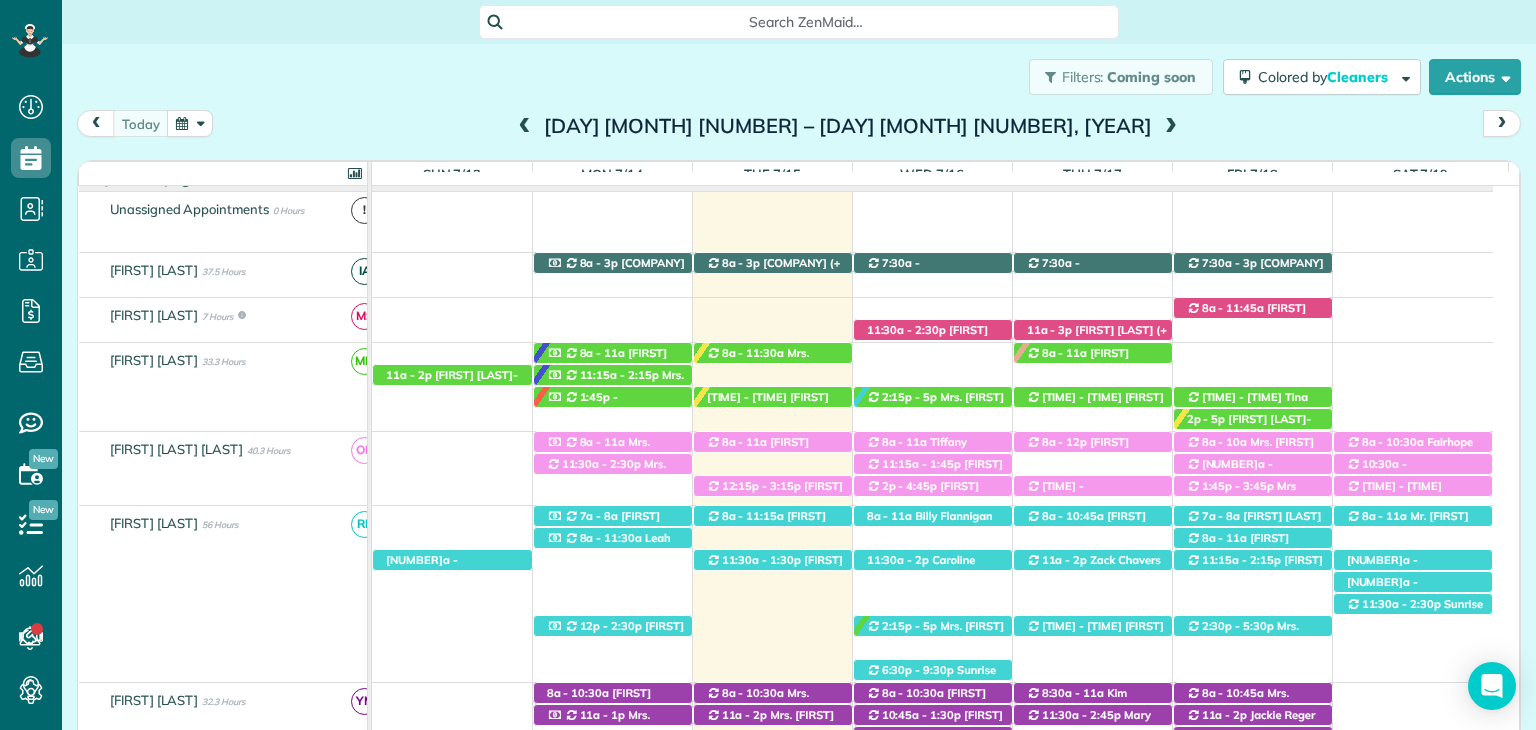 click at bounding box center [525, 127] 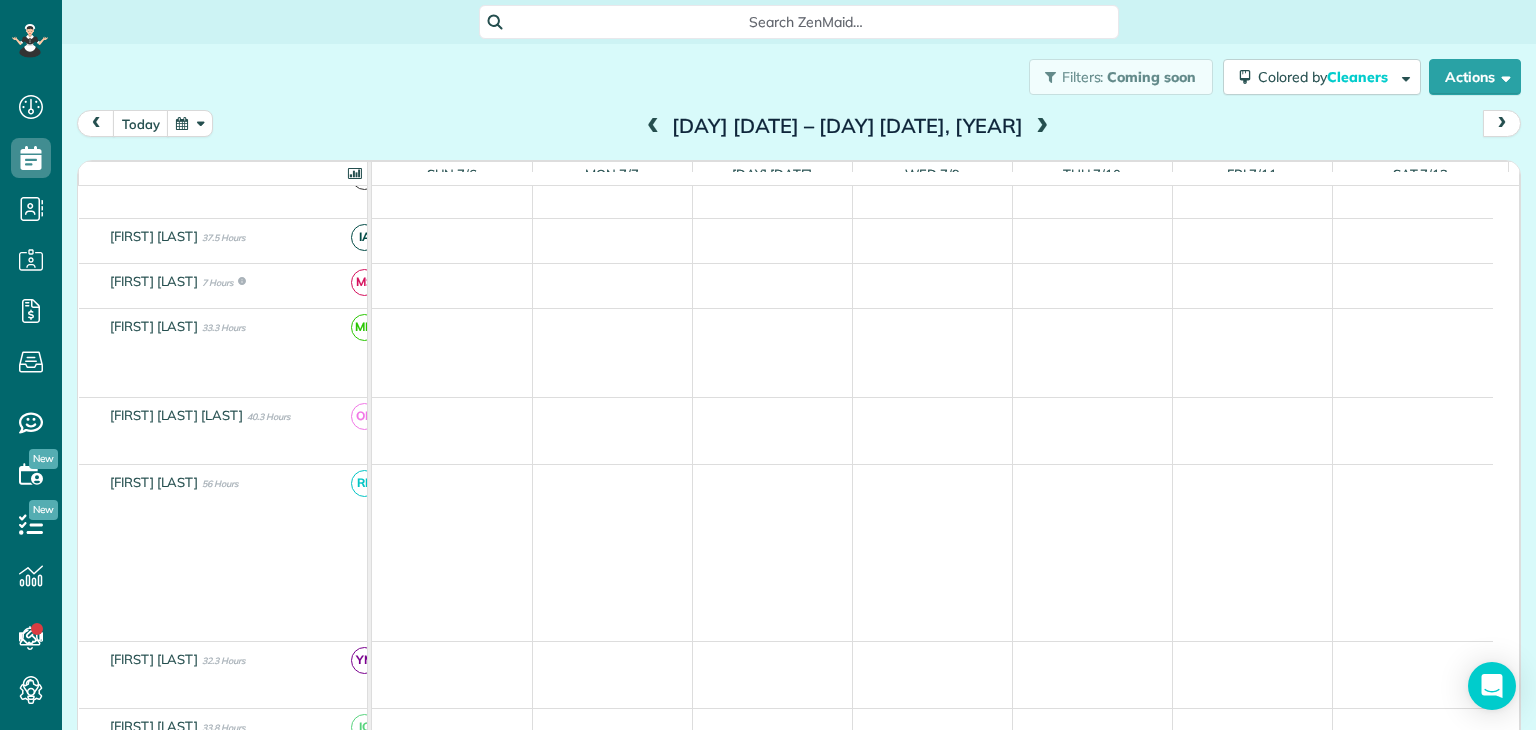 scroll, scrollTop: 96, scrollLeft: 0, axis: vertical 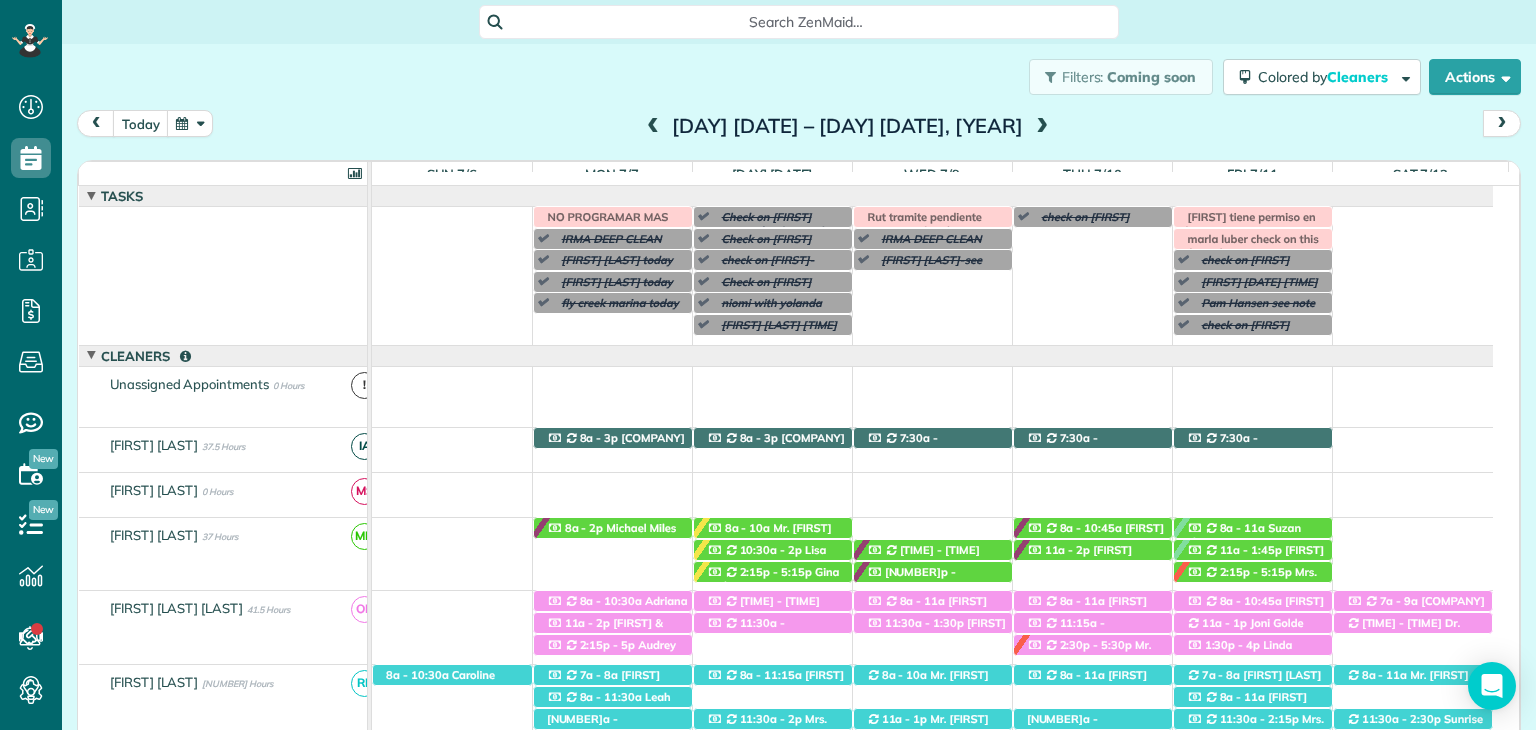 click at bounding box center [653, 127] 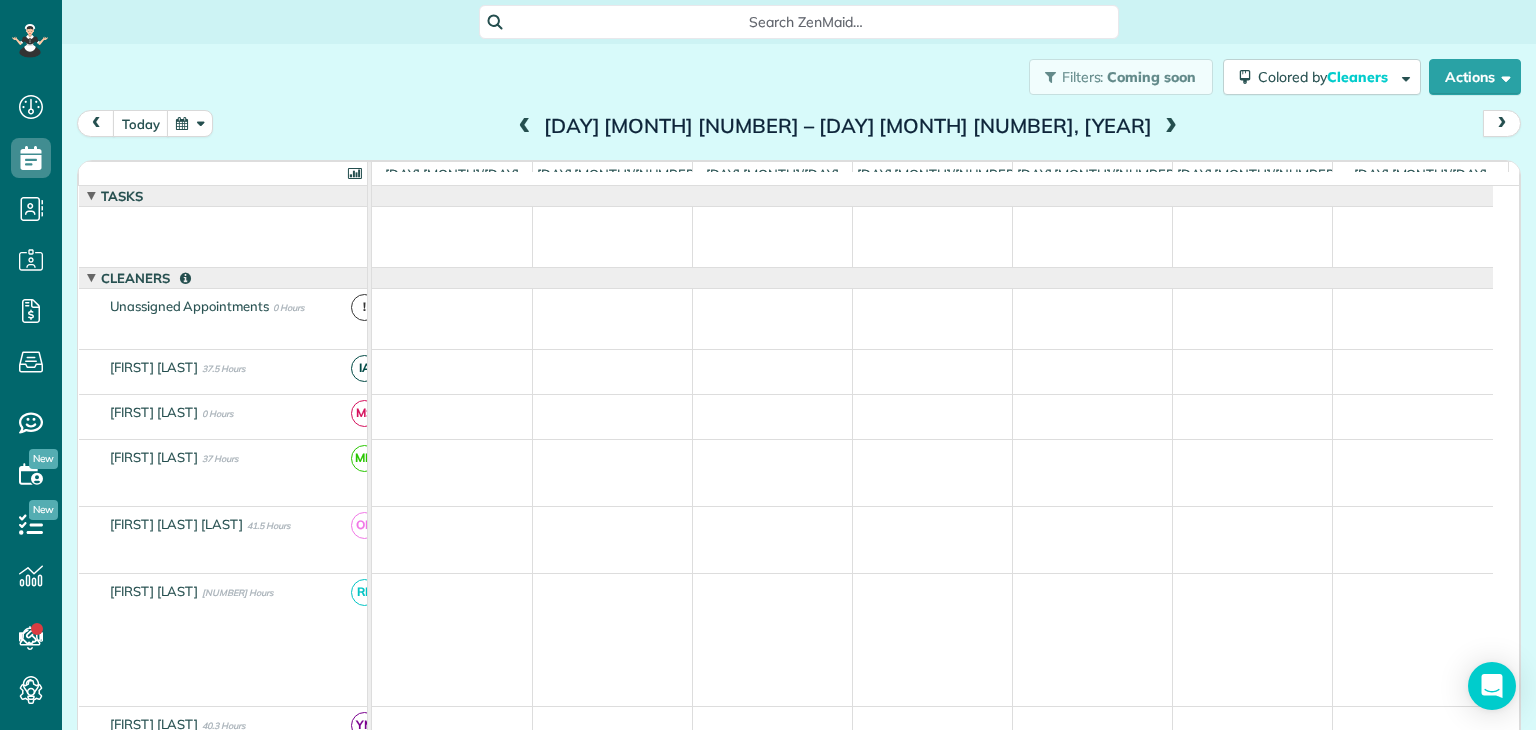 scroll, scrollTop: 339, scrollLeft: 0, axis: vertical 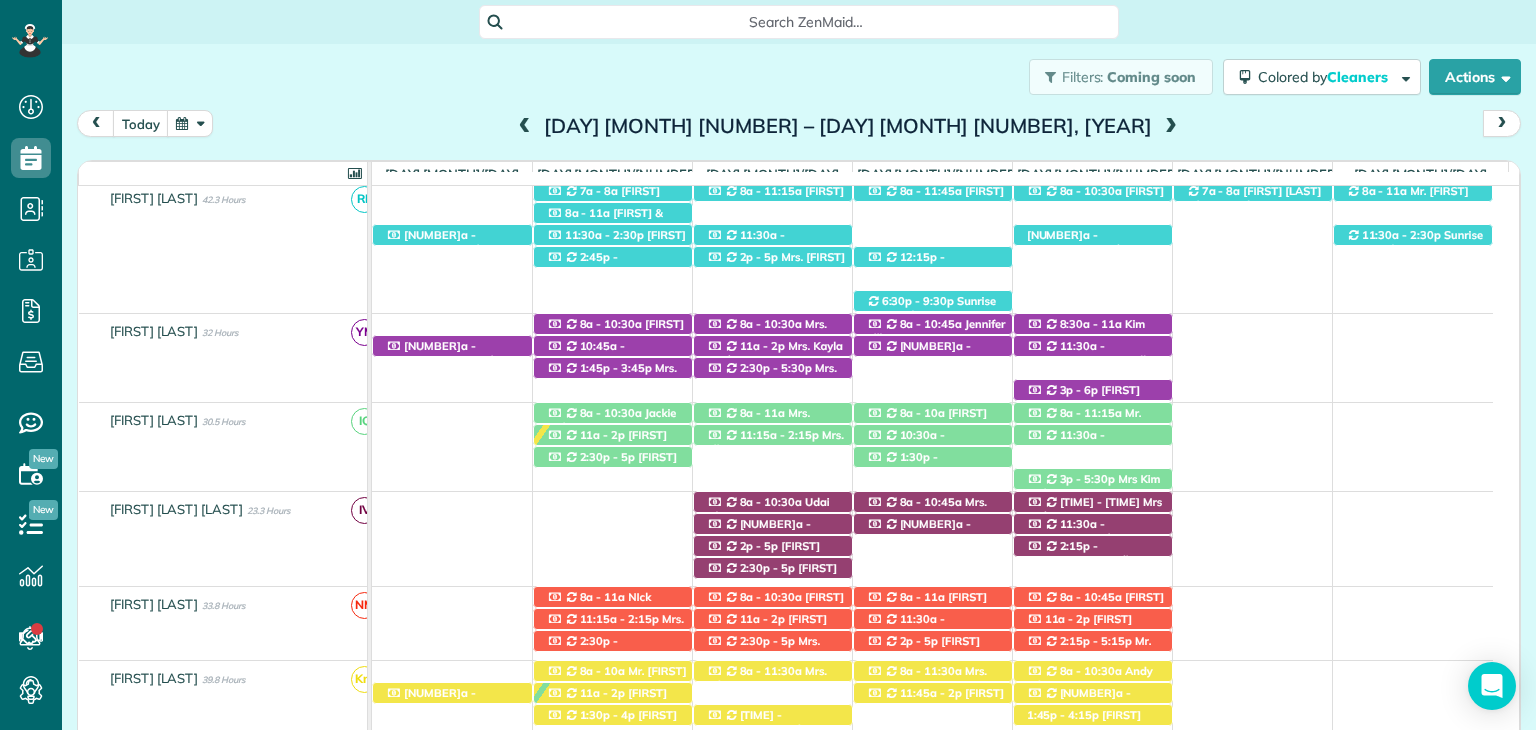 click at bounding box center [1171, 127] 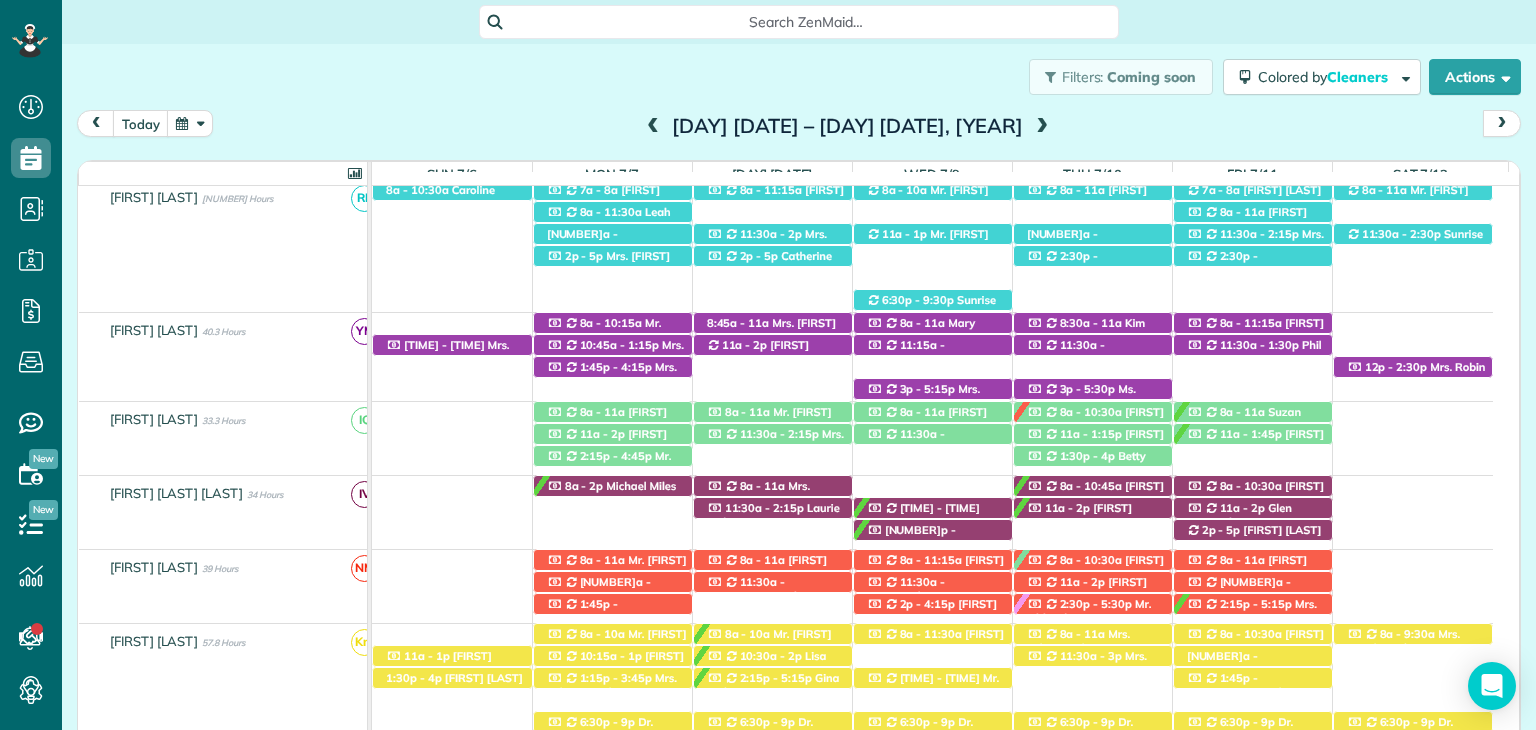 click on "Filters:   Coming soon
Colored by  Cleaners
Color by Cleaner
Color by Team
Color by Status
Color by Recurrence
Color by Paid/Unpaid
Filters  Default
Schedule Changes
Actions
Create Appointment
Create Task
Clock In/Out
Send Work Orders
Print Route Sheets
Today's Emails/Texts
Export data.." at bounding box center [799, 77] 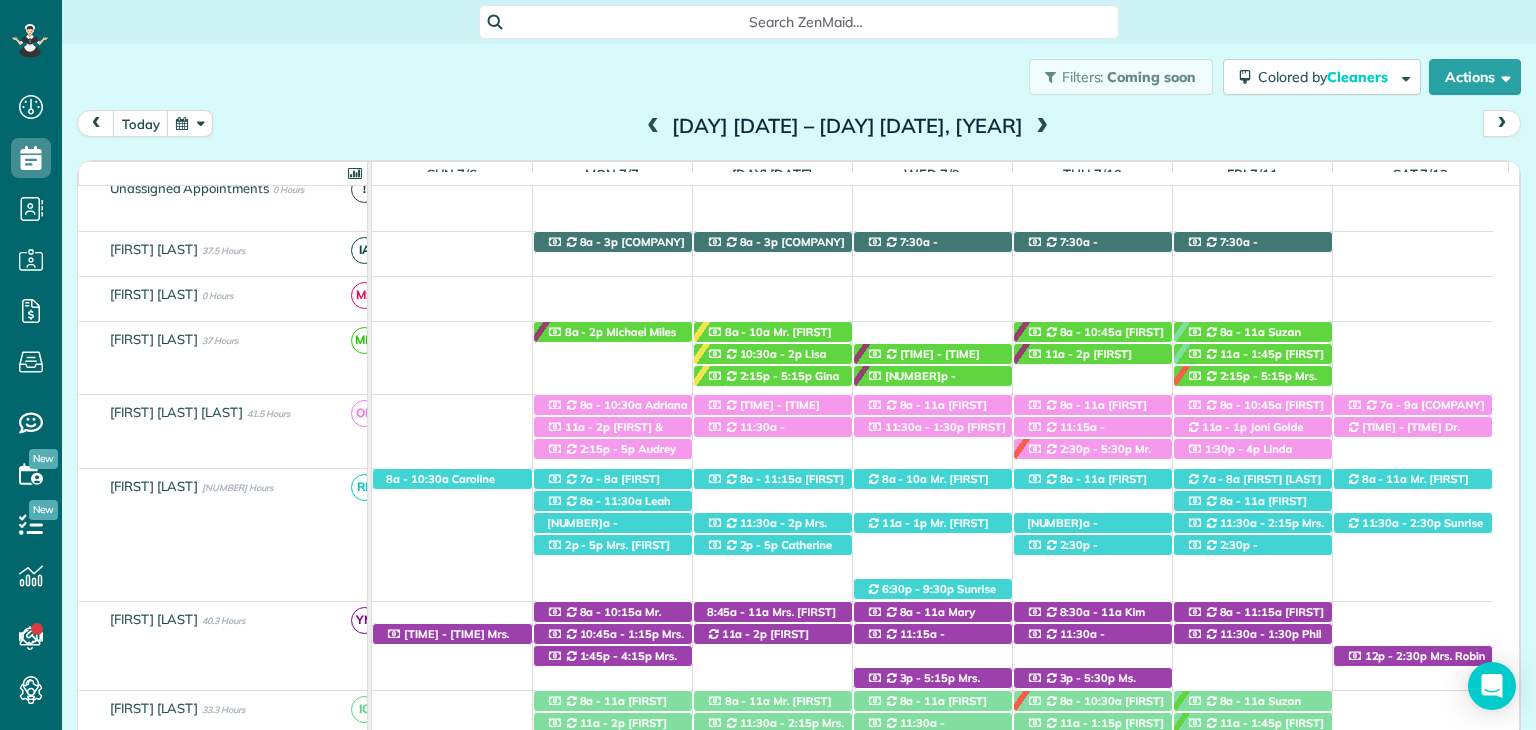 click at bounding box center [1042, 127] 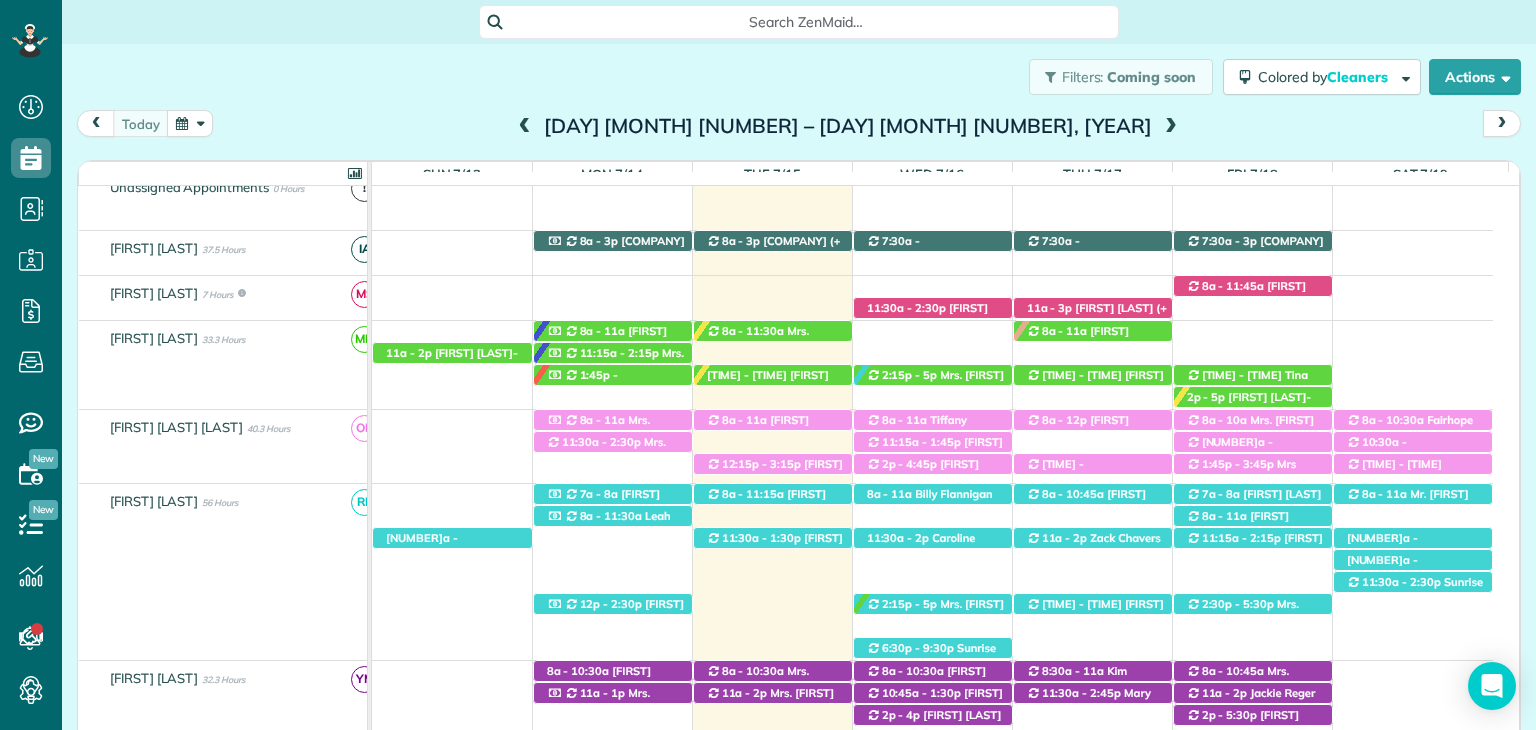 scroll, scrollTop: 141, scrollLeft: 0, axis: vertical 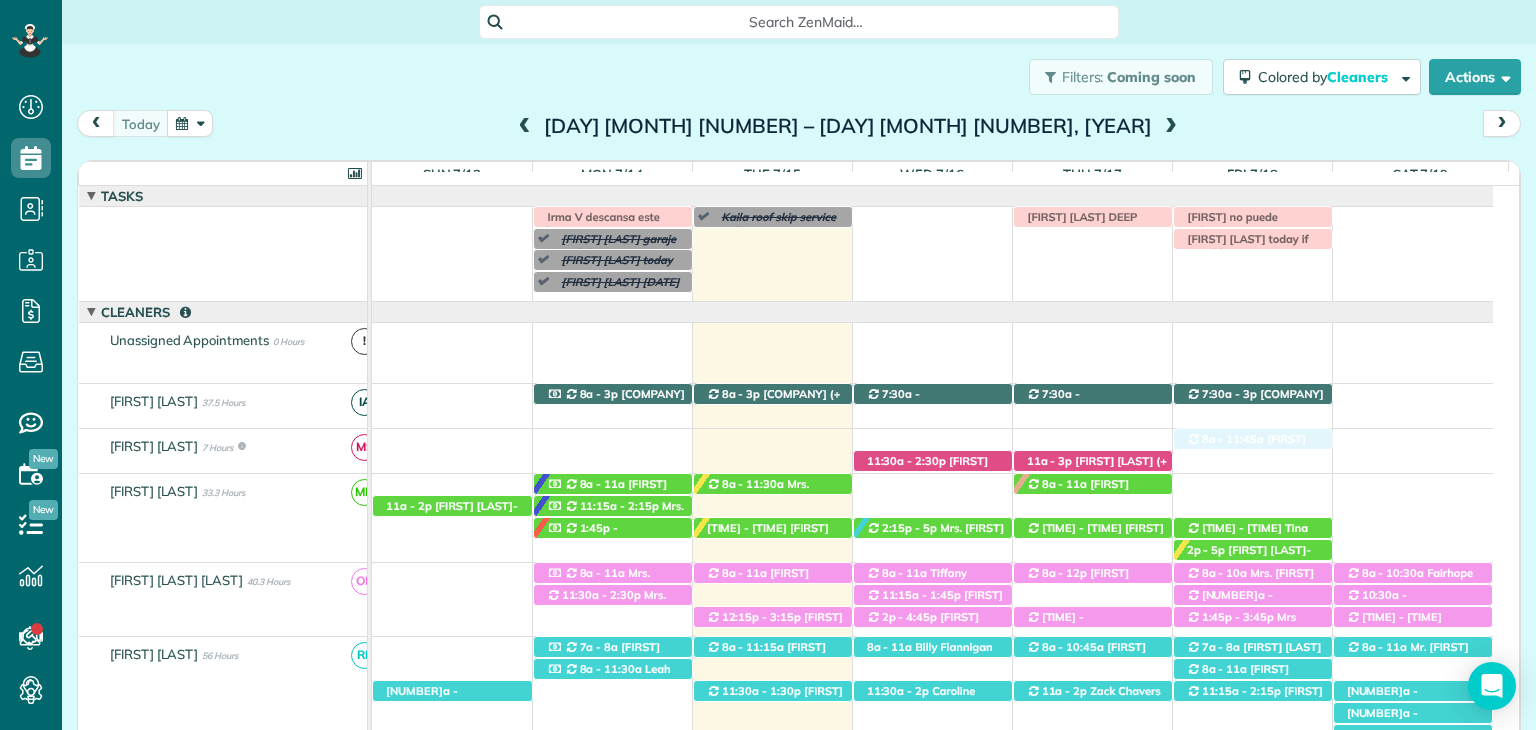 drag, startPoint x: 1284, startPoint y: 446, endPoint x: 1272, endPoint y: 462, distance: 20 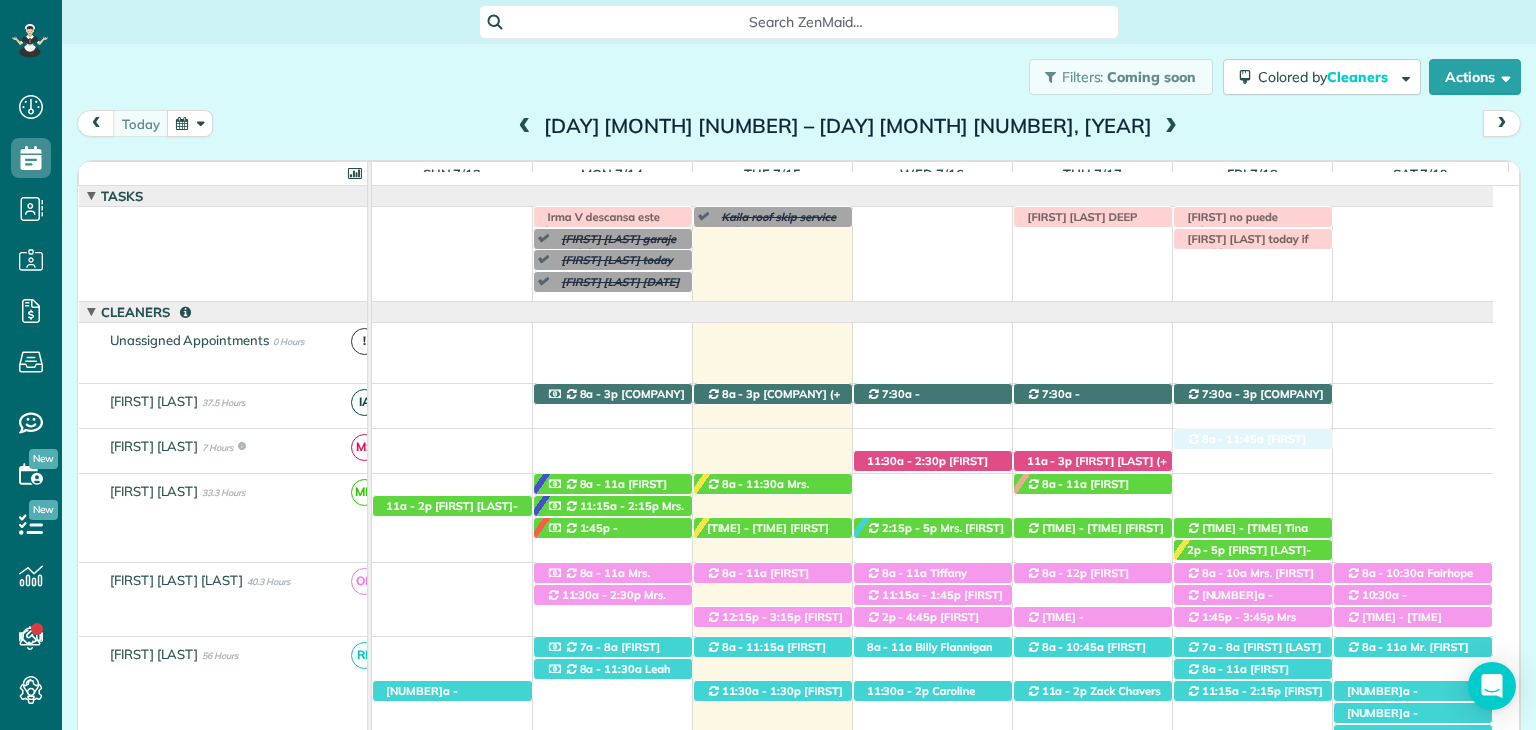 click on "11:30a - 2:30p Sharon Nichols (+16783711980)  207 South Mobile Street unit 205 - Fairhope, AL, 36532 11a - 3p Sandra Carlisle (+12514216940)  10482 Dunmore Drive  - Fairhope, AL, 36532 8a - 11:45a Jennifer Heitman (+12512145572)  205 Cuscowilla Lane  - Fairhope, AL, 36532   8a - 11:45a Jennifer Heitman (+12512145572)  205 Cuscowilla Lane  - Fairhope, AL, 36532" at bounding box center [932, 446] 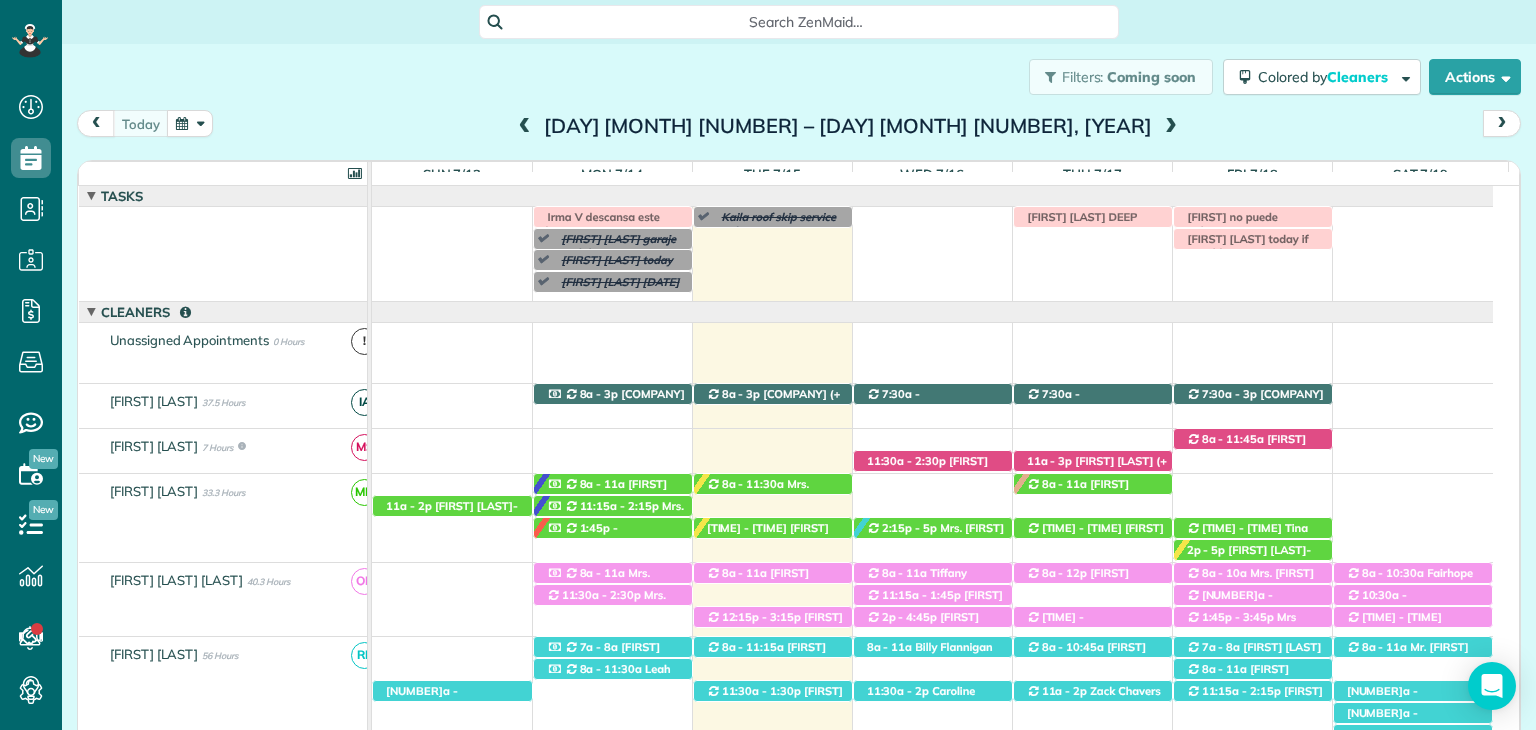 scroll, scrollTop: 268, scrollLeft: 0, axis: vertical 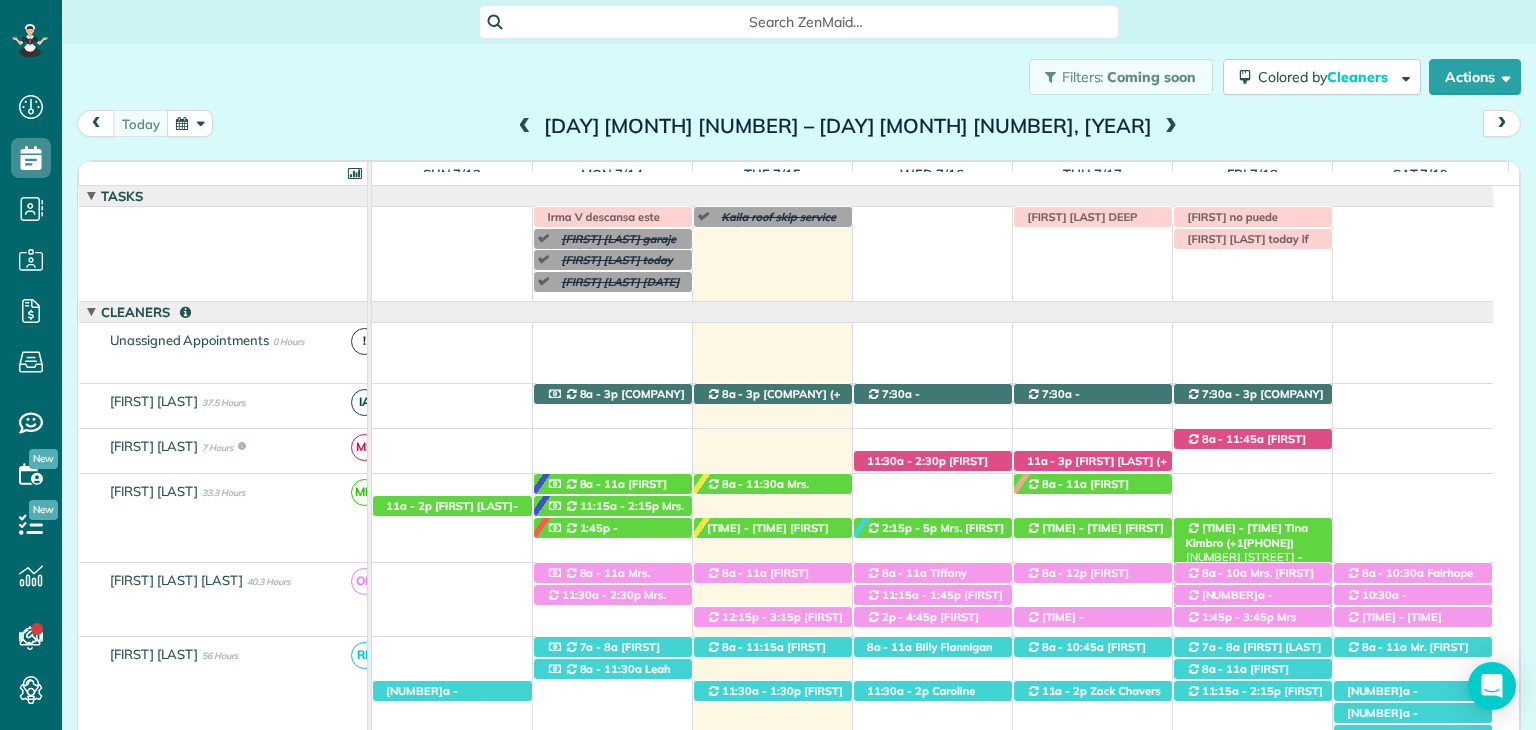 click on "Tina Kimbro (+14073500902)" at bounding box center [1247, 535] 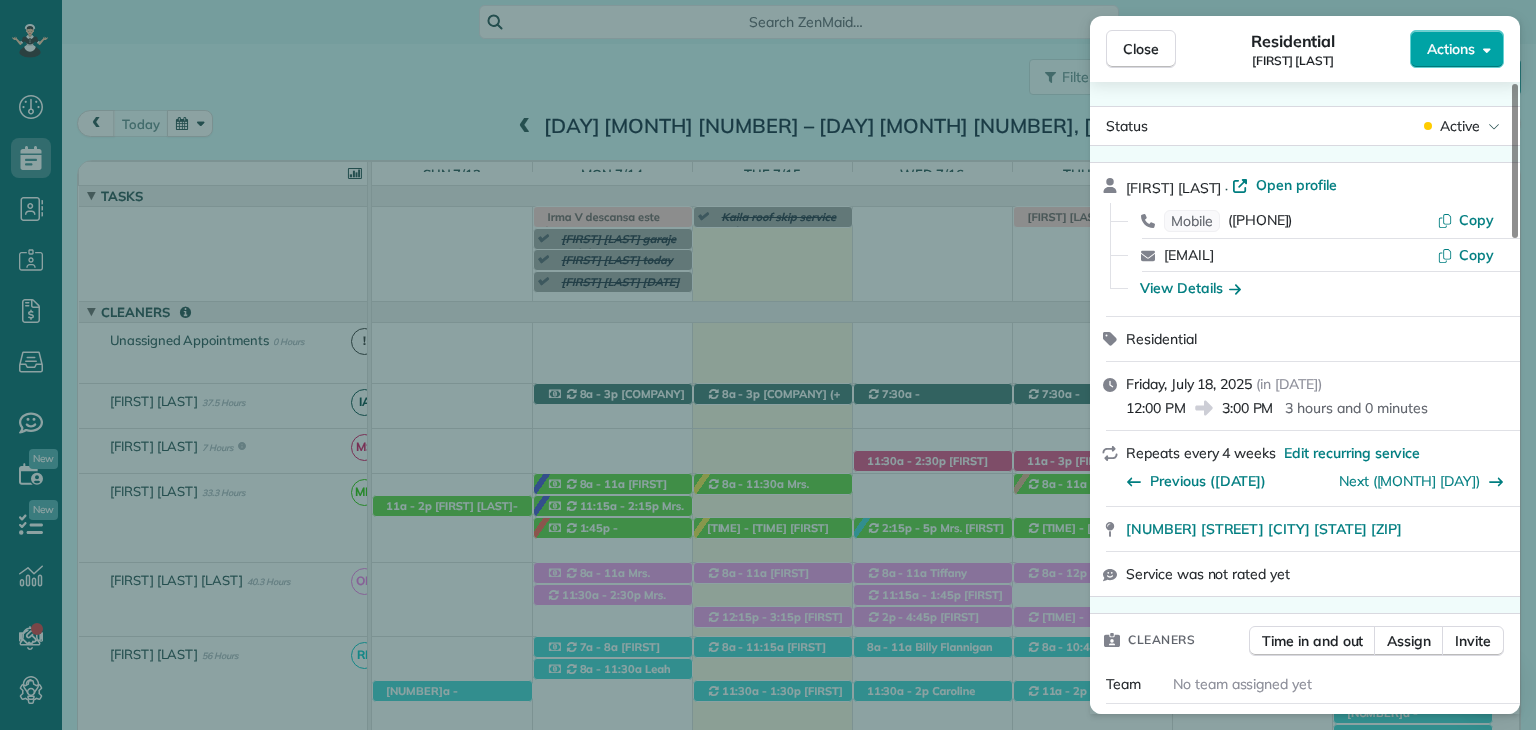 click on "Actions" at bounding box center [1451, 49] 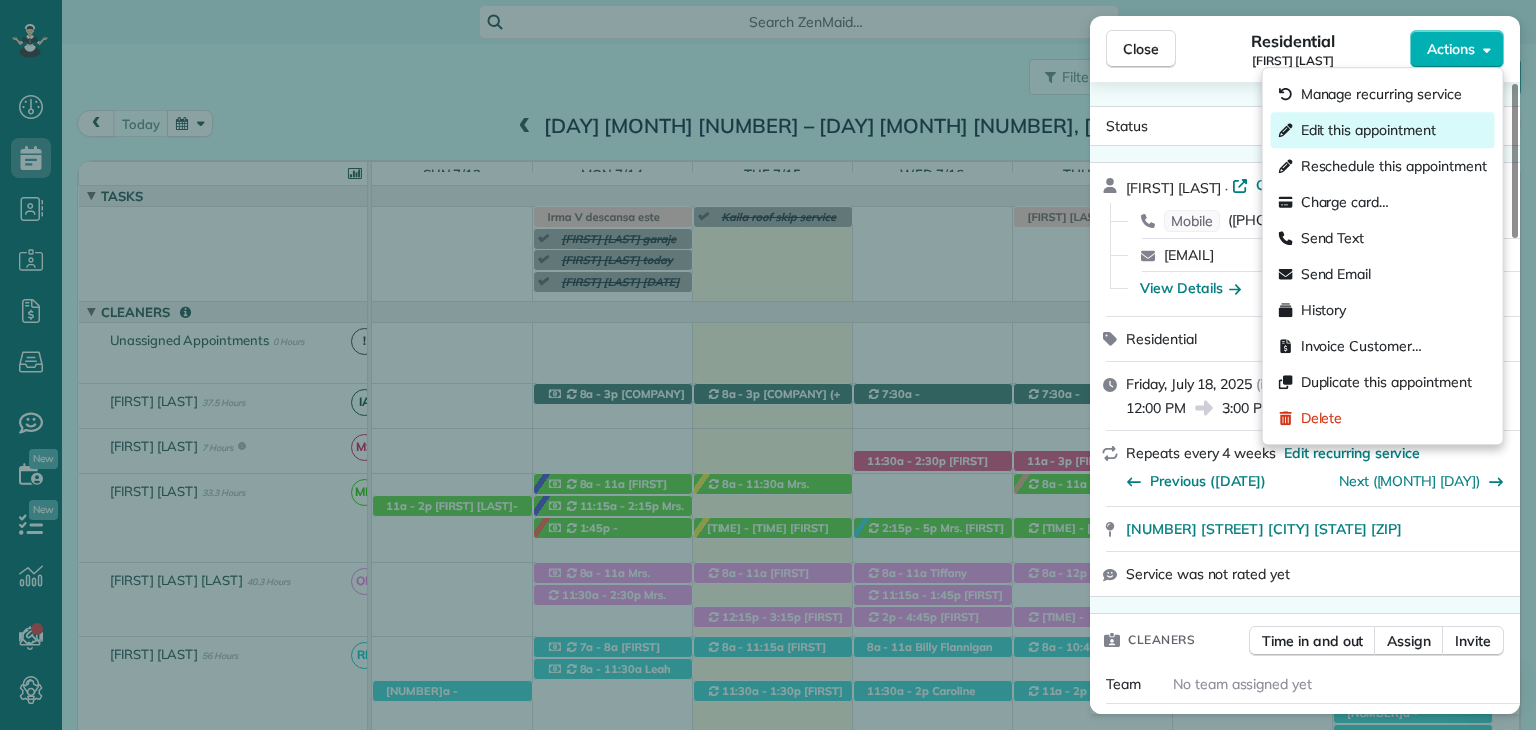 click on "Edit this appointment" at bounding box center (1368, 130) 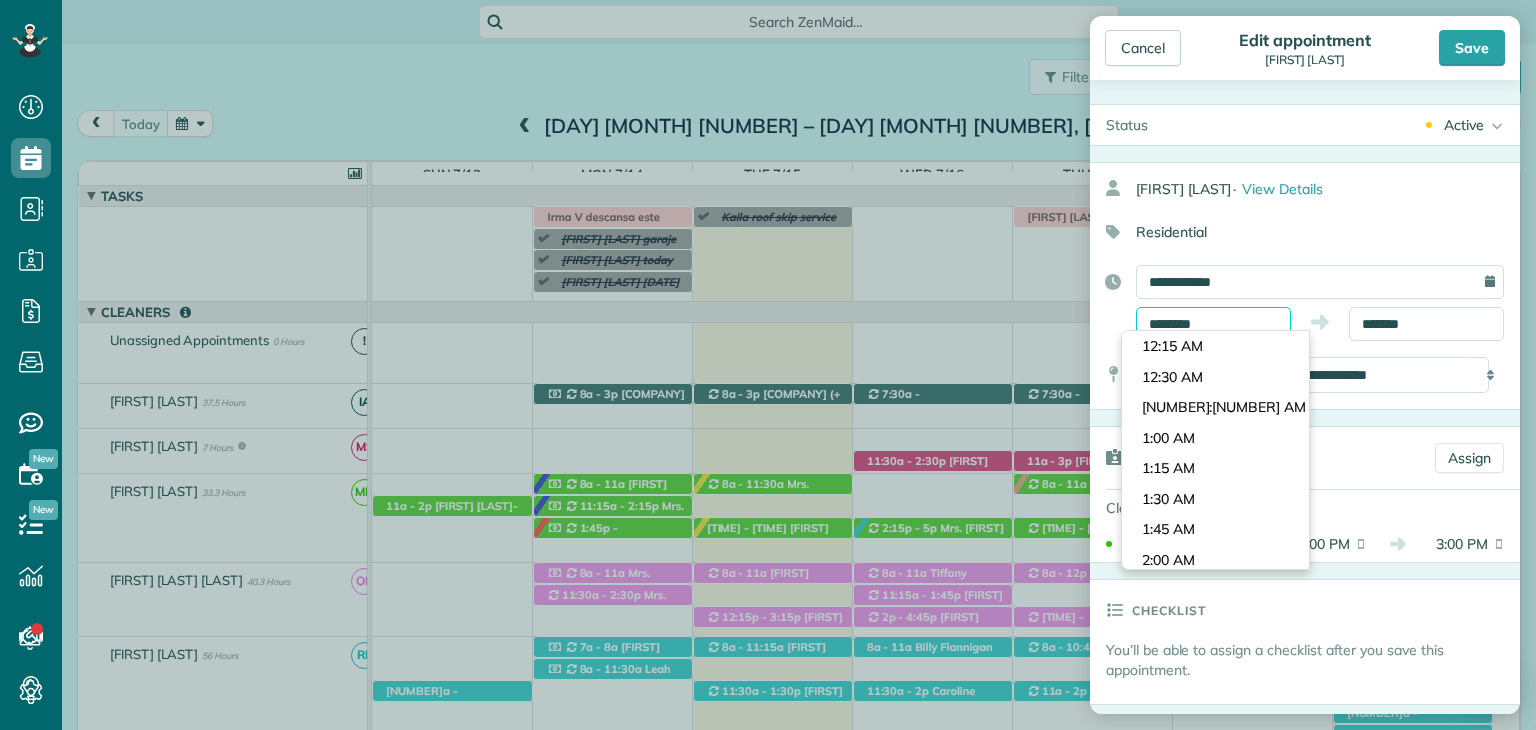 click on "Dashboard
Scheduling
Calendar View
List View
Dispatch View - Weekly scheduling (Beta)" at bounding box center [768, 365] 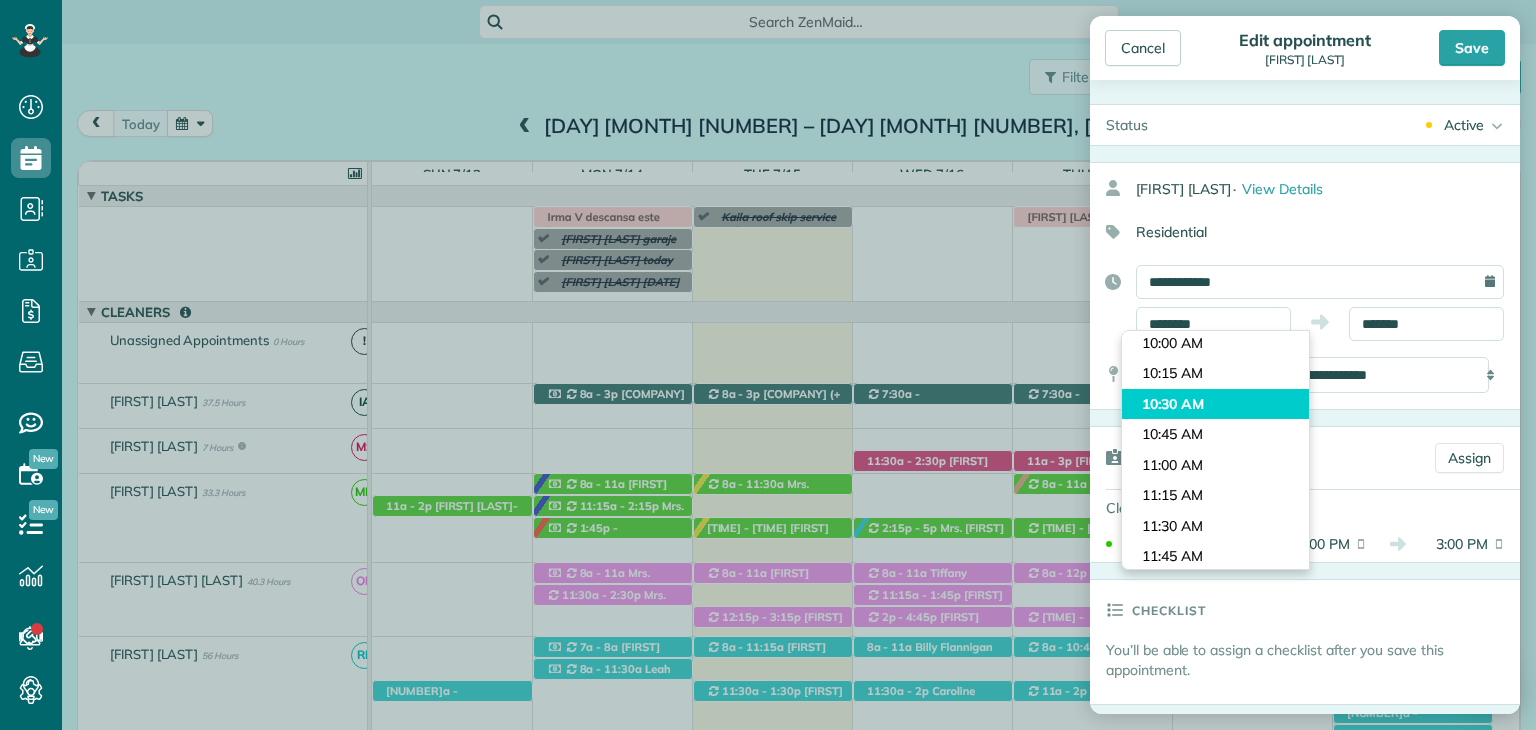 type on "********" 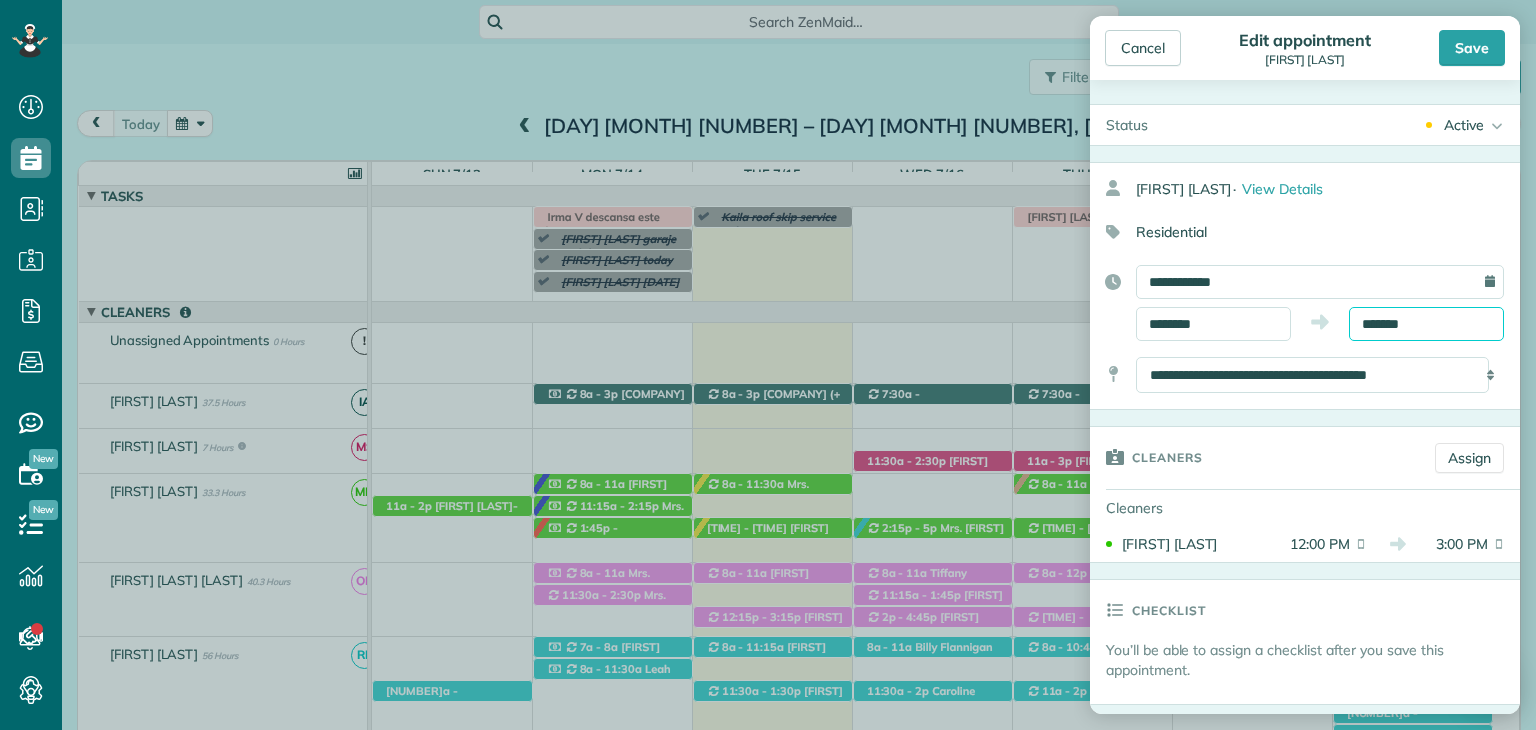 click on "*******" at bounding box center [1426, 324] 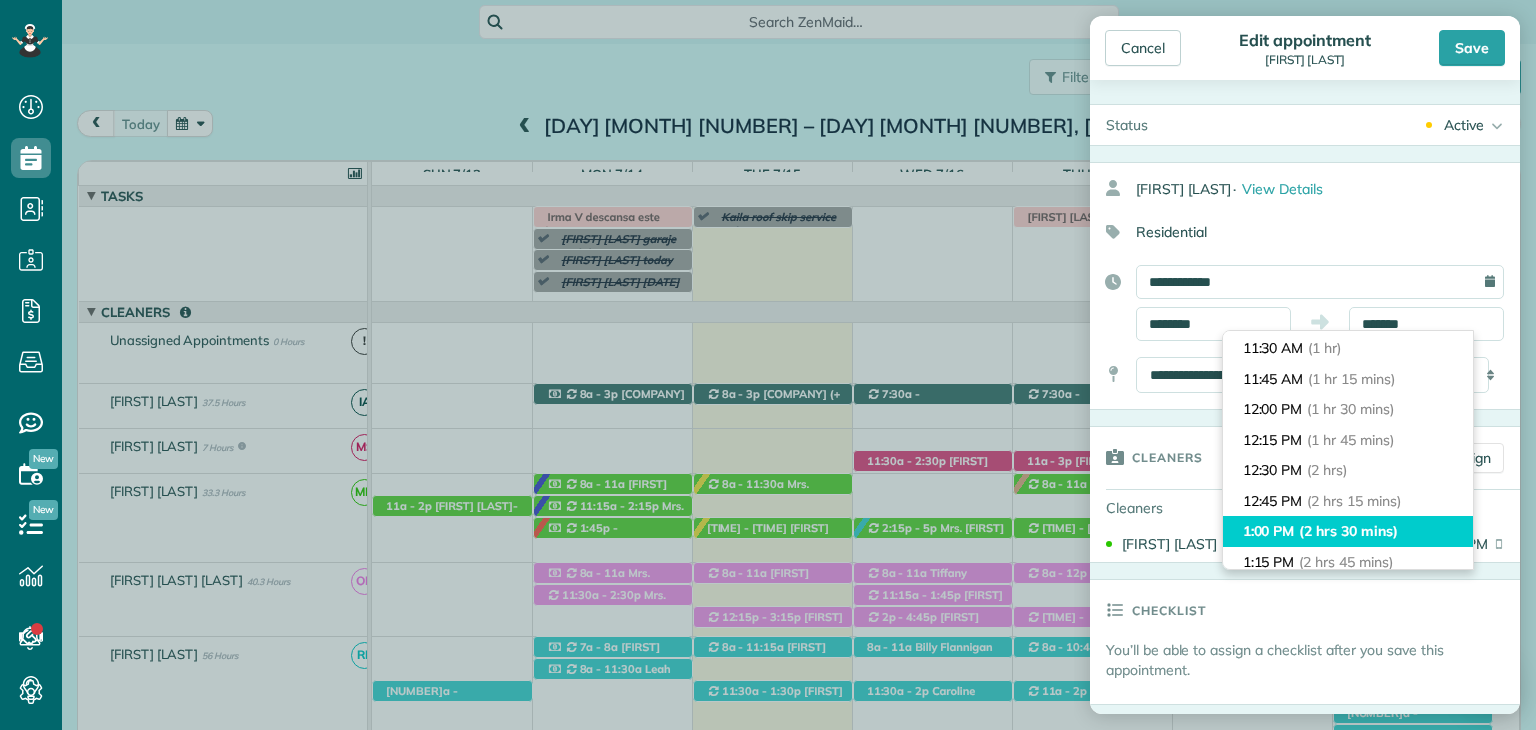 click on "(2 hrs 30 mins)" at bounding box center (1348, 531) 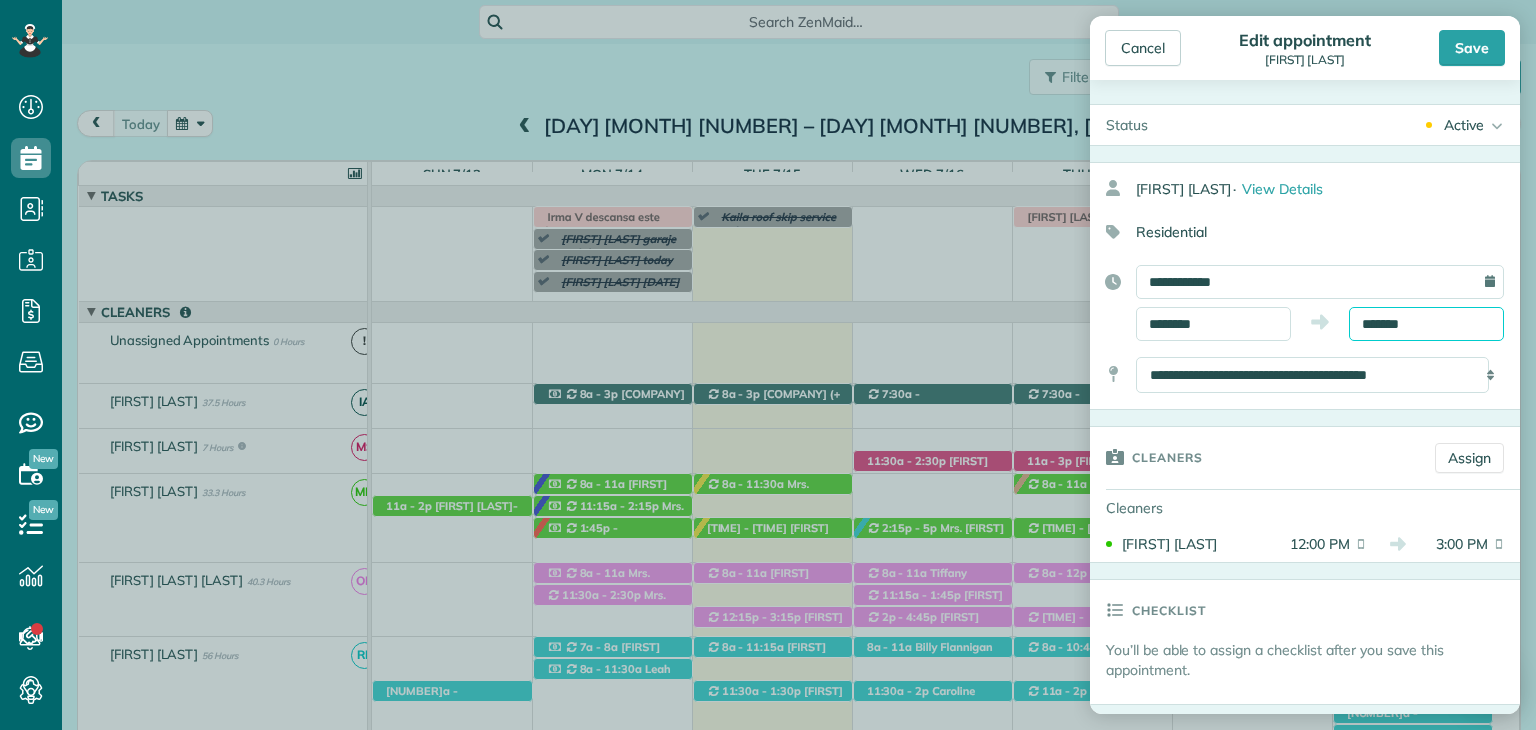 click on "*******" at bounding box center [1426, 324] 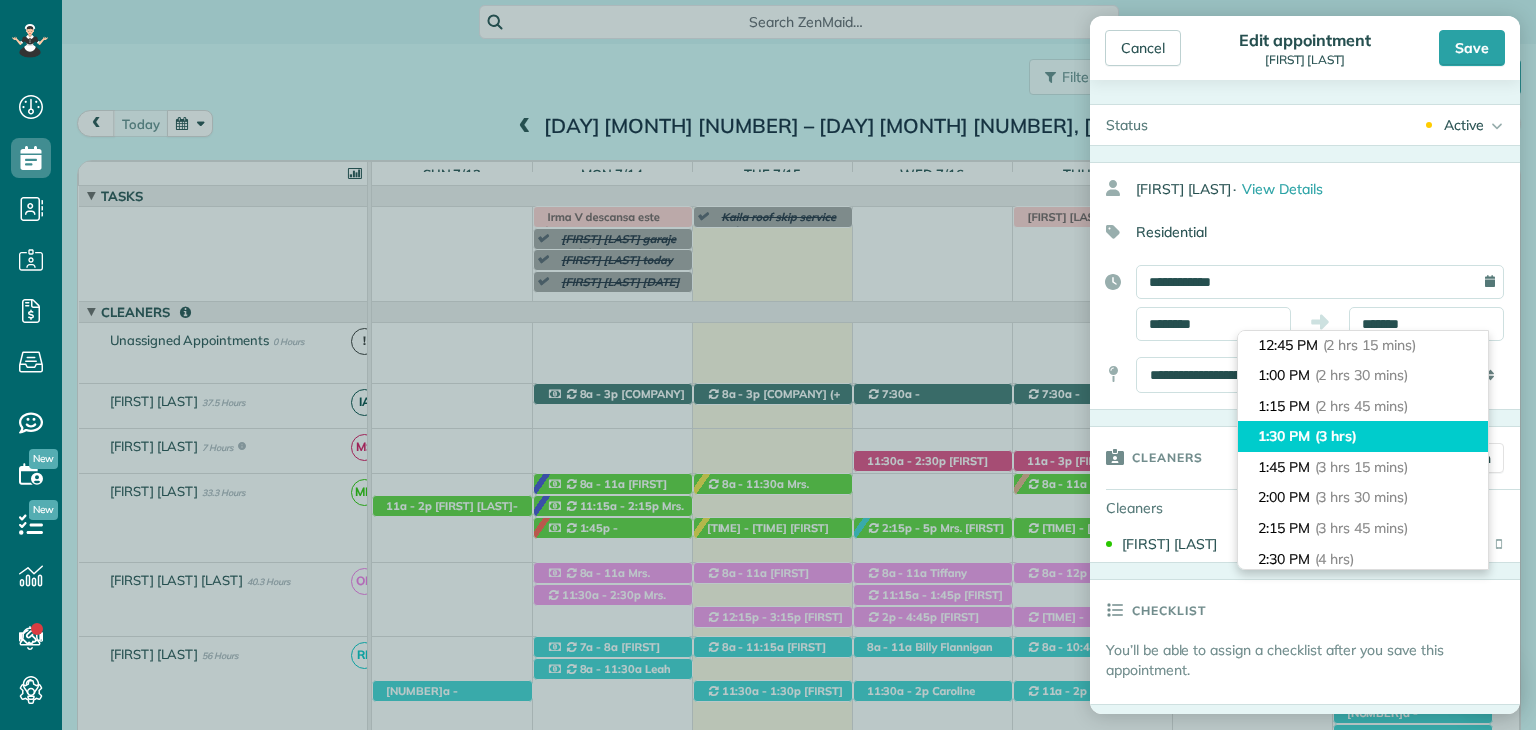 type on "*******" 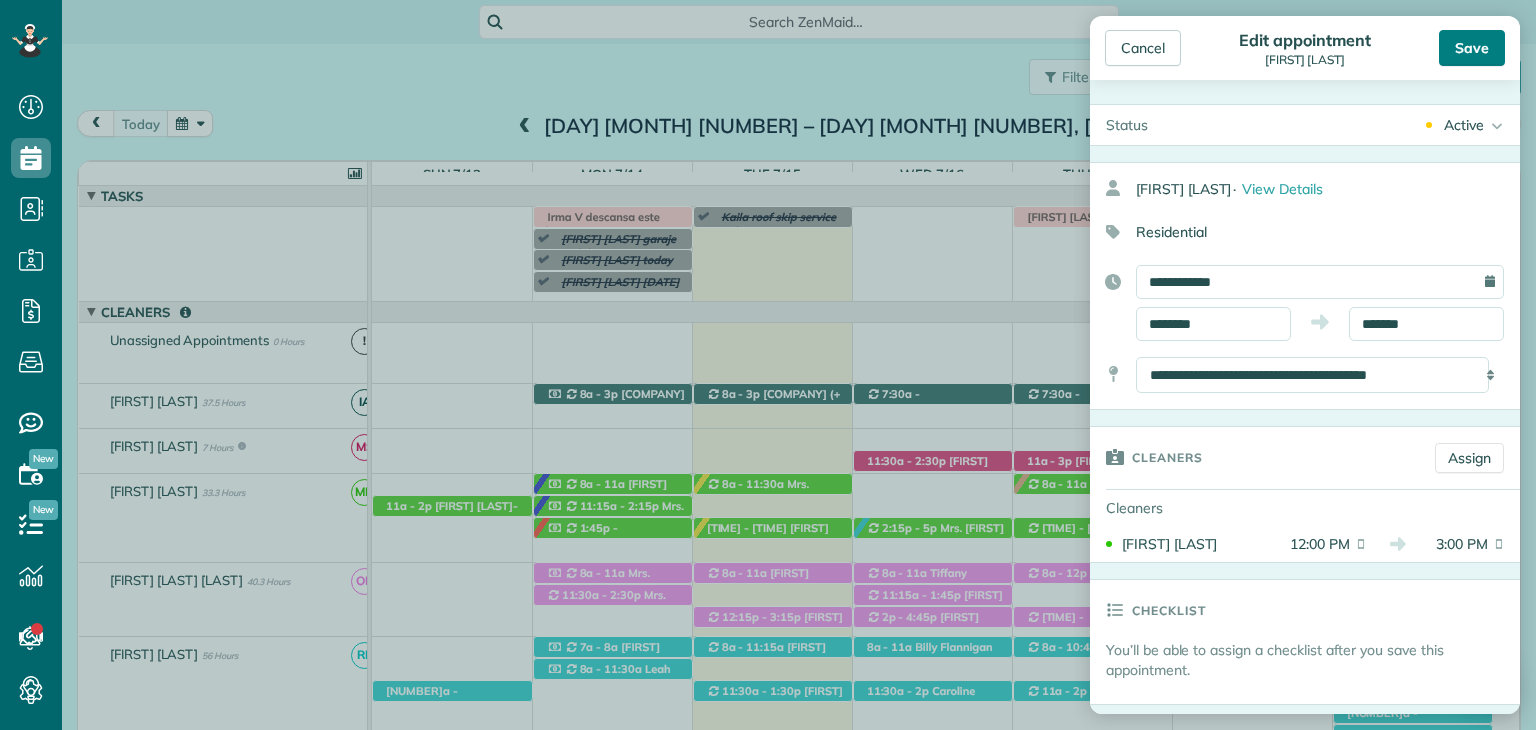 click on "Save" at bounding box center (1472, 48) 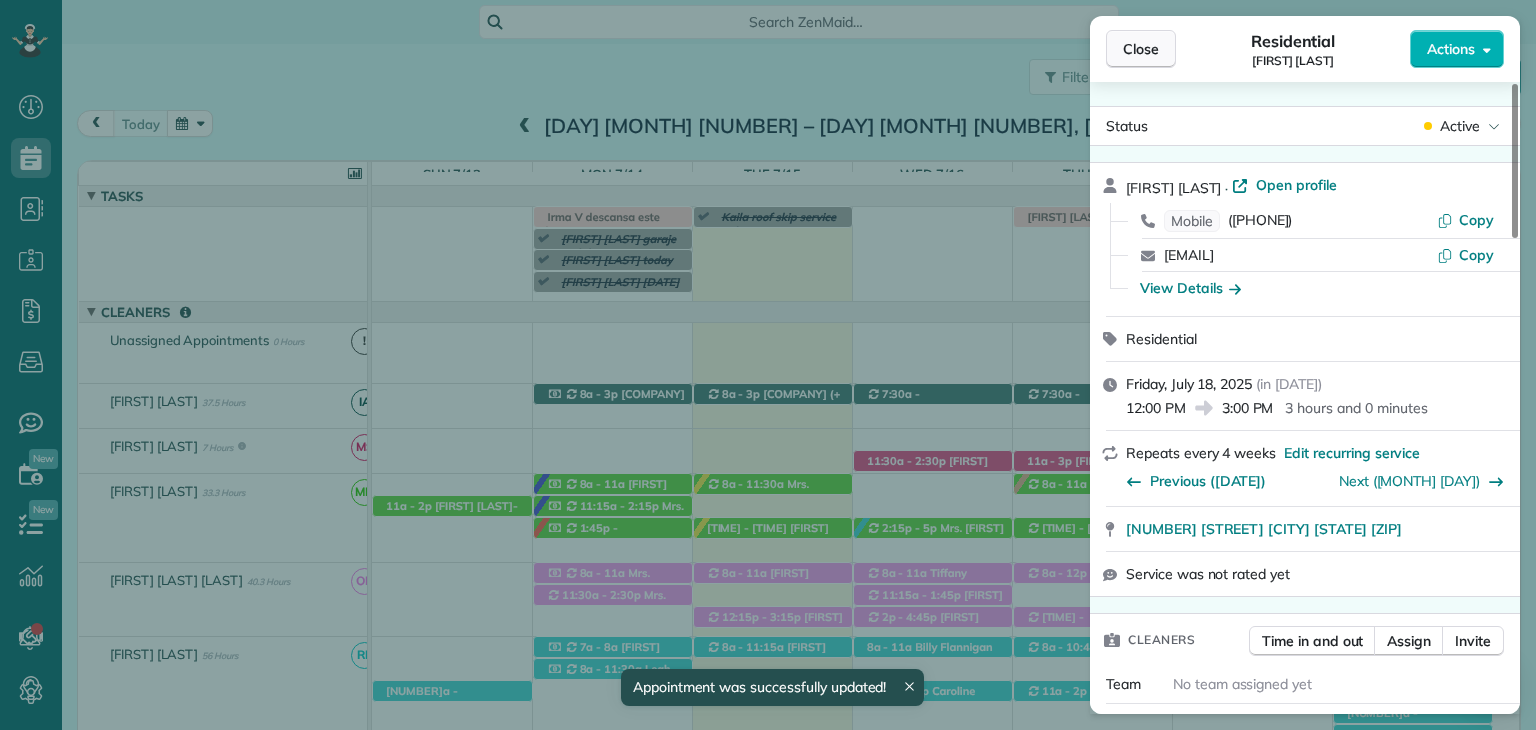 click on "Close" at bounding box center [1141, 49] 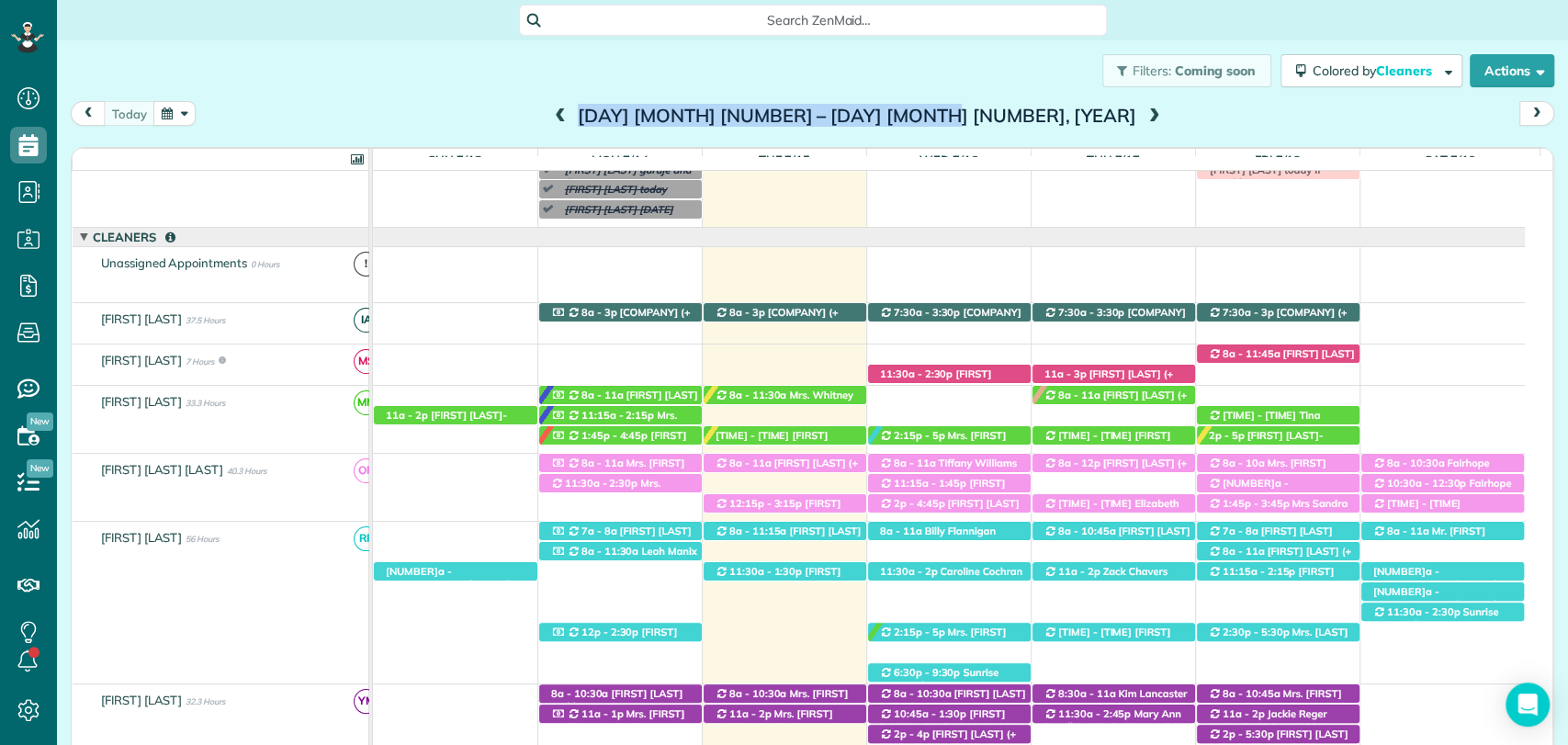 drag, startPoint x: 1348, startPoint y: 8, endPoint x: 960, endPoint y: 130, distance: 406.72841 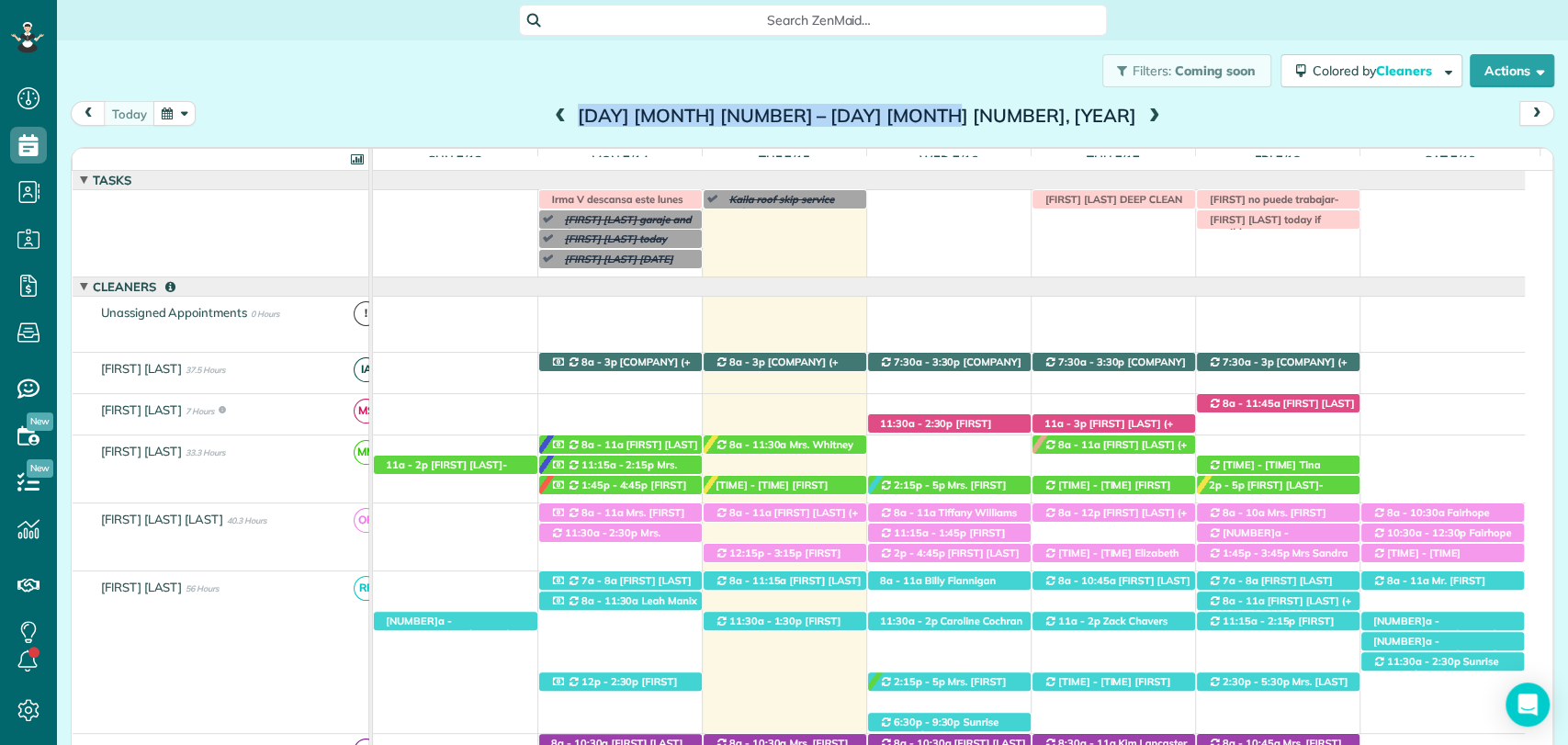 click at bounding box center [1154, 117] 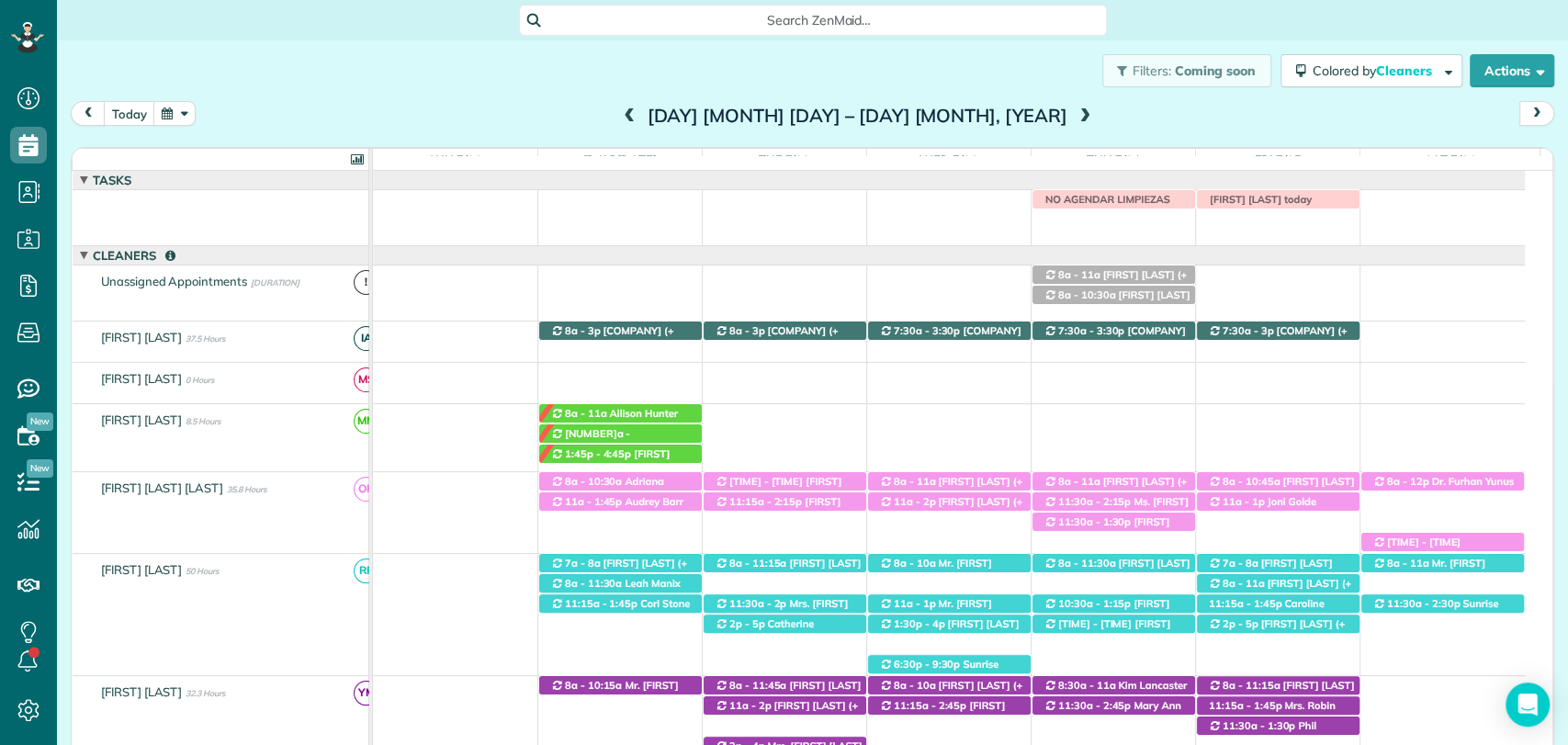scroll, scrollTop: 400, scrollLeft: 0, axis: vertical 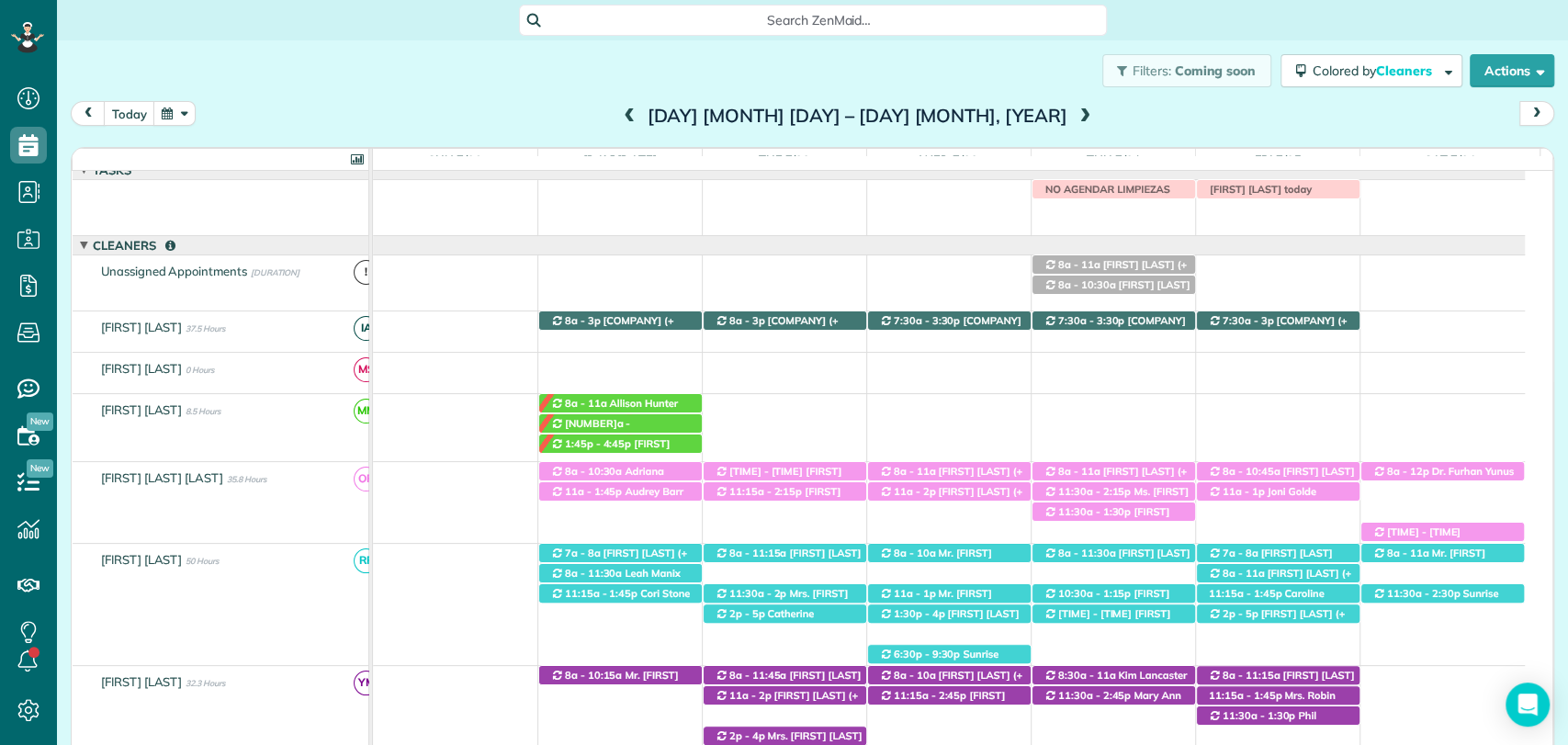 click on "Filters:   Coming soon
Colored by  Cleaners
Color by Cleaner
Color by Team
Color by Status
Color by Recurrence
Color by Paid/Unpaid
Filters  Default
Schedule Changes
Actions
Create Appointment
Create Task
Clock In/Out
Send Work Orders
Print Route Sheets
Today's Emails/Texts
Export data.." at bounding box center (812, 71) 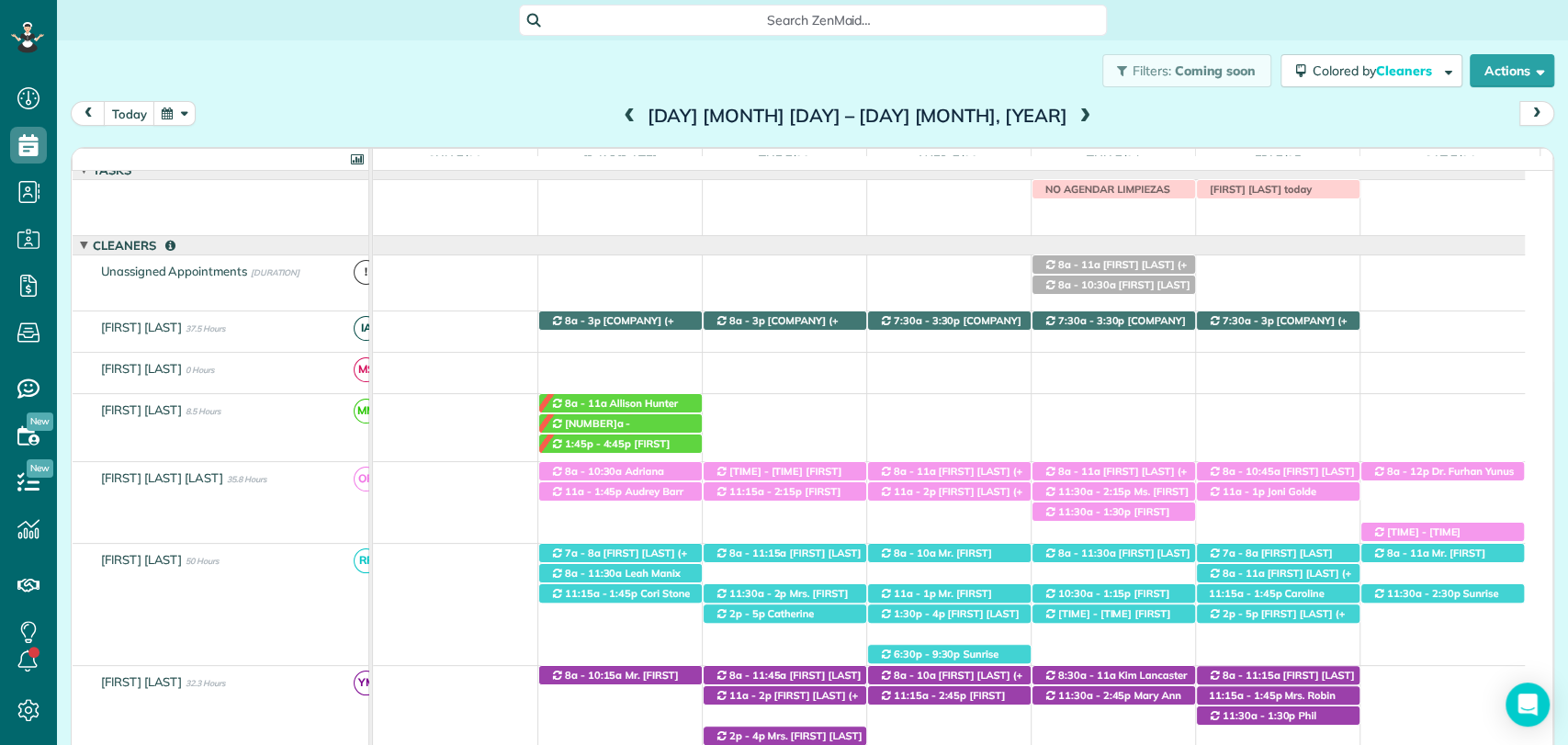 scroll, scrollTop: 449, scrollLeft: 0, axis: vertical 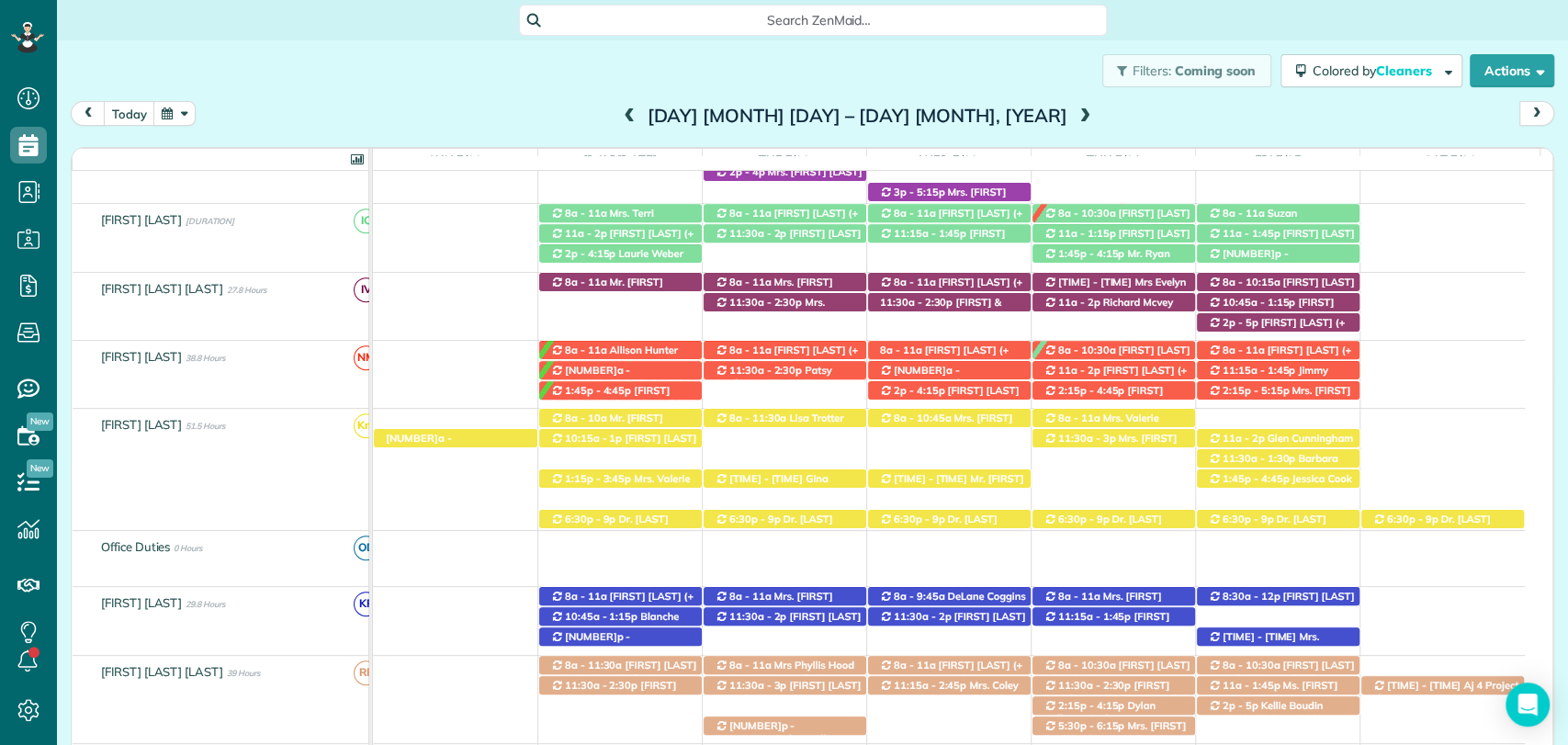 click at bounding box center (629, 117) 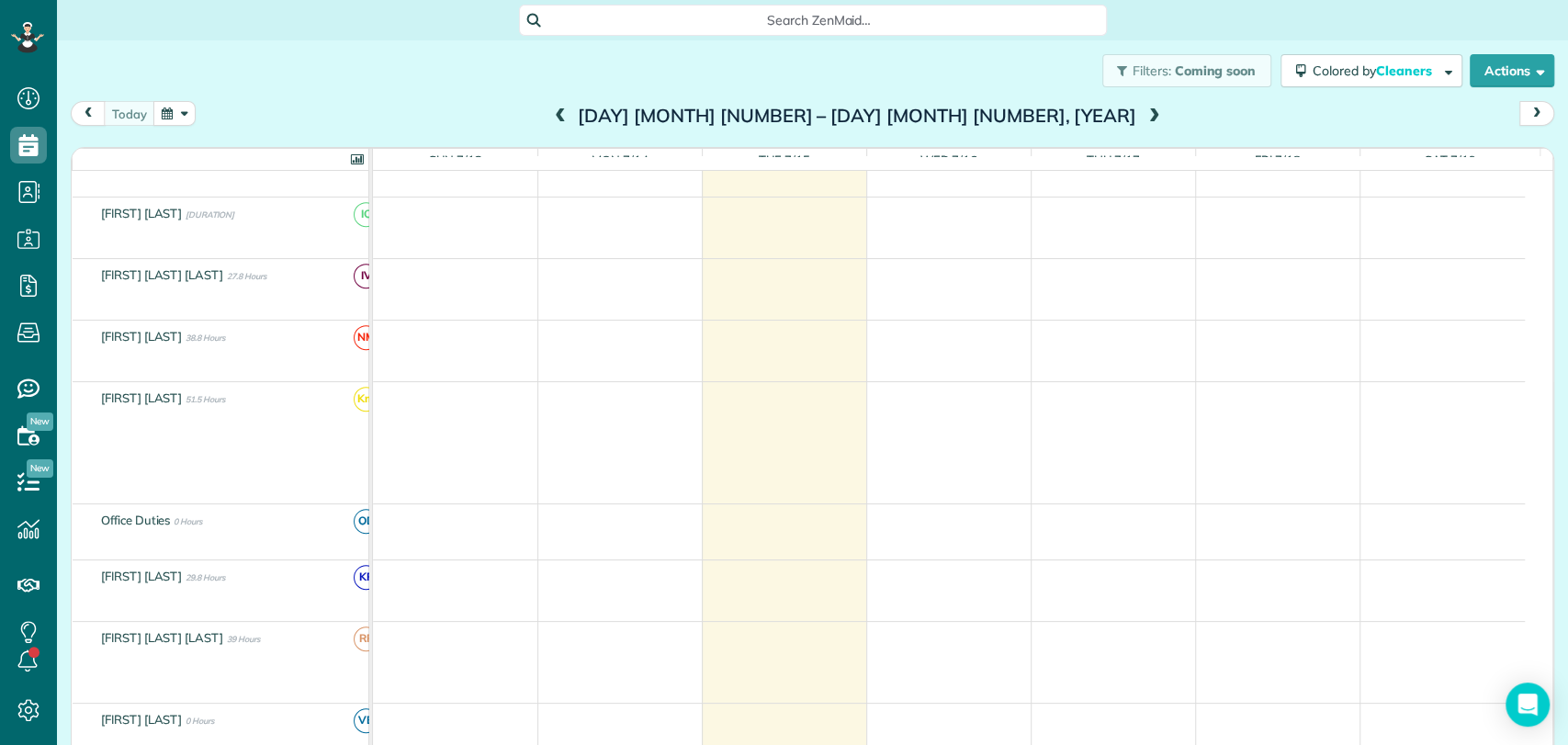 scroll, scrollTop: 568, scrollLeft: 0, axis: vertical 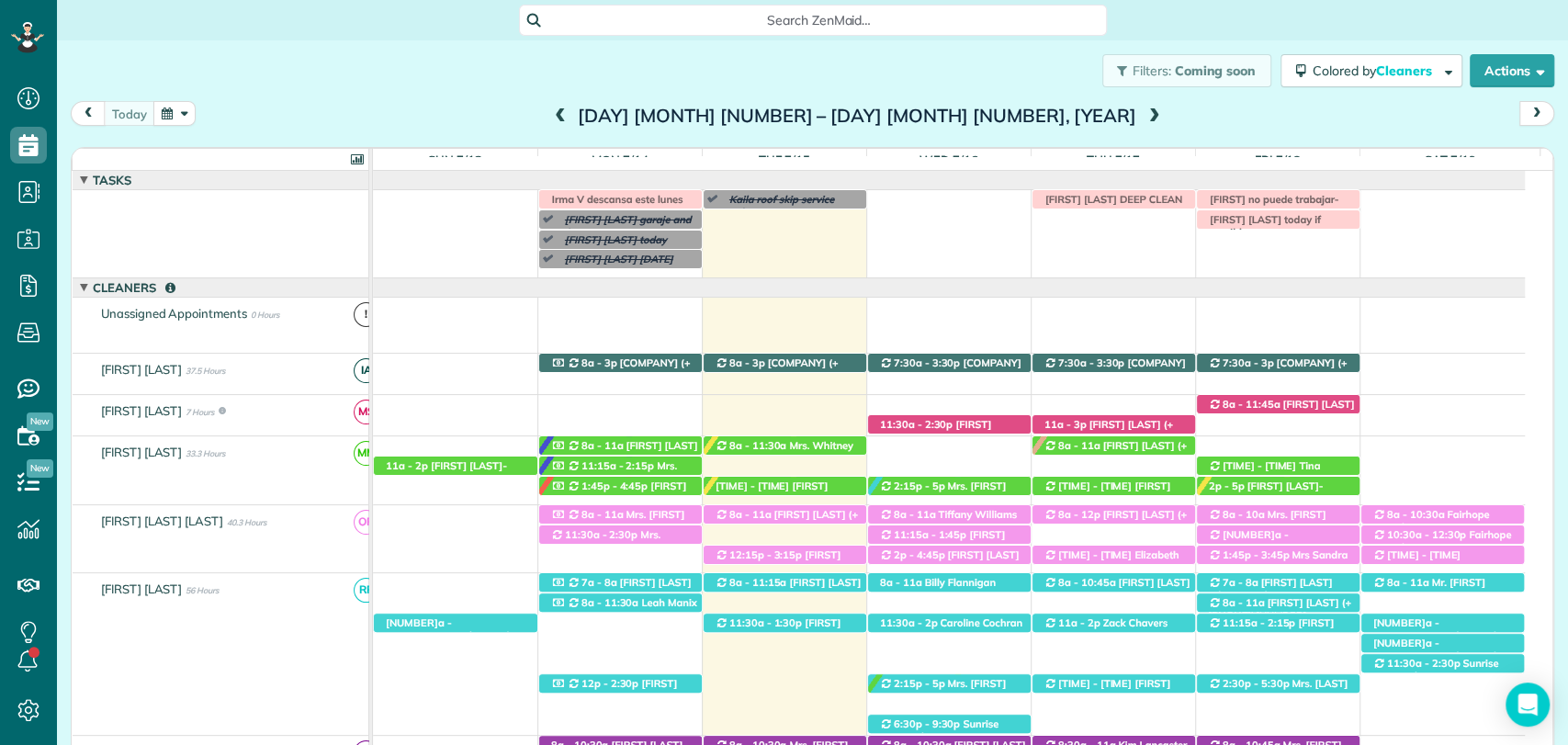 click on "Filters:   Coming soon
Colored by  Cleaners
Color by Cleaner
Color by Team
Color by Status
Color by Recurrence
Color by Paid/Unpaid
Filters  Default
Schedule Changes
Actions
Create Appointment
Create Task
Clock In/Out
Send Work Orders
Print Route Sheets
Today's Emails/Texts
Export data.." at bounding box center (812, 71) 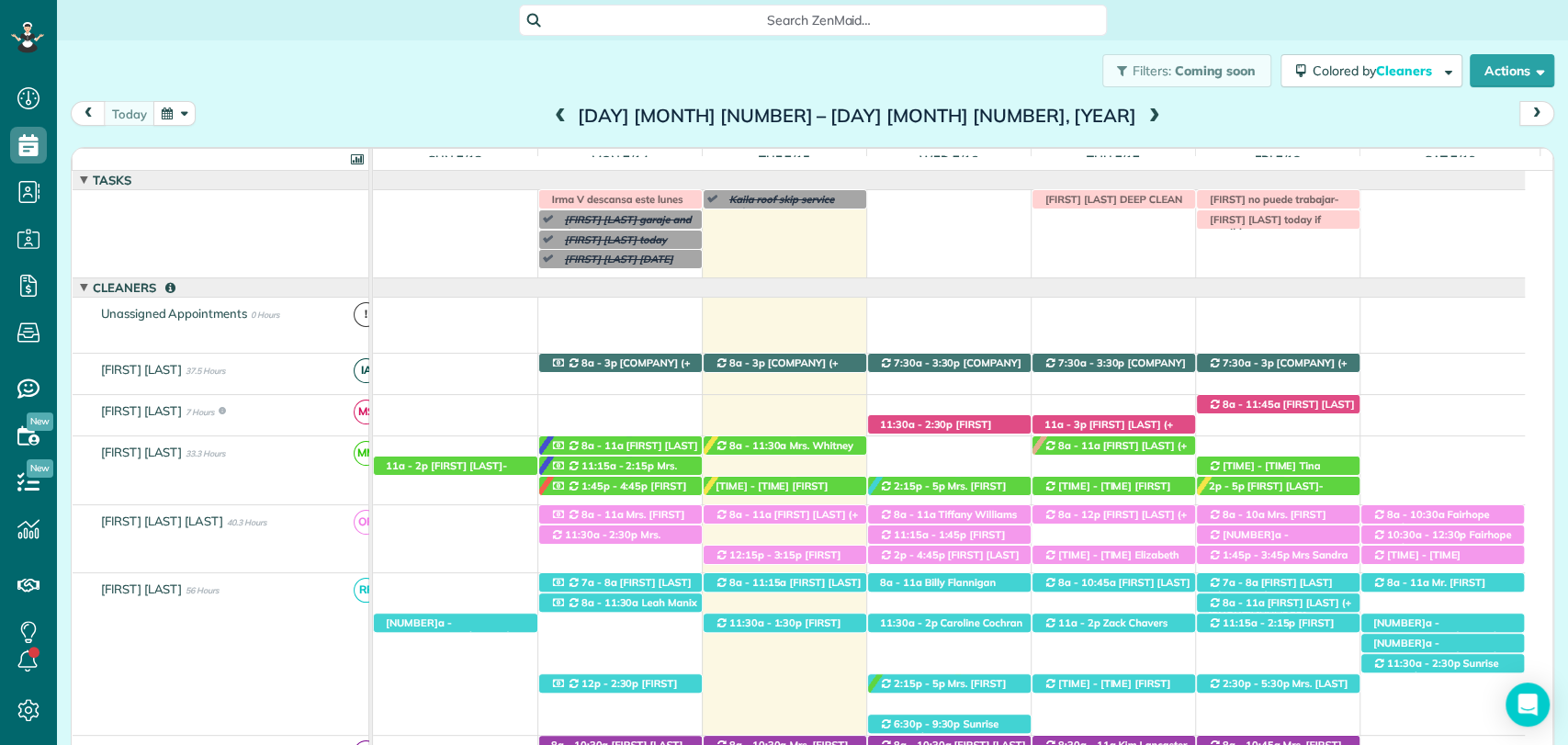 click on "Filters:   Coming soon
Colored by  Cleaners
Color by Cleaner
Color by Team
Color by Status
Color by Recurrence
Color by Paid/Unpaid
Filters  Default
Schedule Changes
Actions
Create Appointment
Create Task
Clock In/Out
Send Work Orders
Print Route Sheets
Today's Emails/Texts
Export data.." at bounding box center (812, 71) 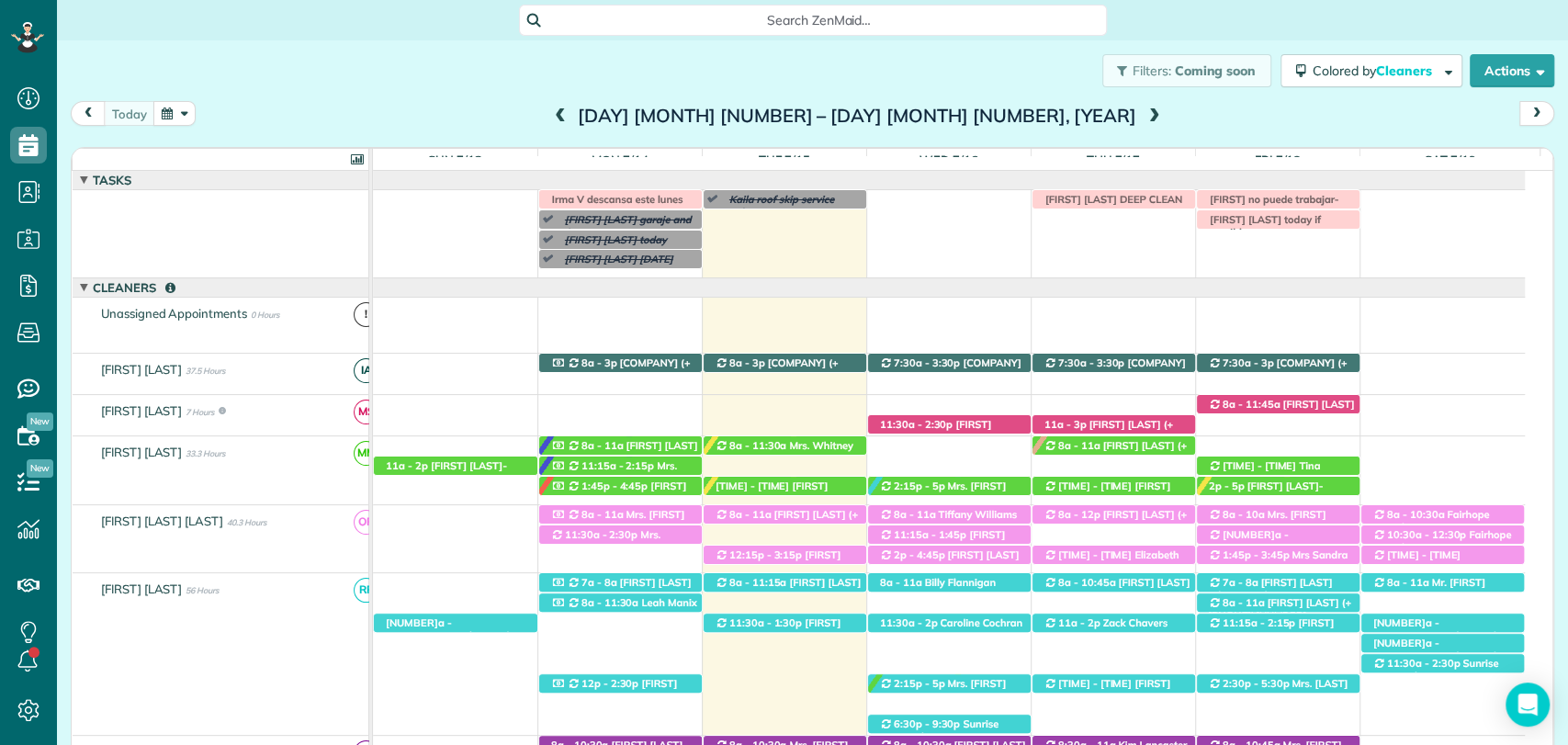 scroll, scrollTop: 29, scrollLeft: 0, axis: vertical 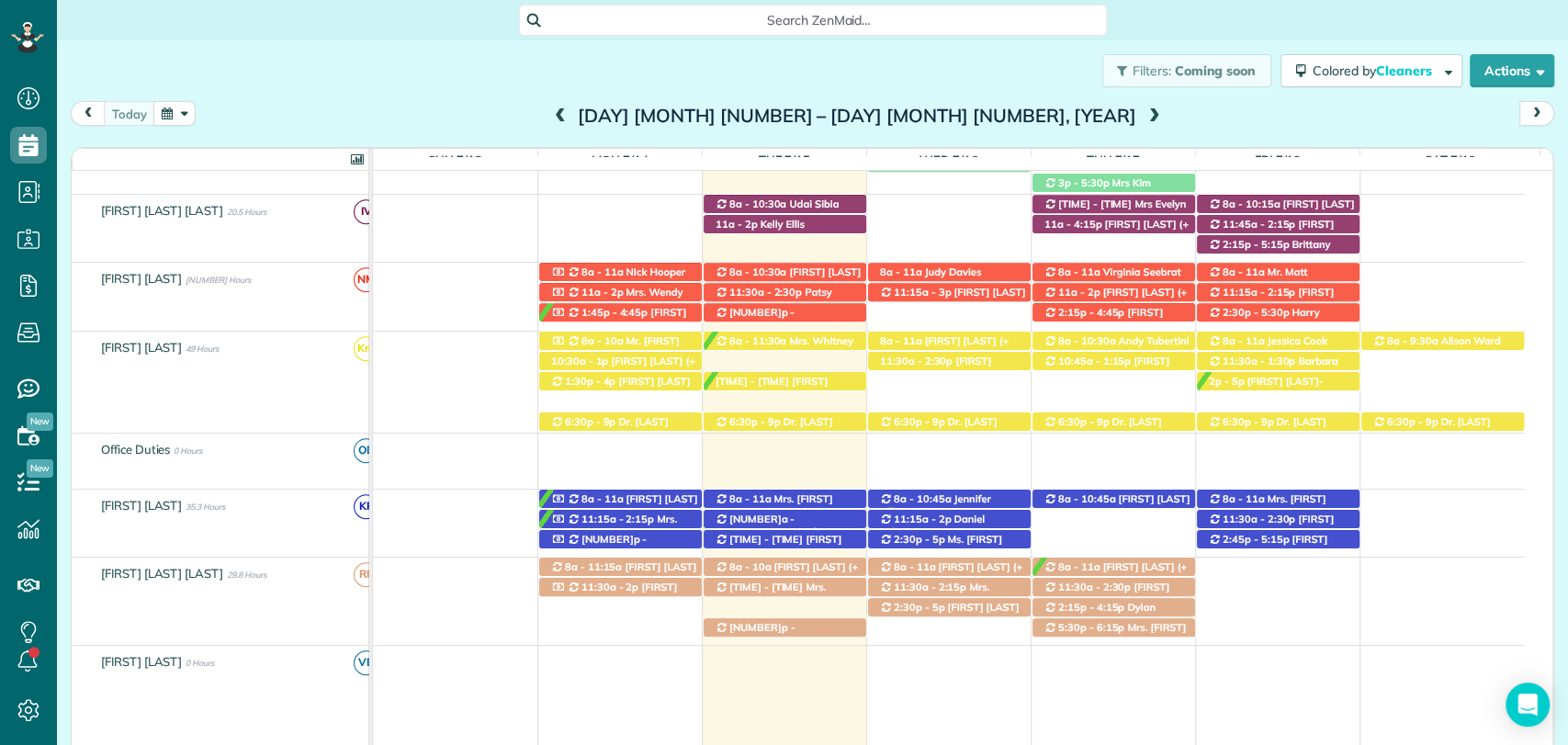 click at bounding box center (1154, 117) 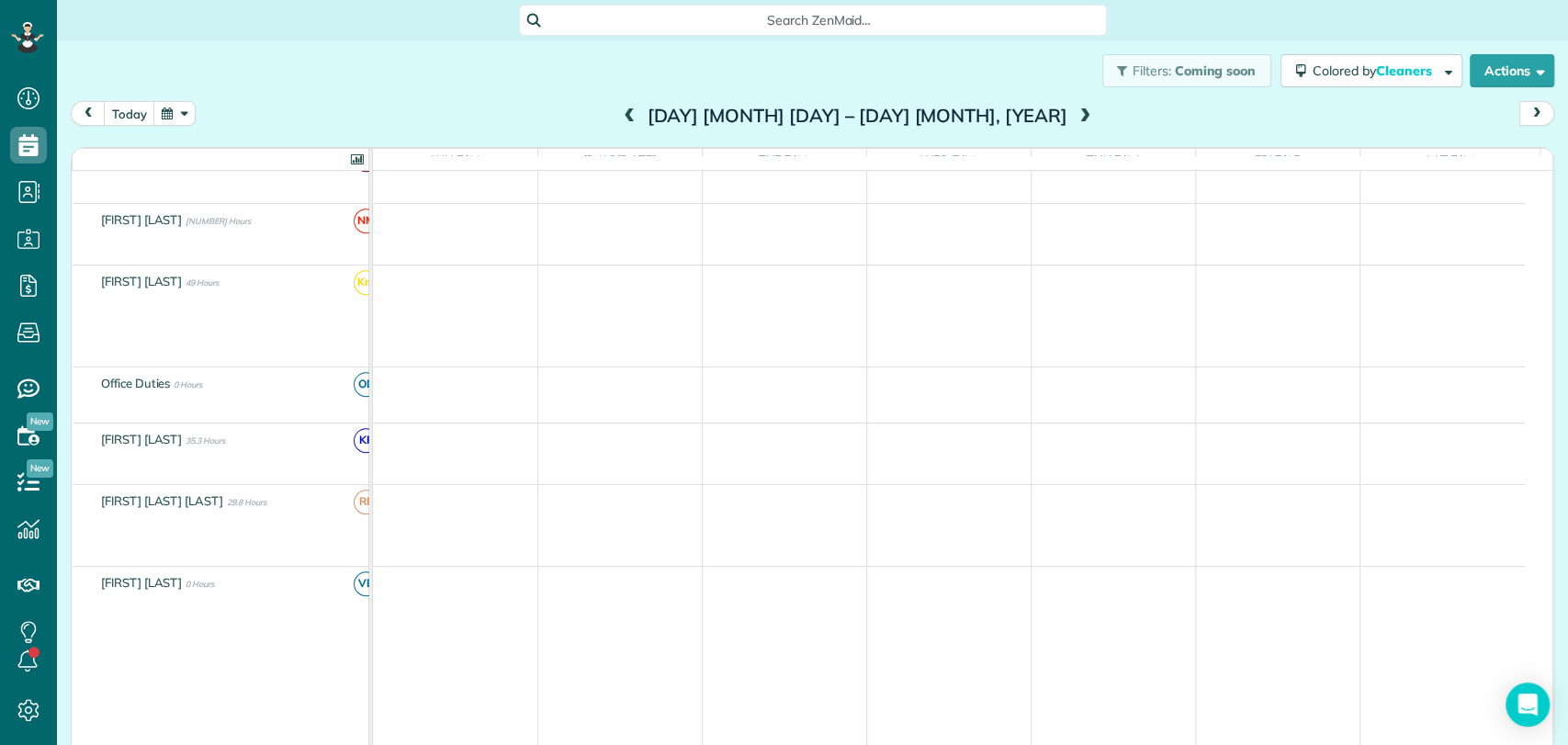 scroll, scrollTop: 638, scrollLeft: 0, axis: vertical 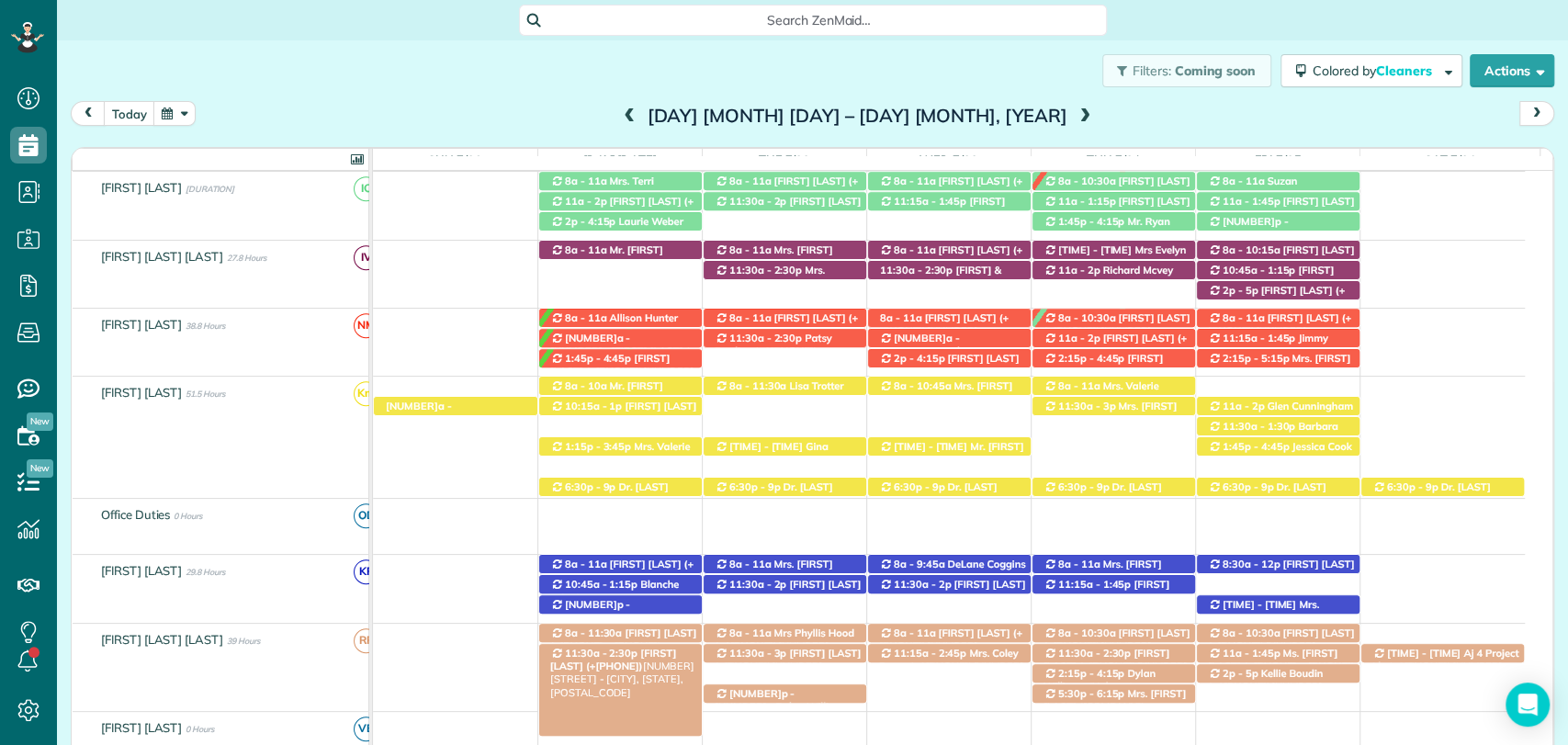 click on "11:30a - 2:30p" at bounding box center [601, 653] 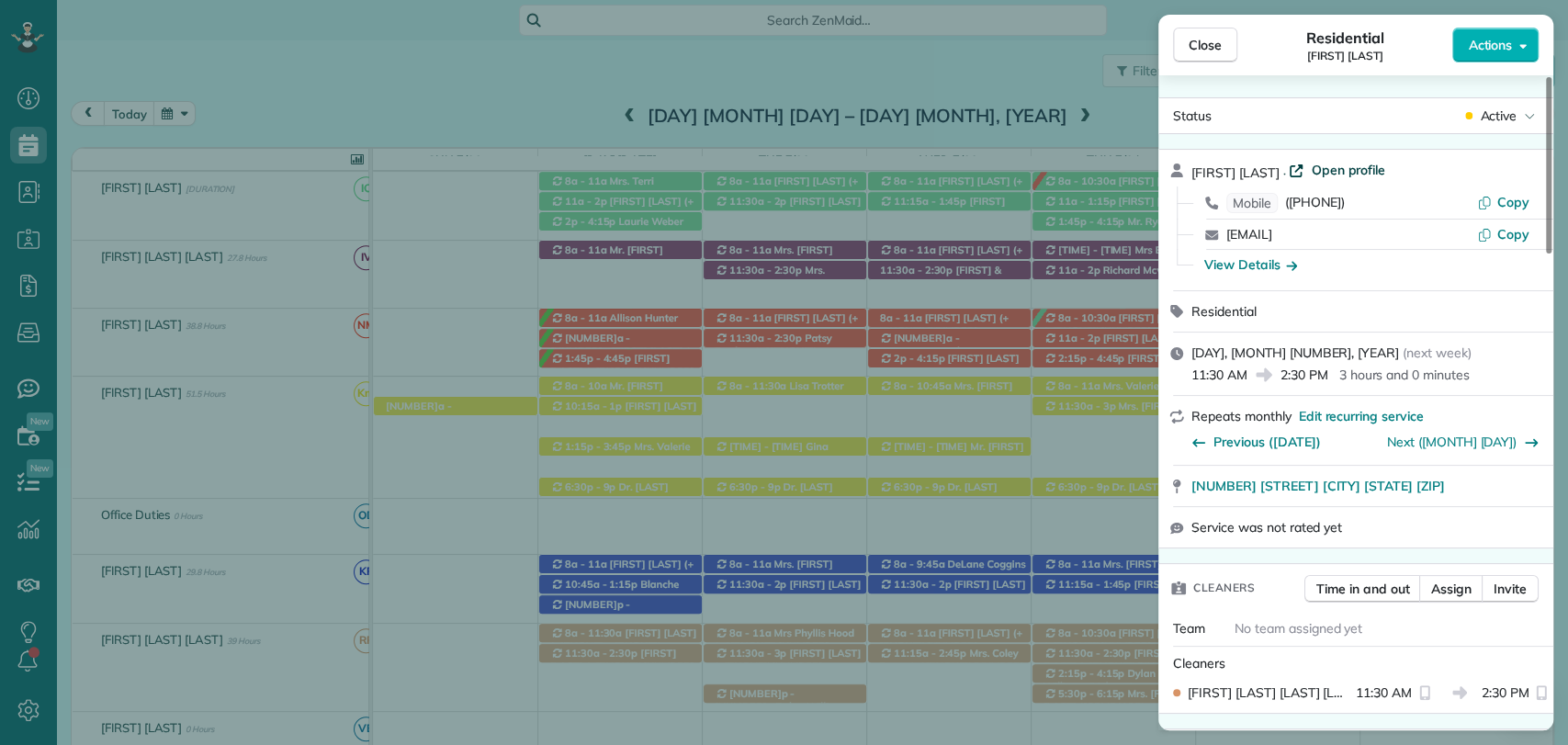 click on "Open profile" at bounding box center (1348, 170) 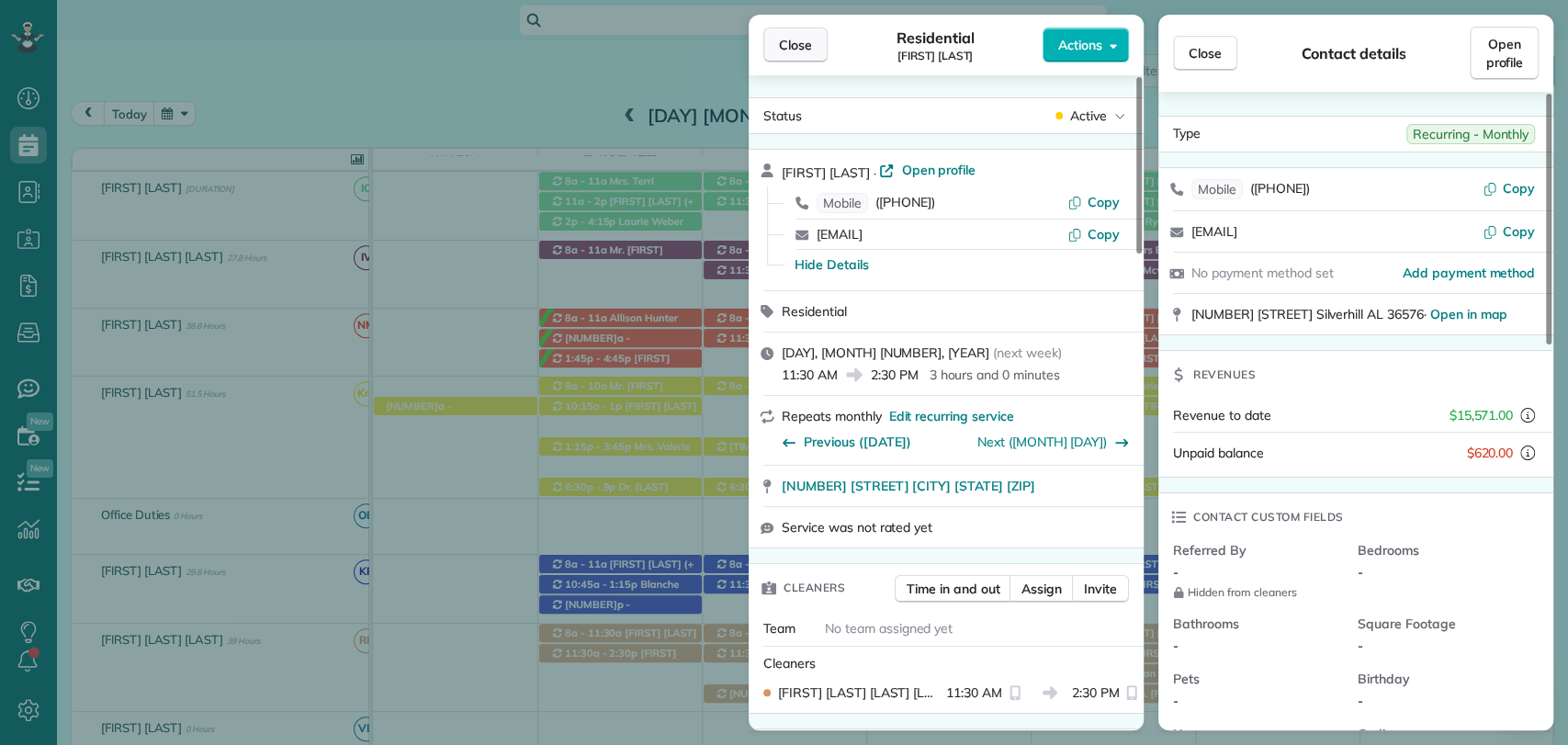 click on "Close" at bounding box center (795, 45) 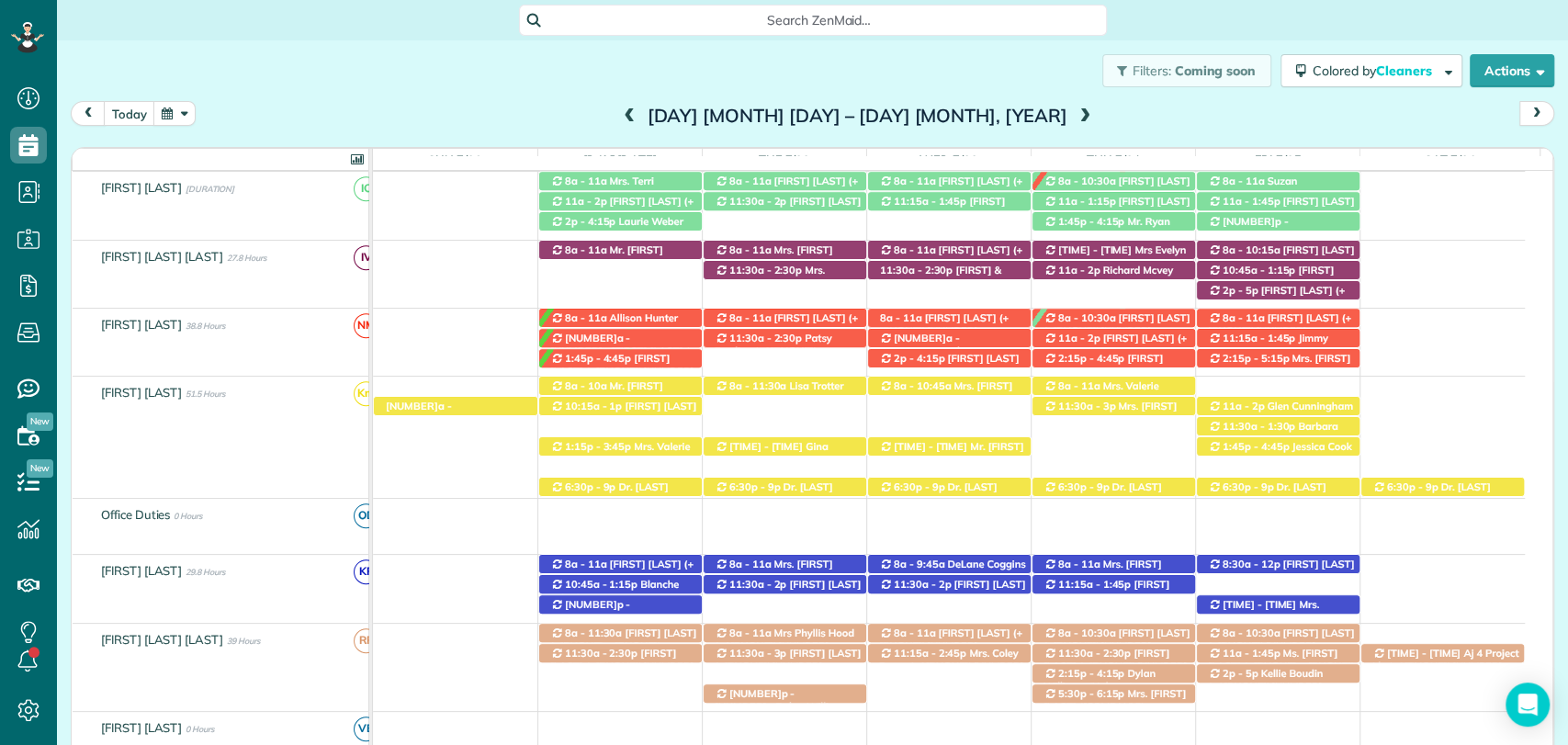 scroll, scrollTop: 0, scrollLeft: 0, axis: both 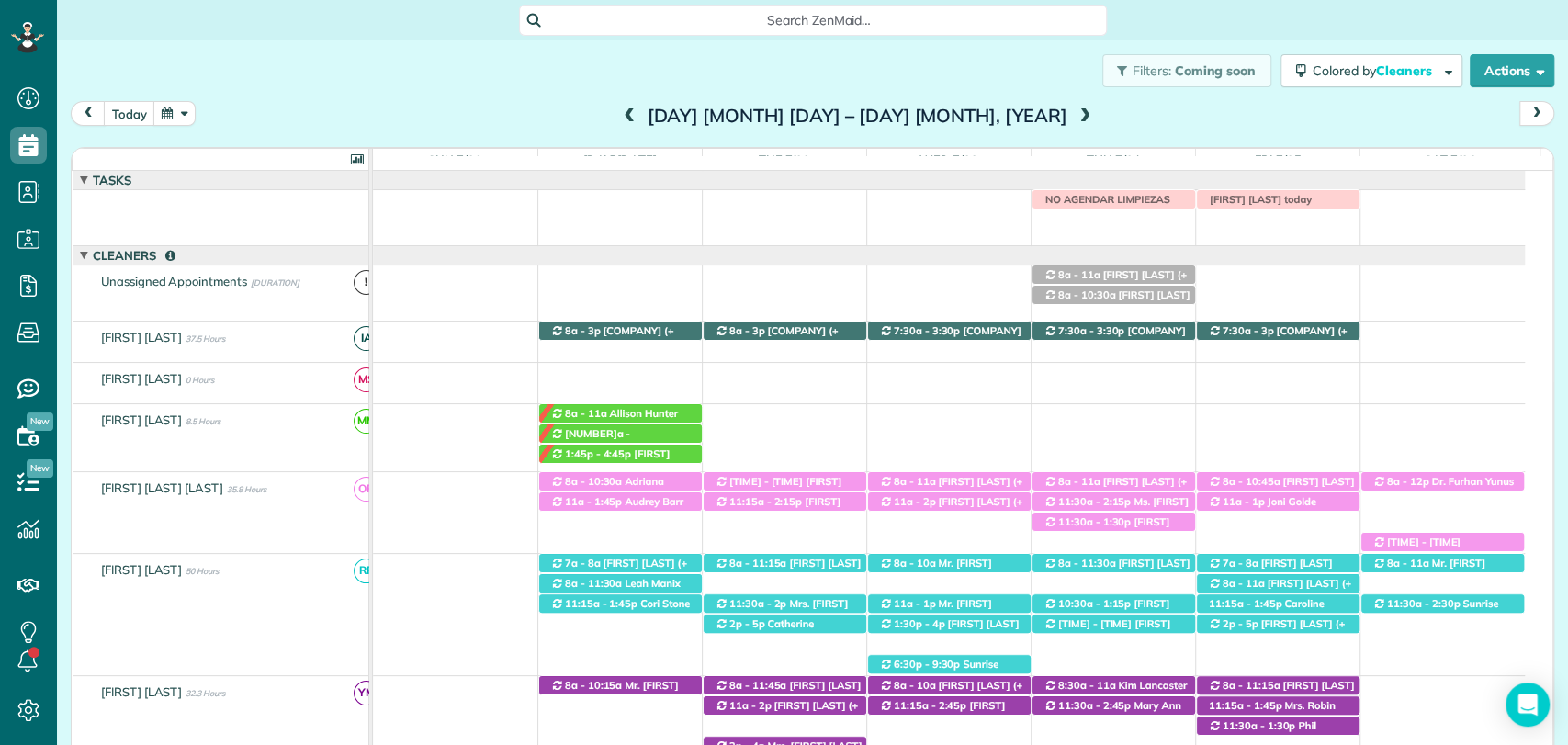 click on "today   Sunday Jul 20 – Saturday Jul 26, 2025" at bounding box center (812, 118) 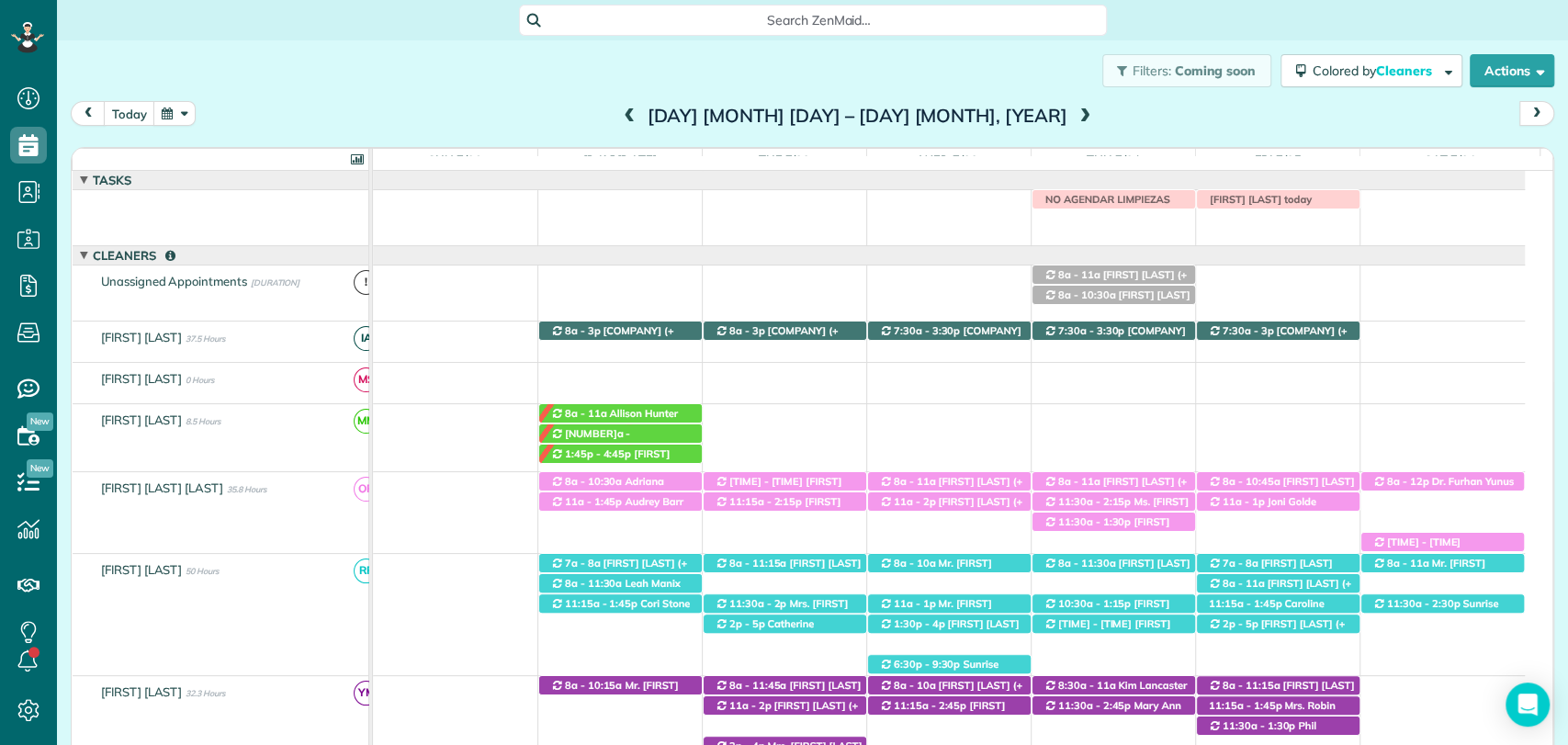 scroll, scrollTop: 281, scrollLeft: 0, axis: vertical 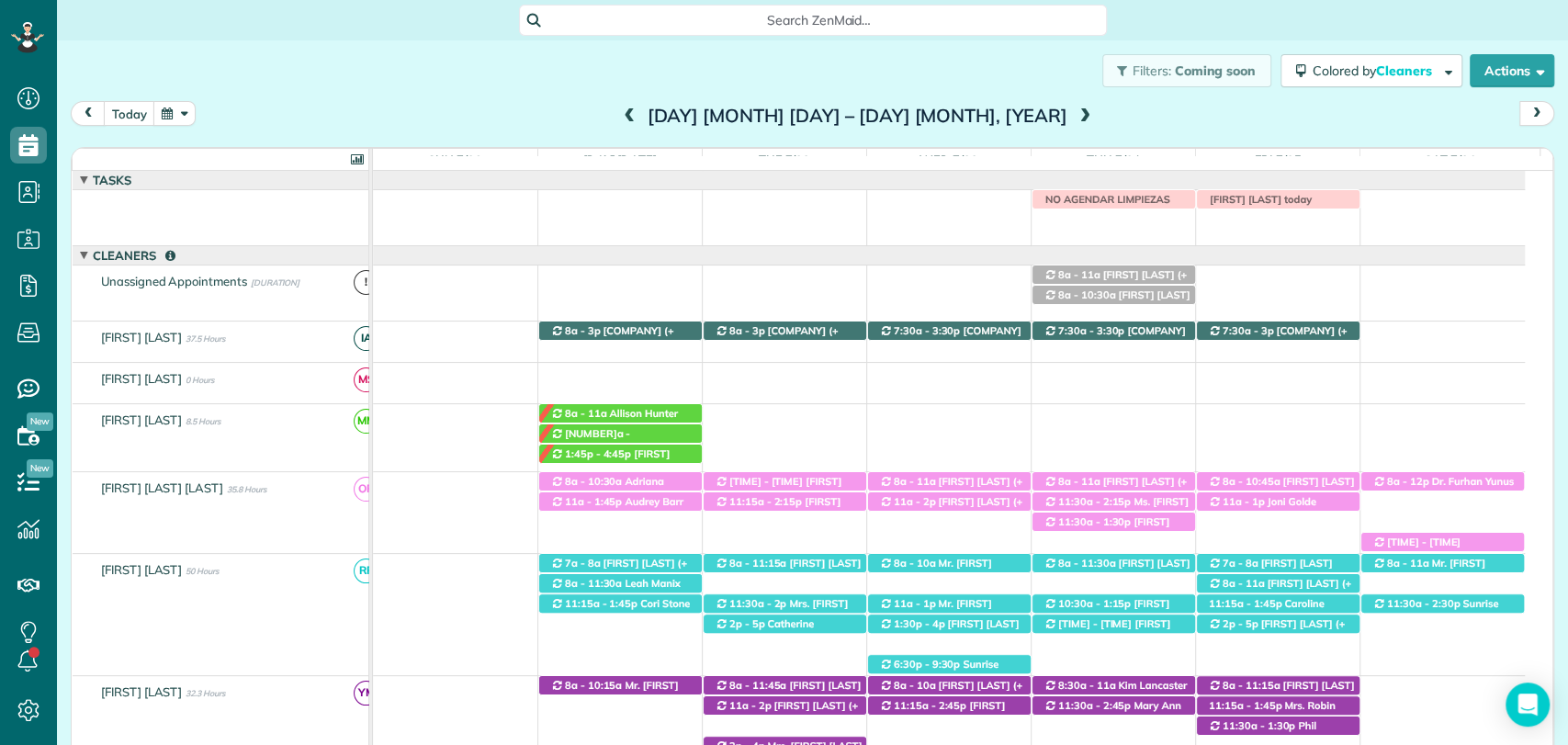 click on "Filters:   Coming soon
Colored by  Cleaners
Color by Cleaner
Color by Team
Color by Status
Color by Recurrence
Color by Paid/Unpaid
Filters  Default
Schedule Changes
Actions
Create Appointment
Create Task
Clock In/Out
Send Work Orders
Print Route Sheets
Today's Emails/Texts
Export data.." at bounding box center (812, 71) 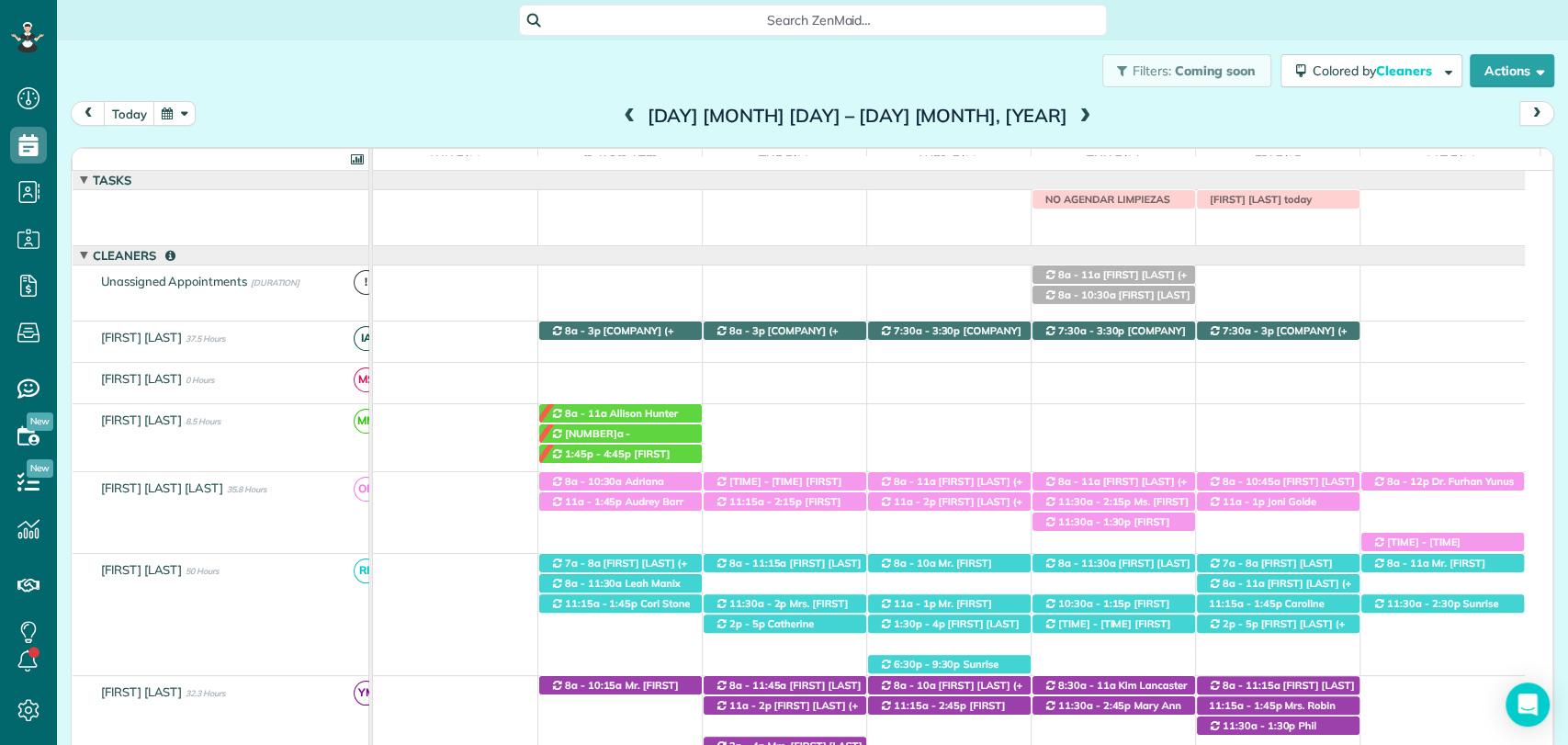 scroll, scrollTop: 350, scrollLeft: 0, axis: vertical 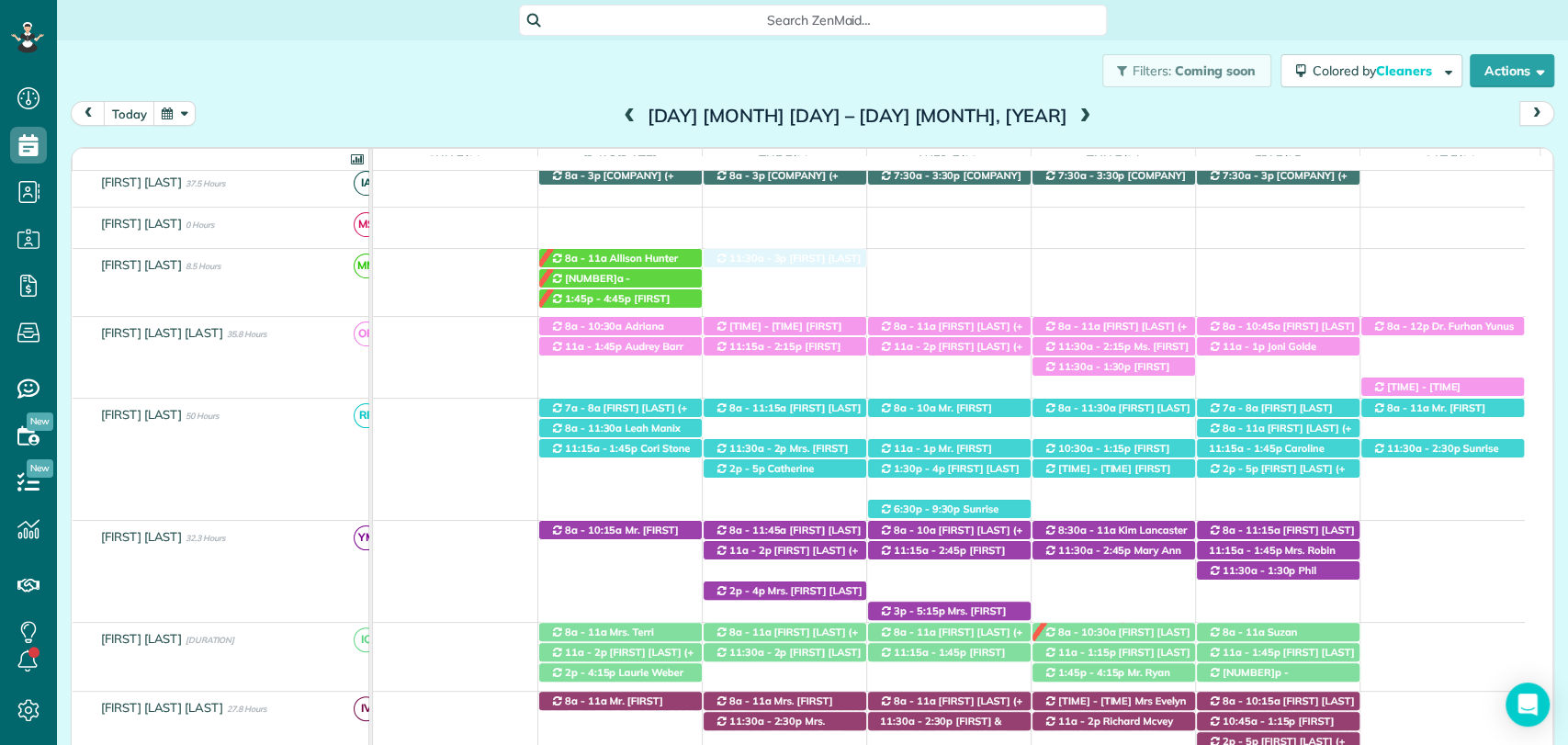 drag, startPoint x: 807, startPoint y: 560, endPoint x: 811, endPoint y: 278, distance: 282.0284 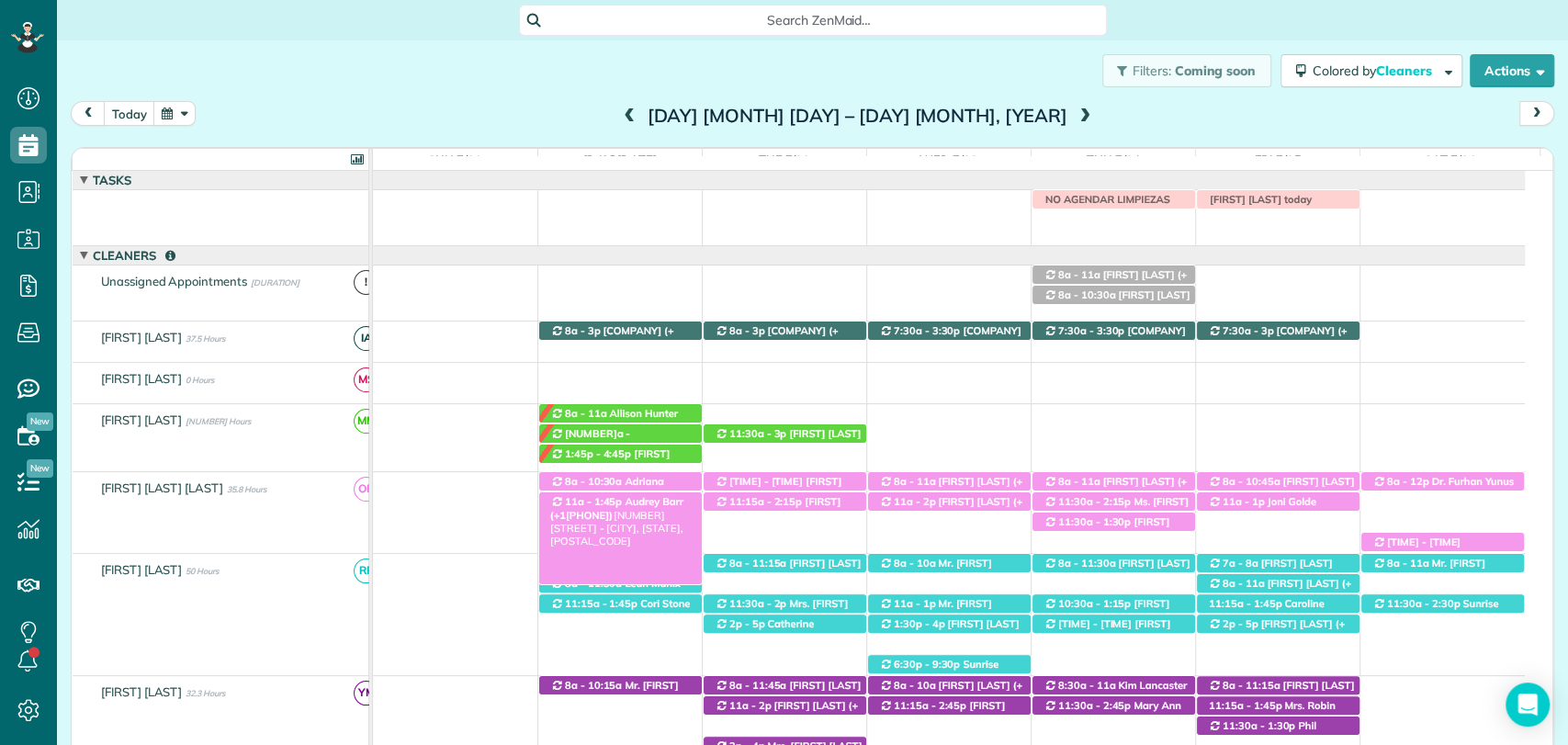 scroll, scrollTop: 792, scrollLeft: 0, axis: vertical 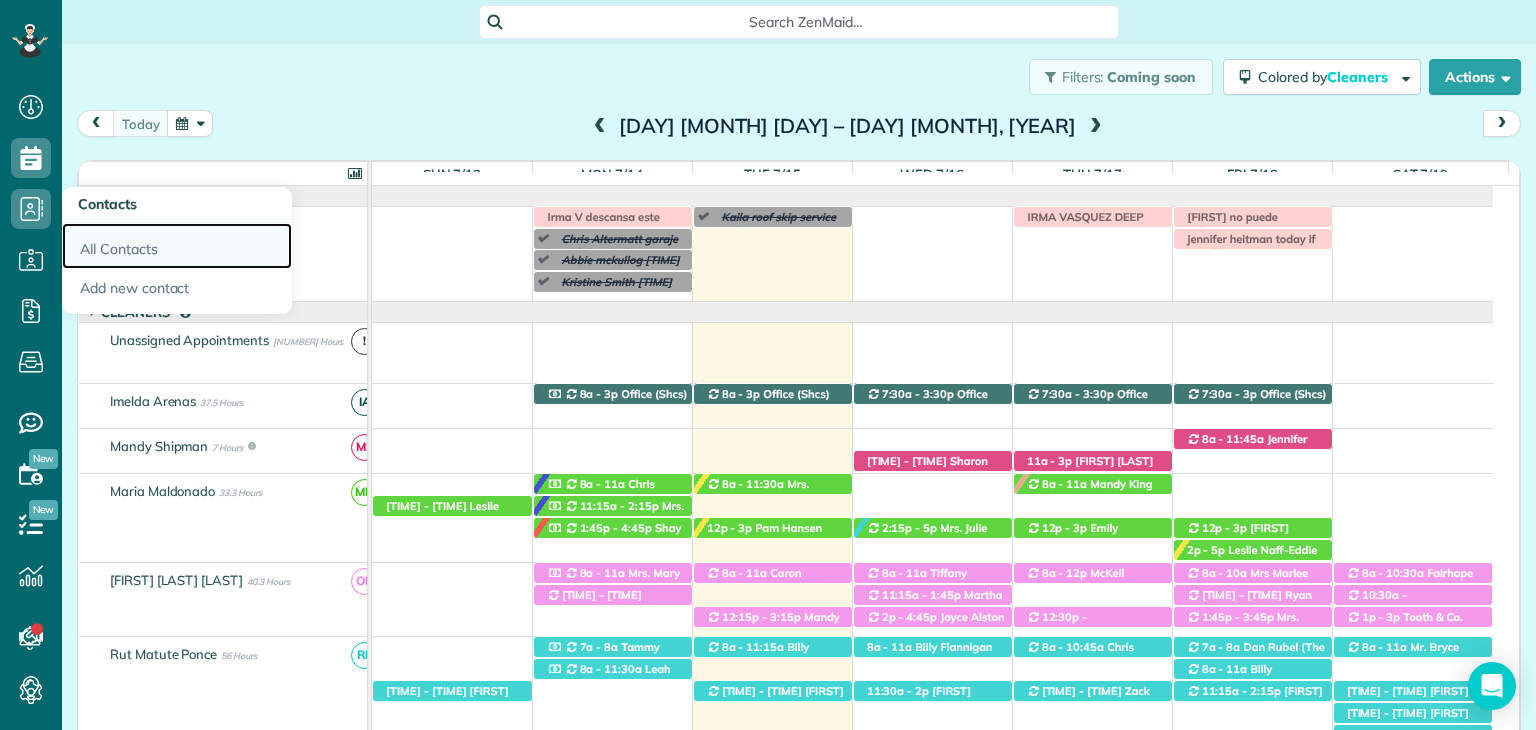 click on "All Contacts" at bounding box center (177, 246) 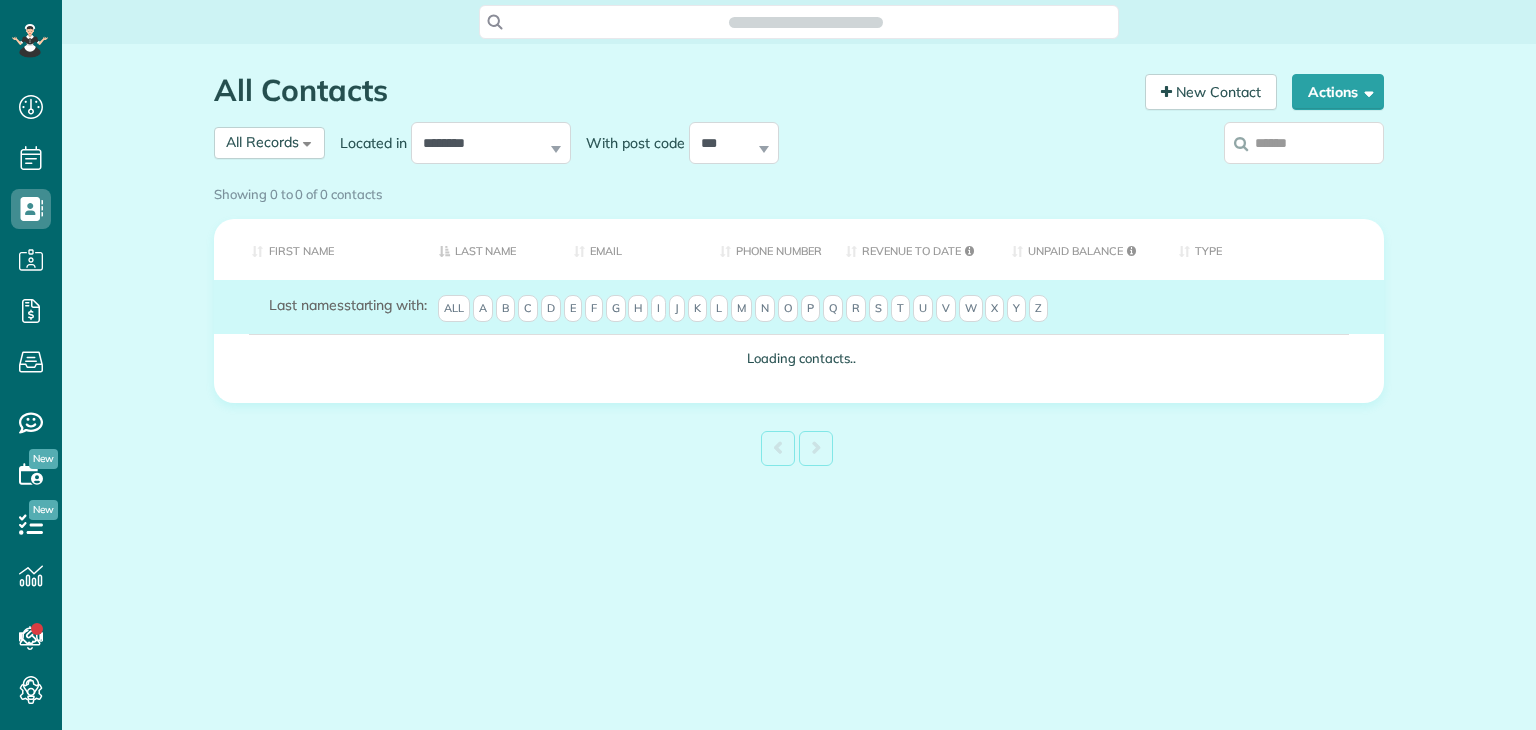 scroll, scrollTop: 0, scrollLeft: 0, axis: both 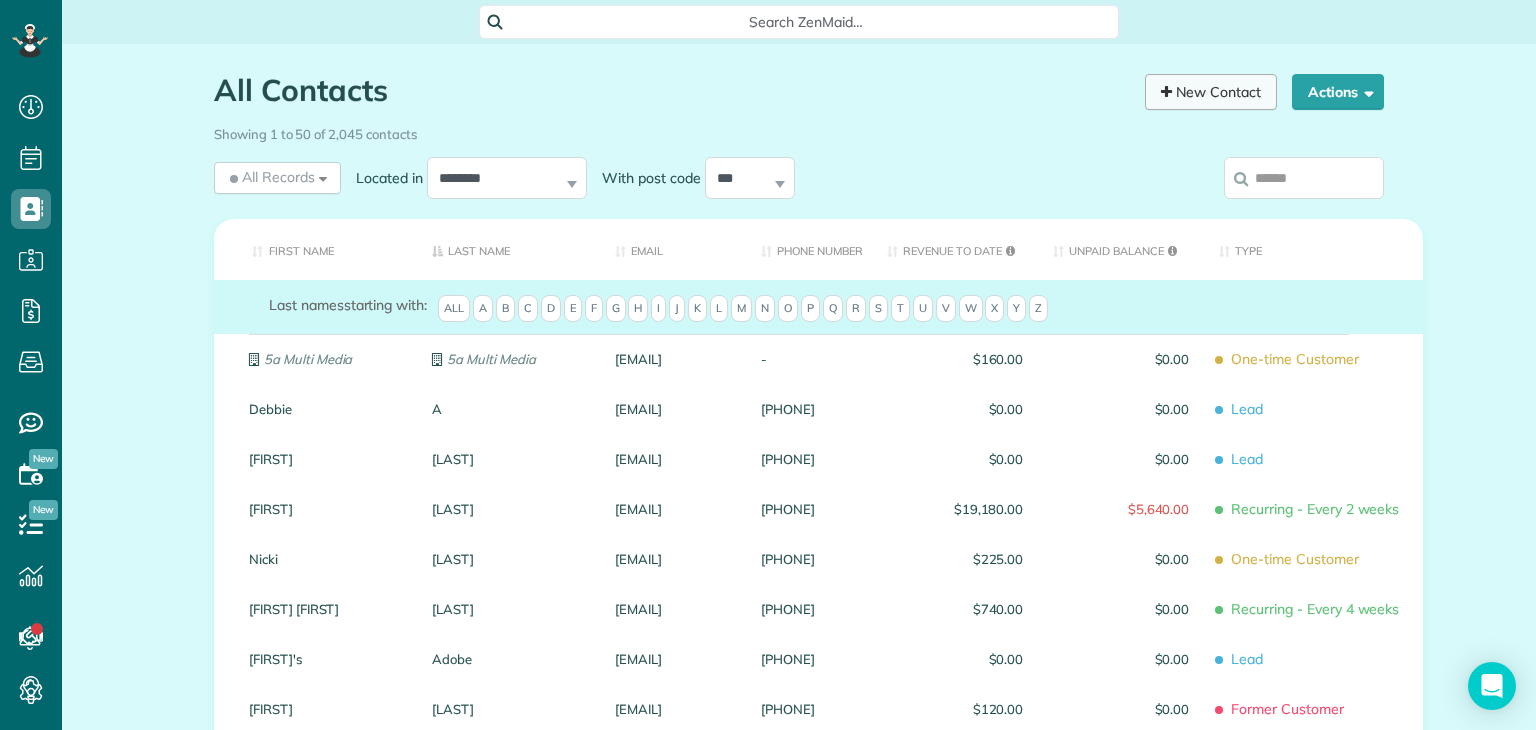 click on "New Contact" at bounding box center [1211, 92] 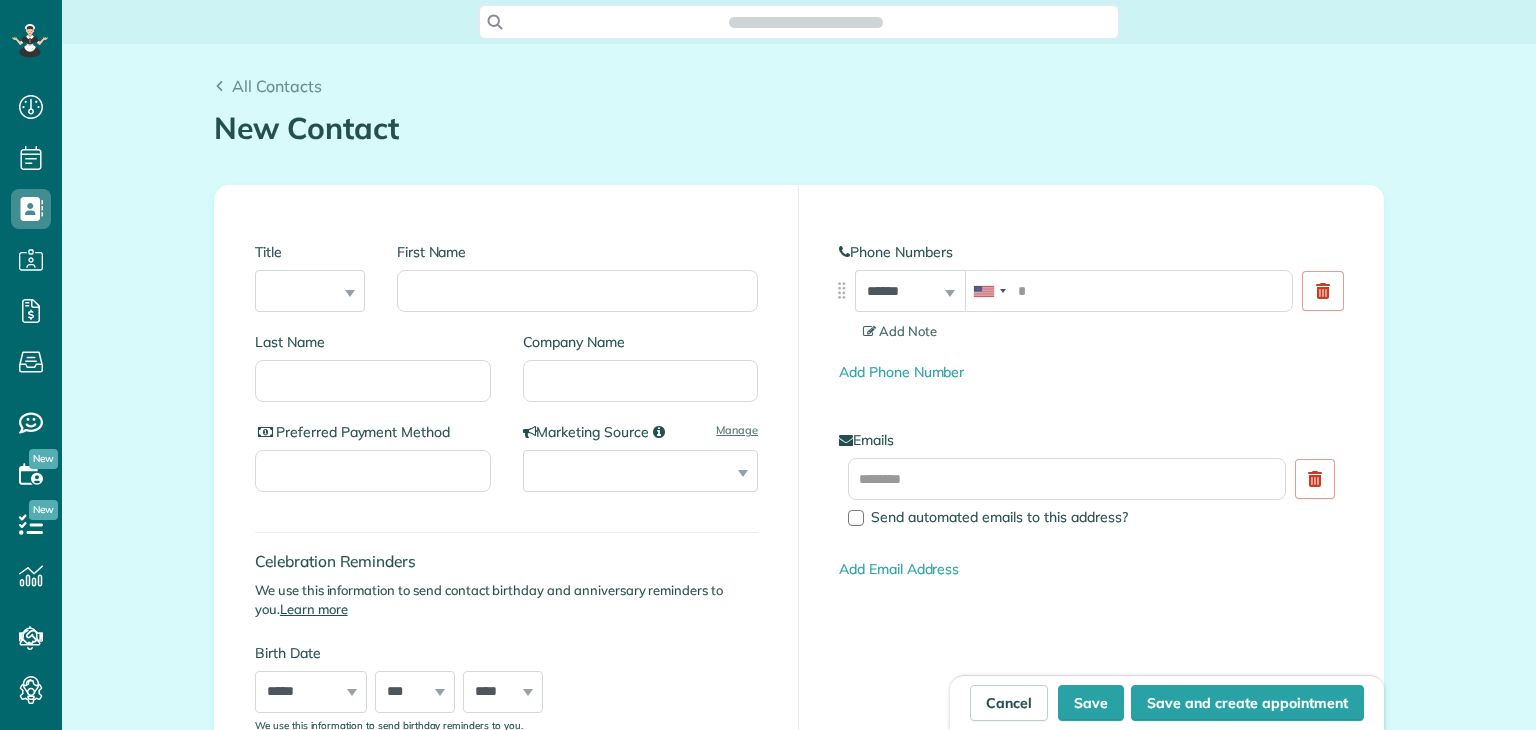 scroll, scrollTop: 0, scrollLeft: 0, axis: both 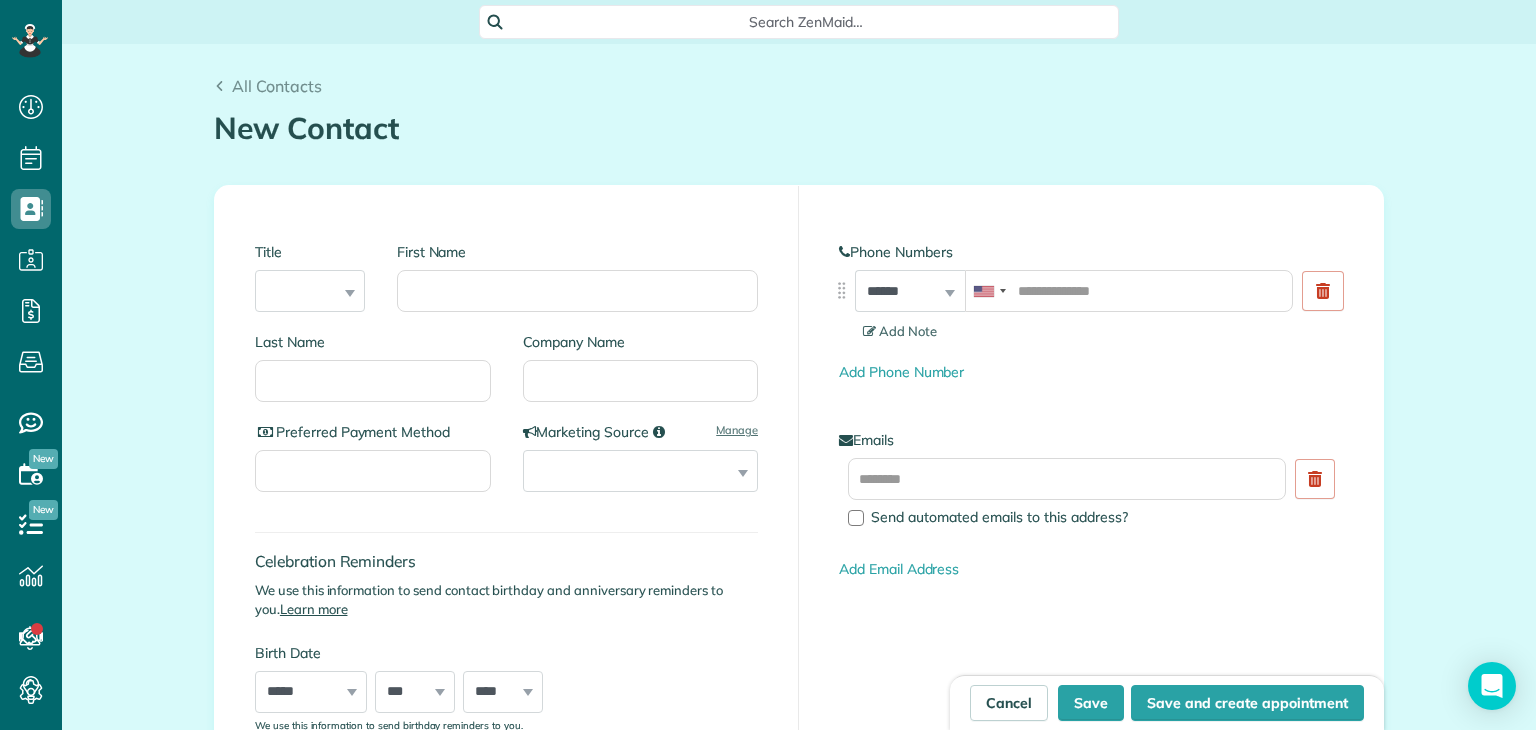 click on "**********" at bounding box center (507, 531) 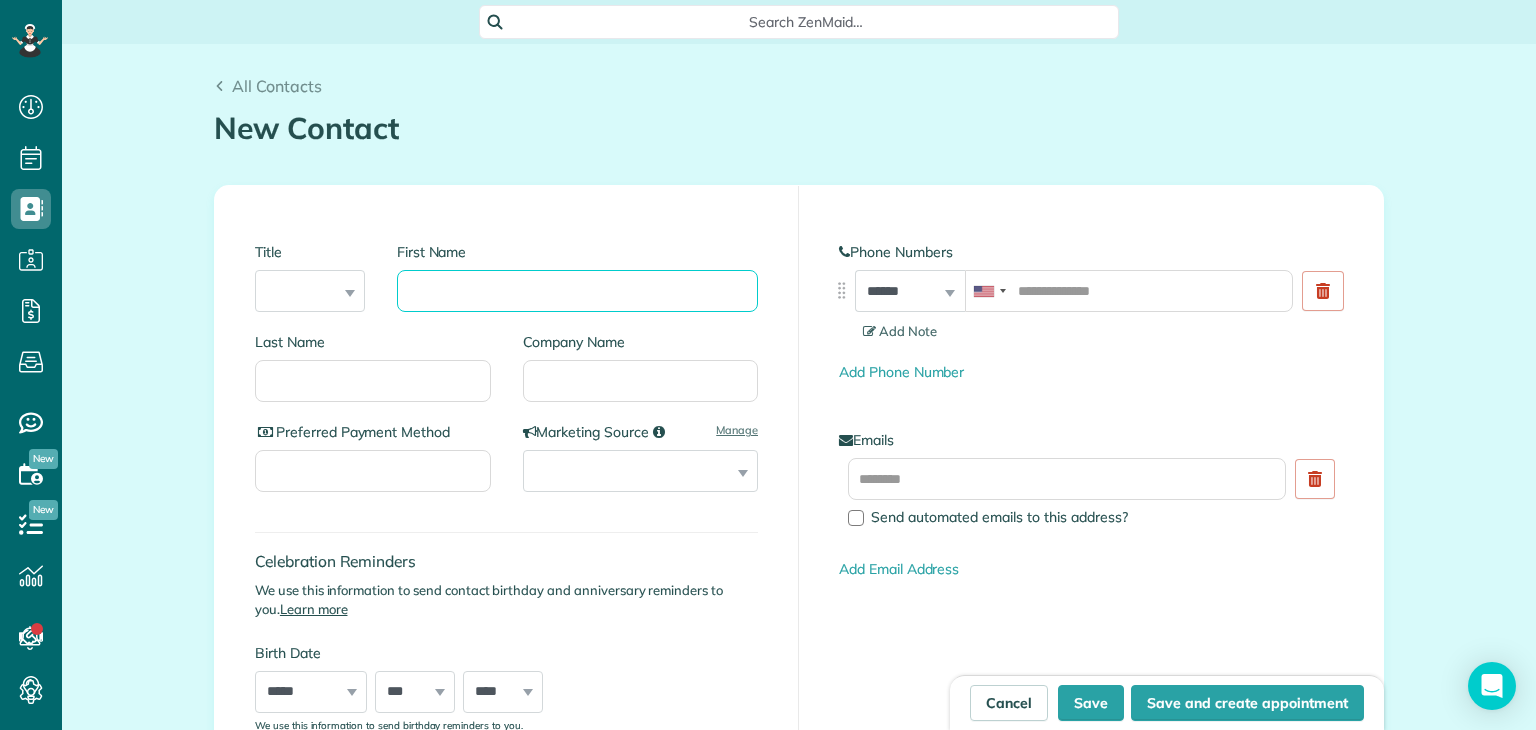click on "First Name" at bounding box center (577, 291) 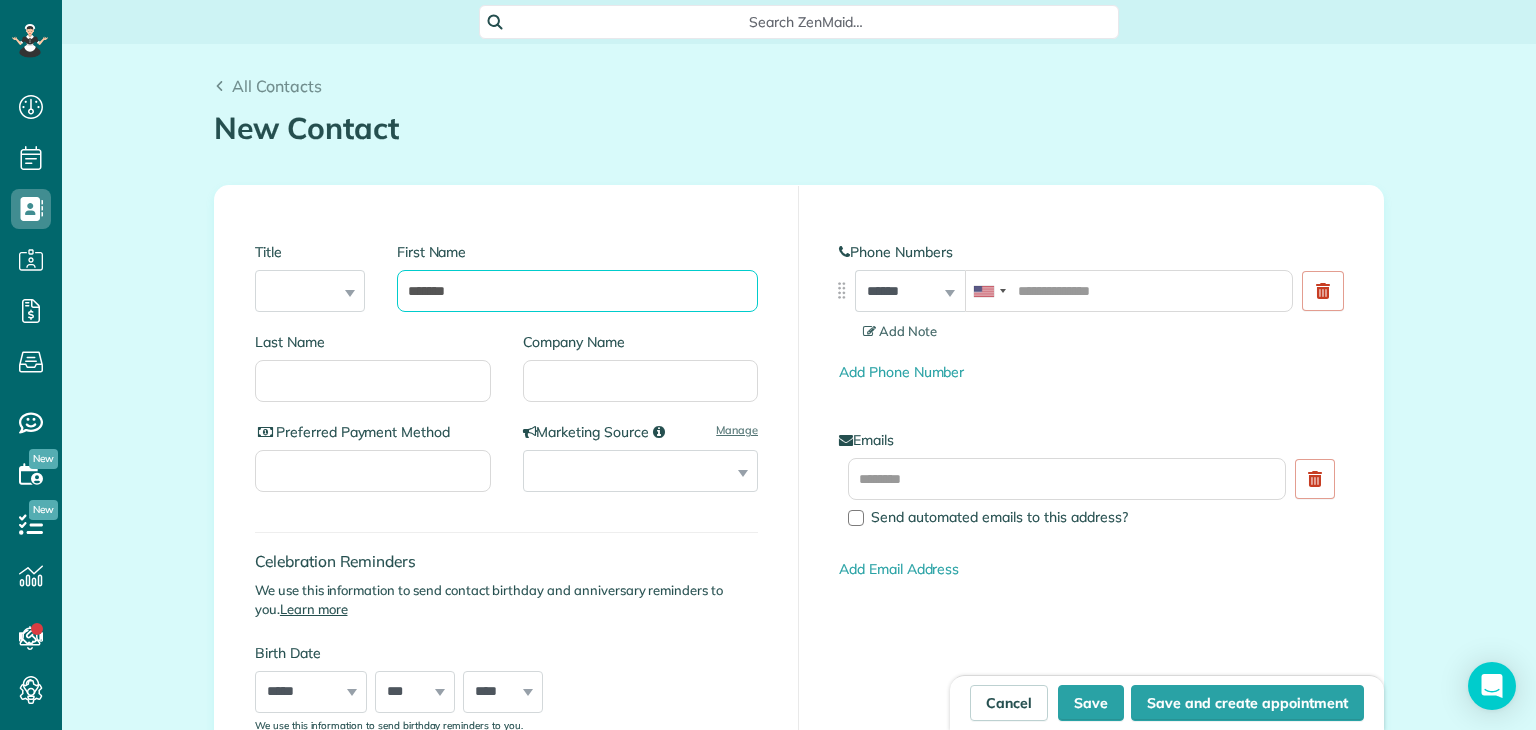 type on "*******" 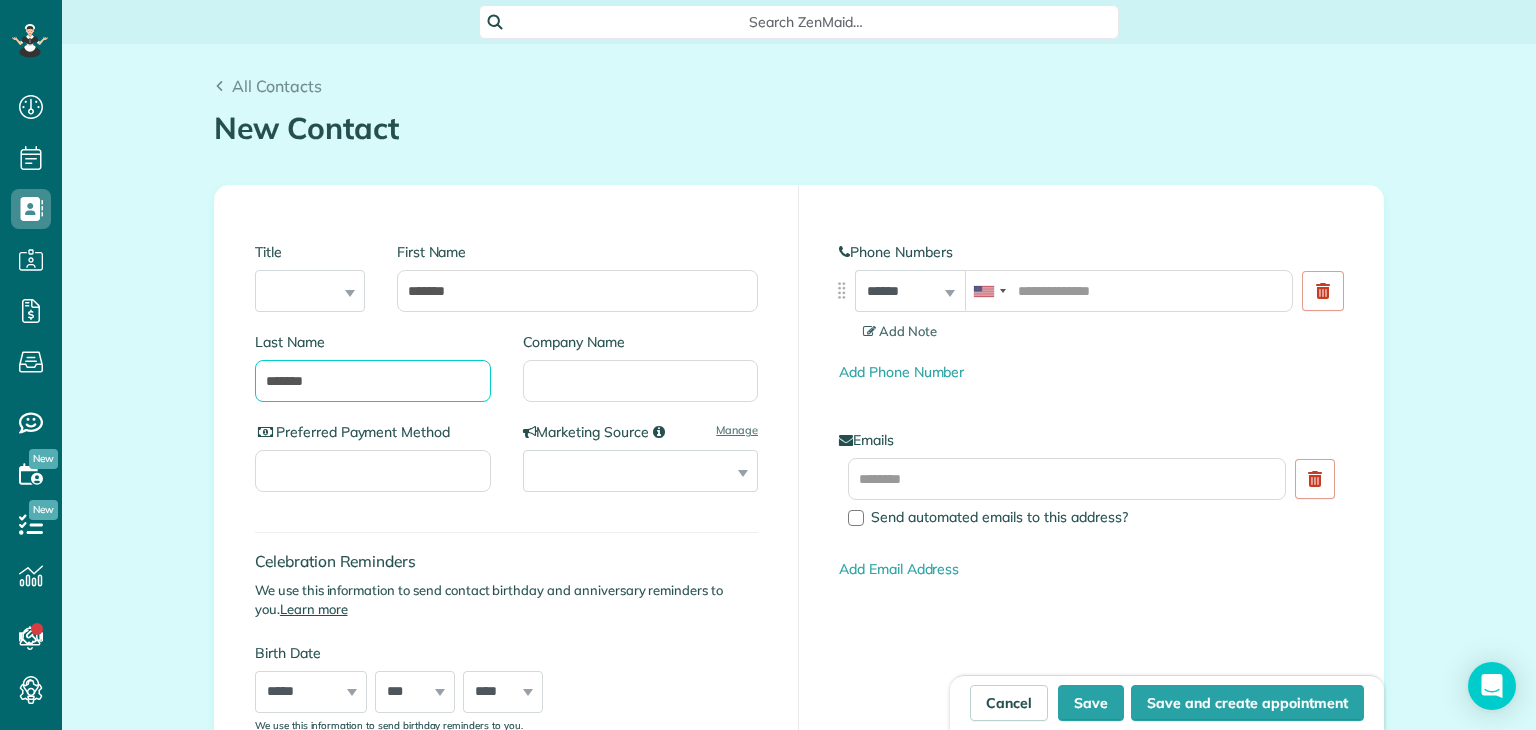 type on "*******" 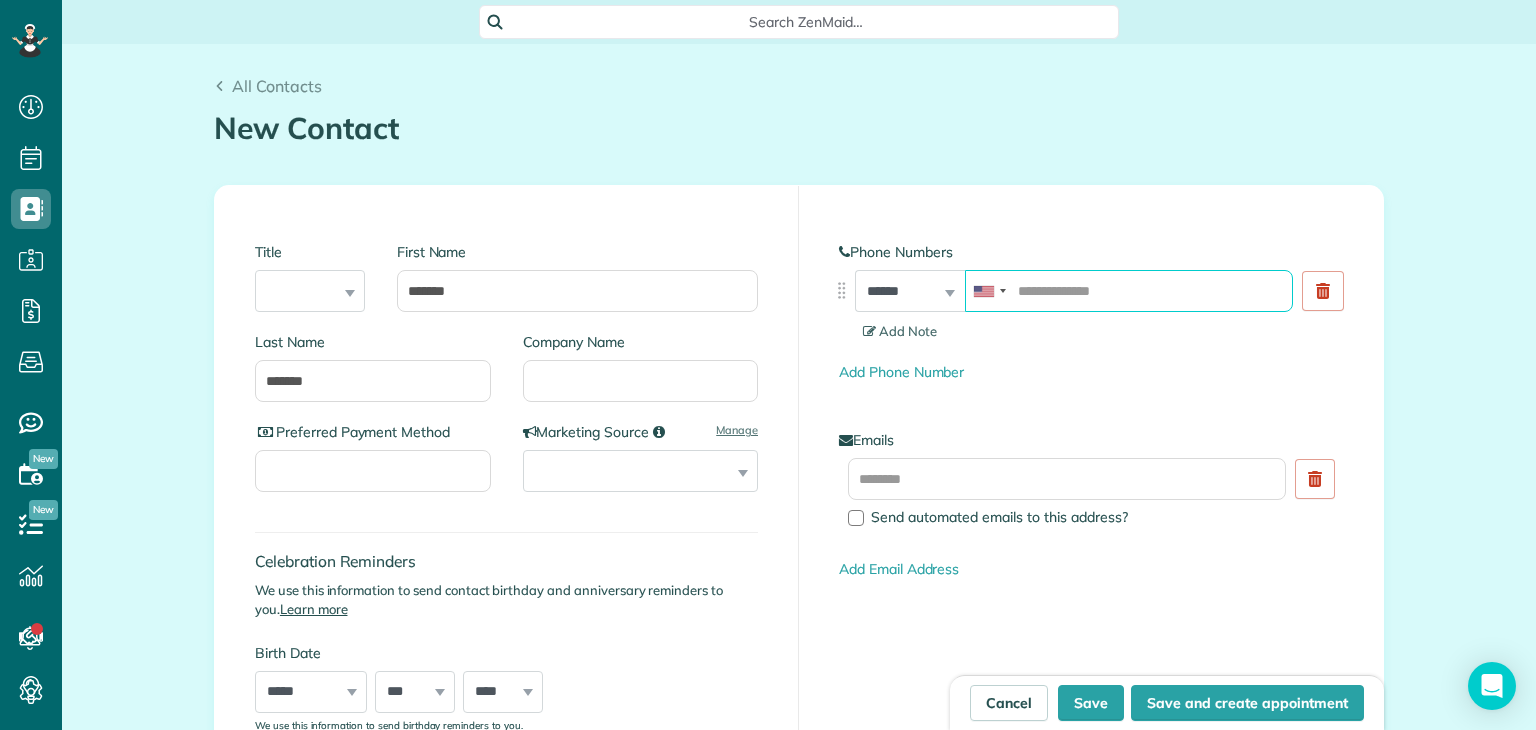 paste on "**********" 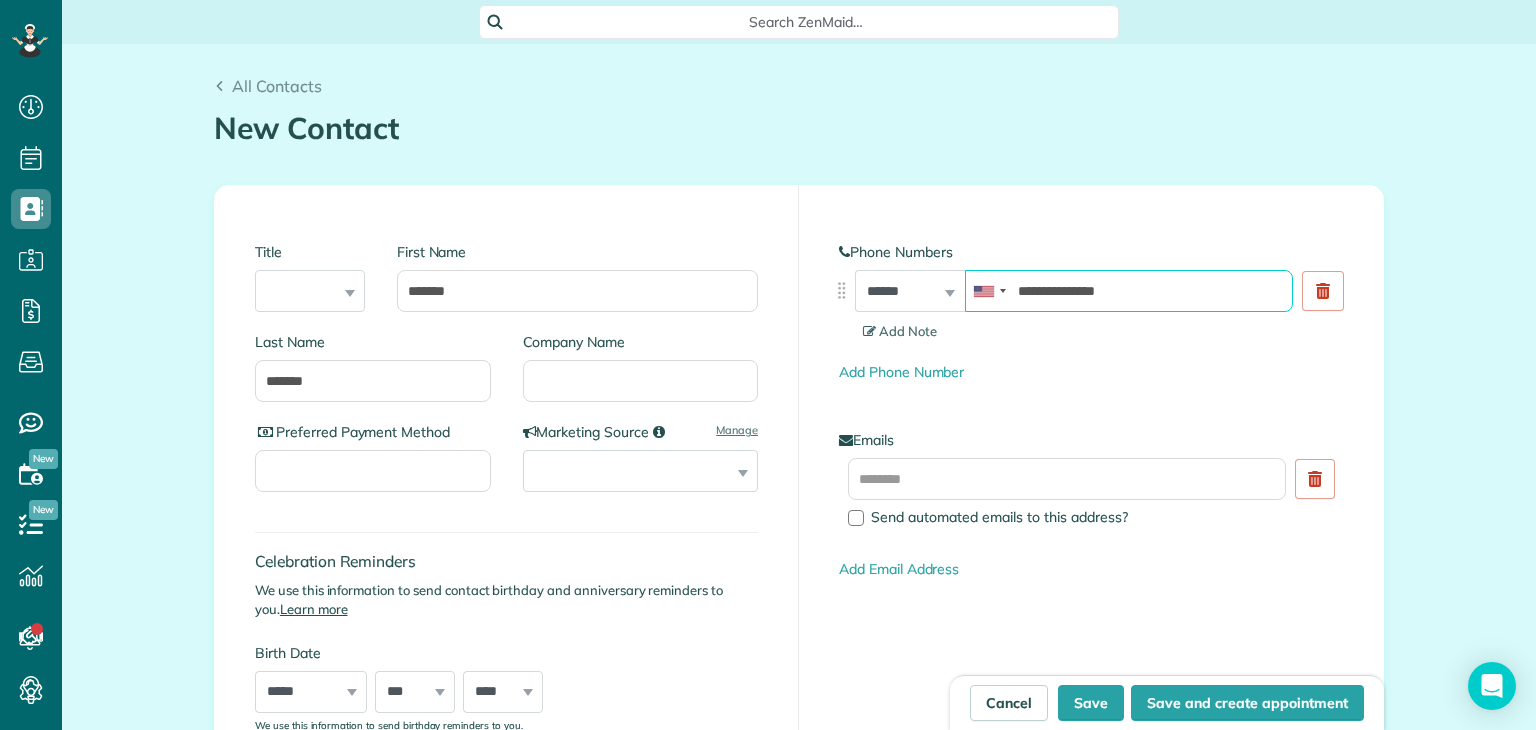 click on "**********" at bounding box center [1129, 291] 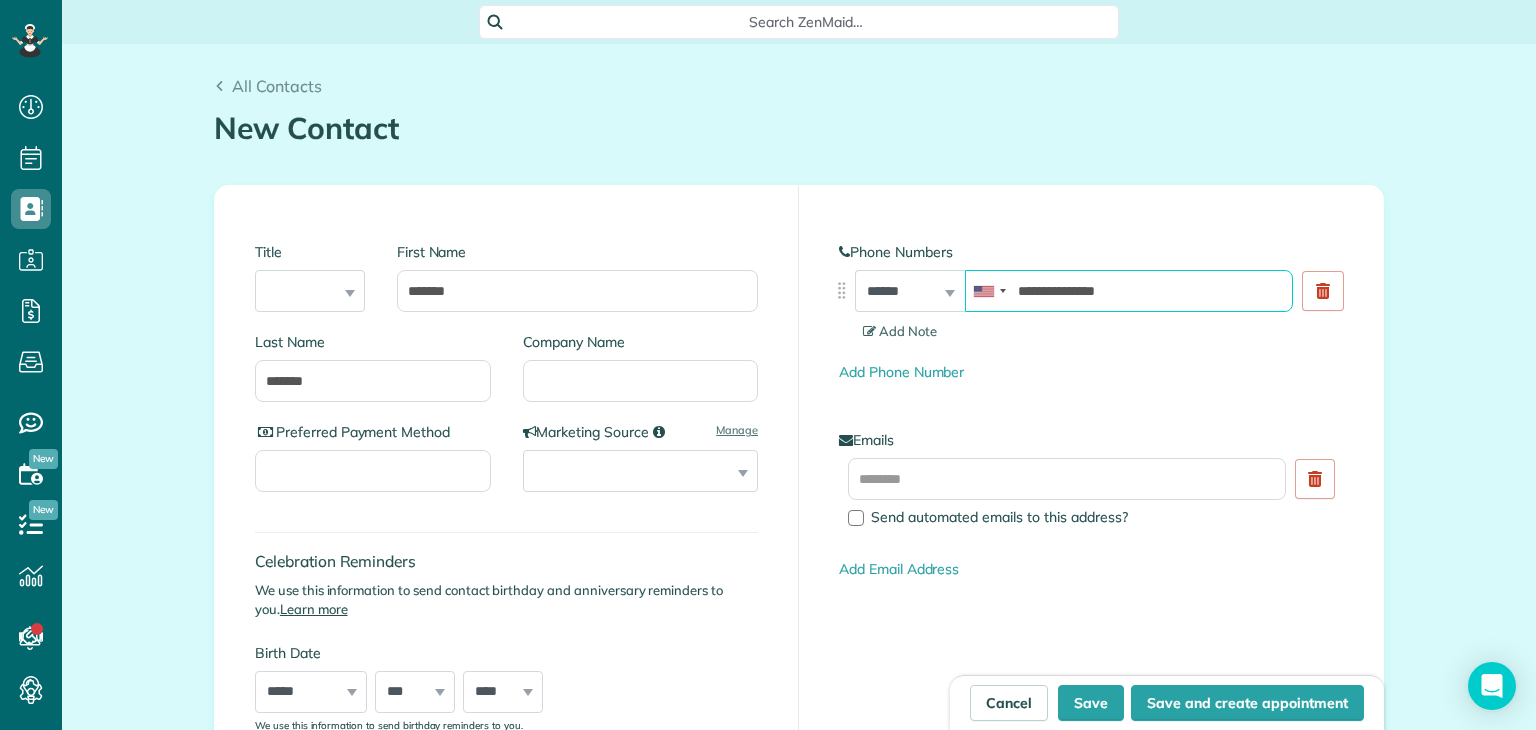 type on "**********" 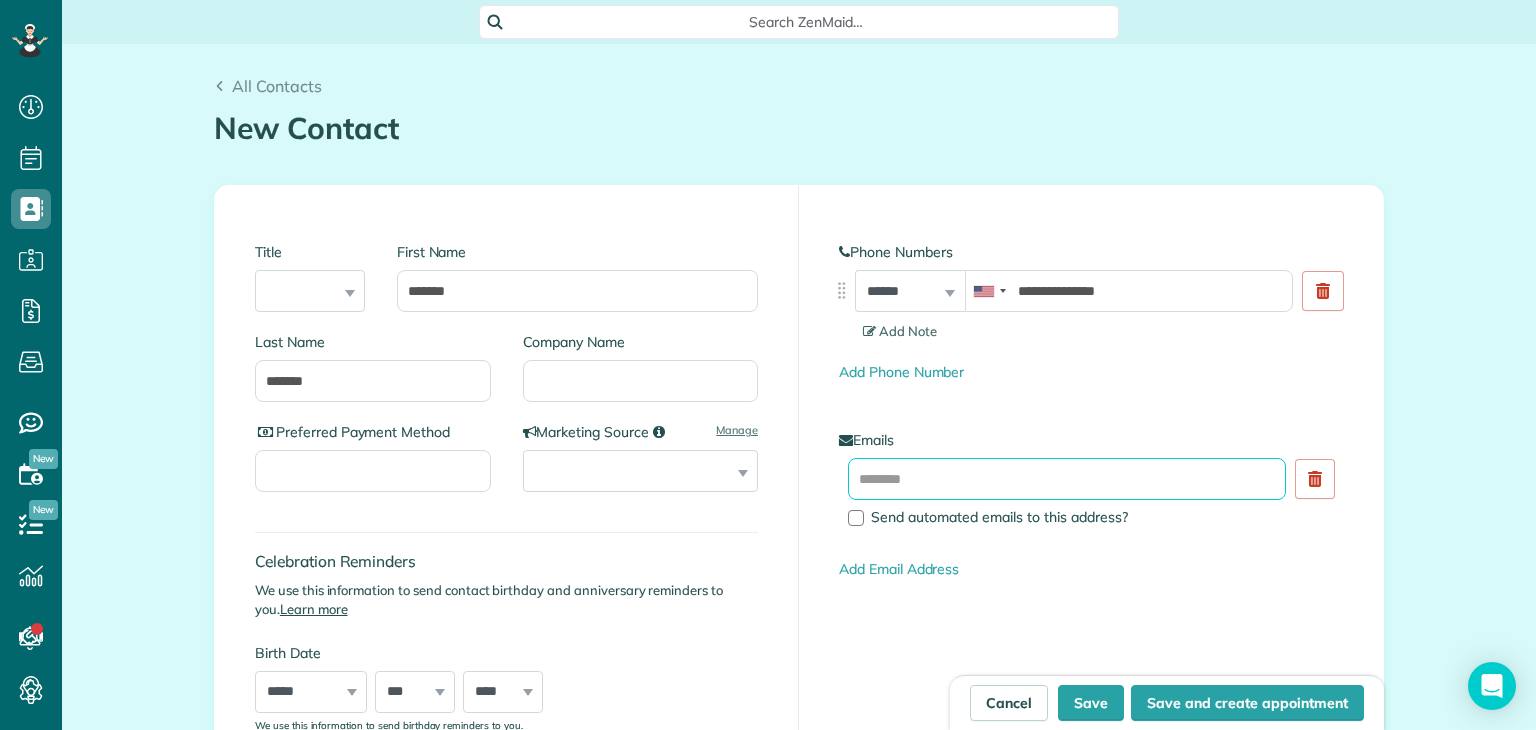 paste on "**********" 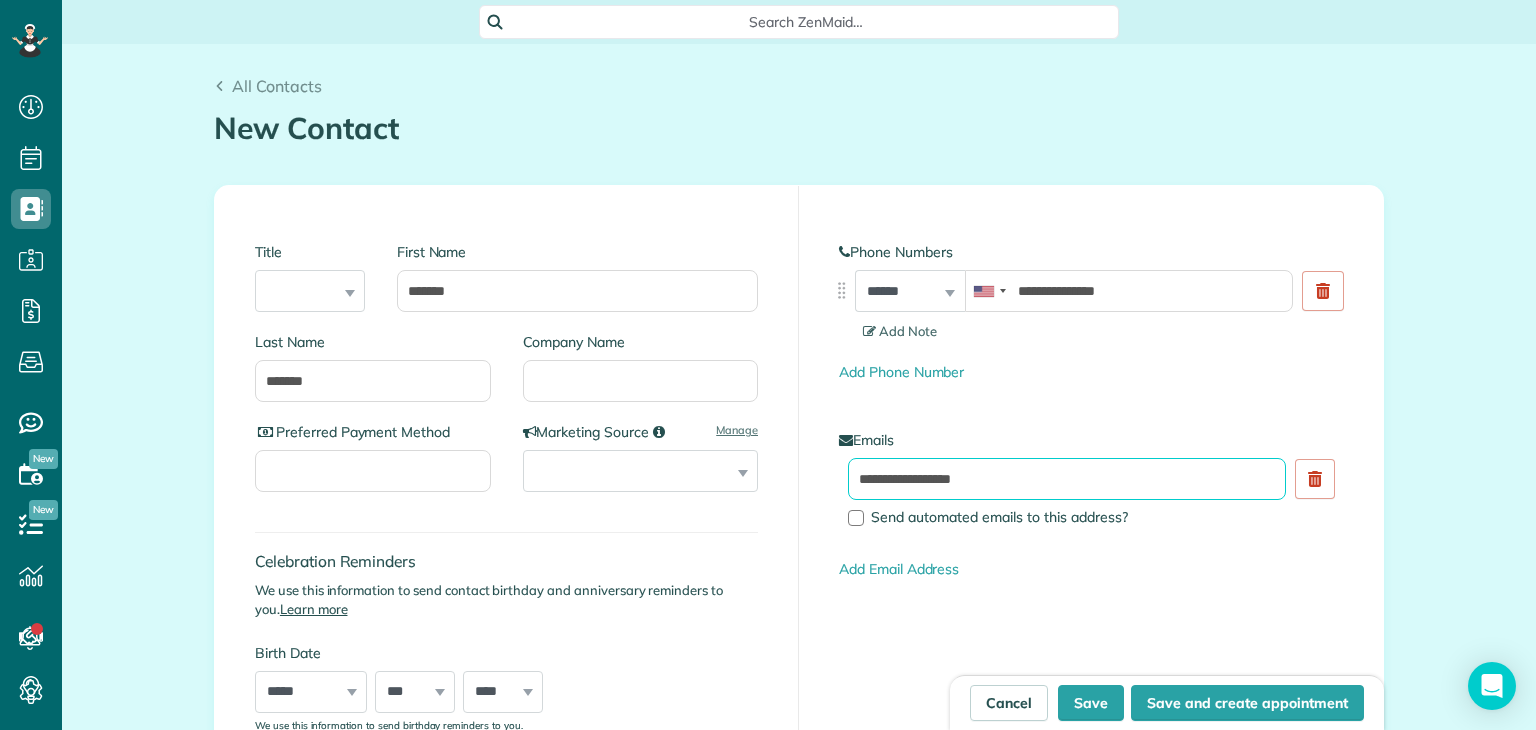click on "**********" at bounding box center [1067, 479] 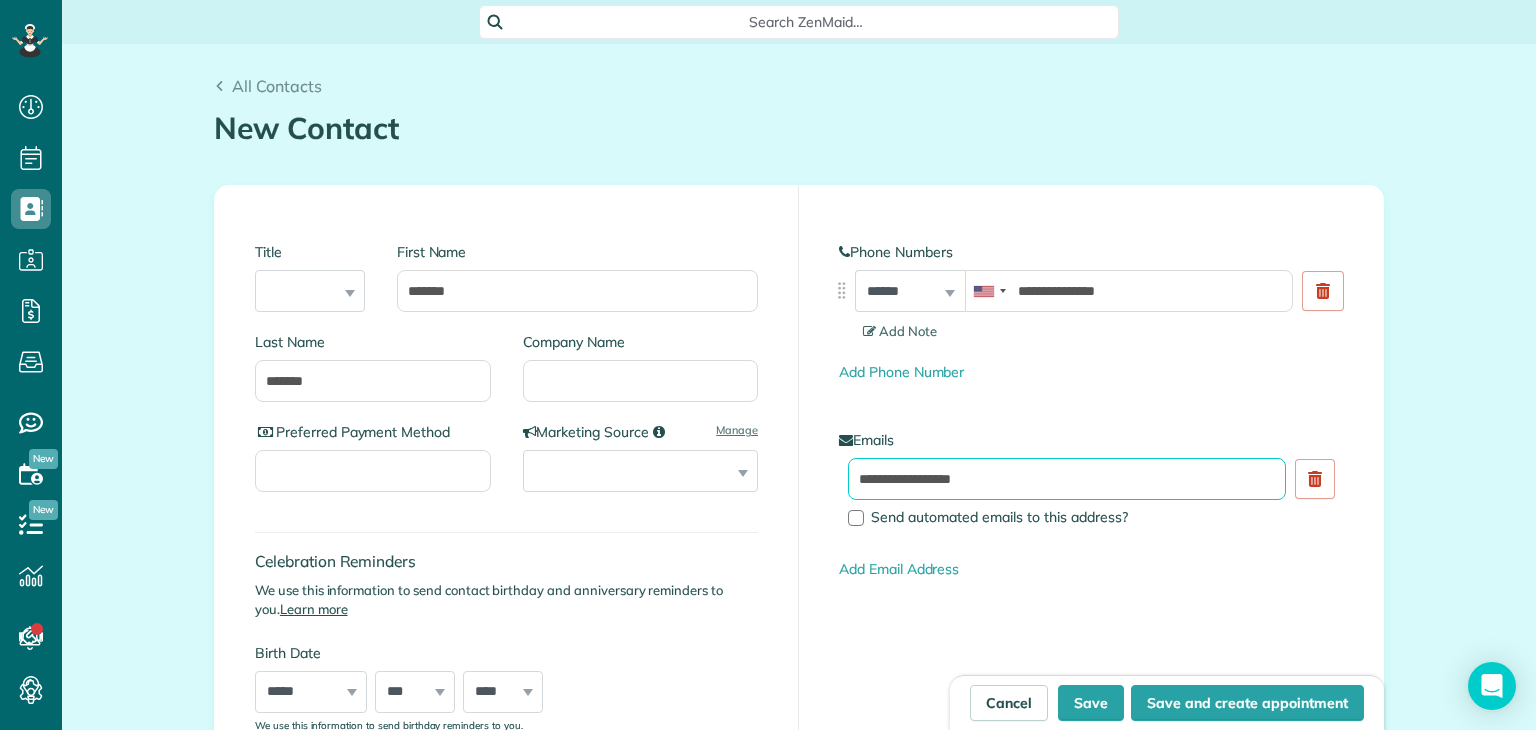 type on "**********" 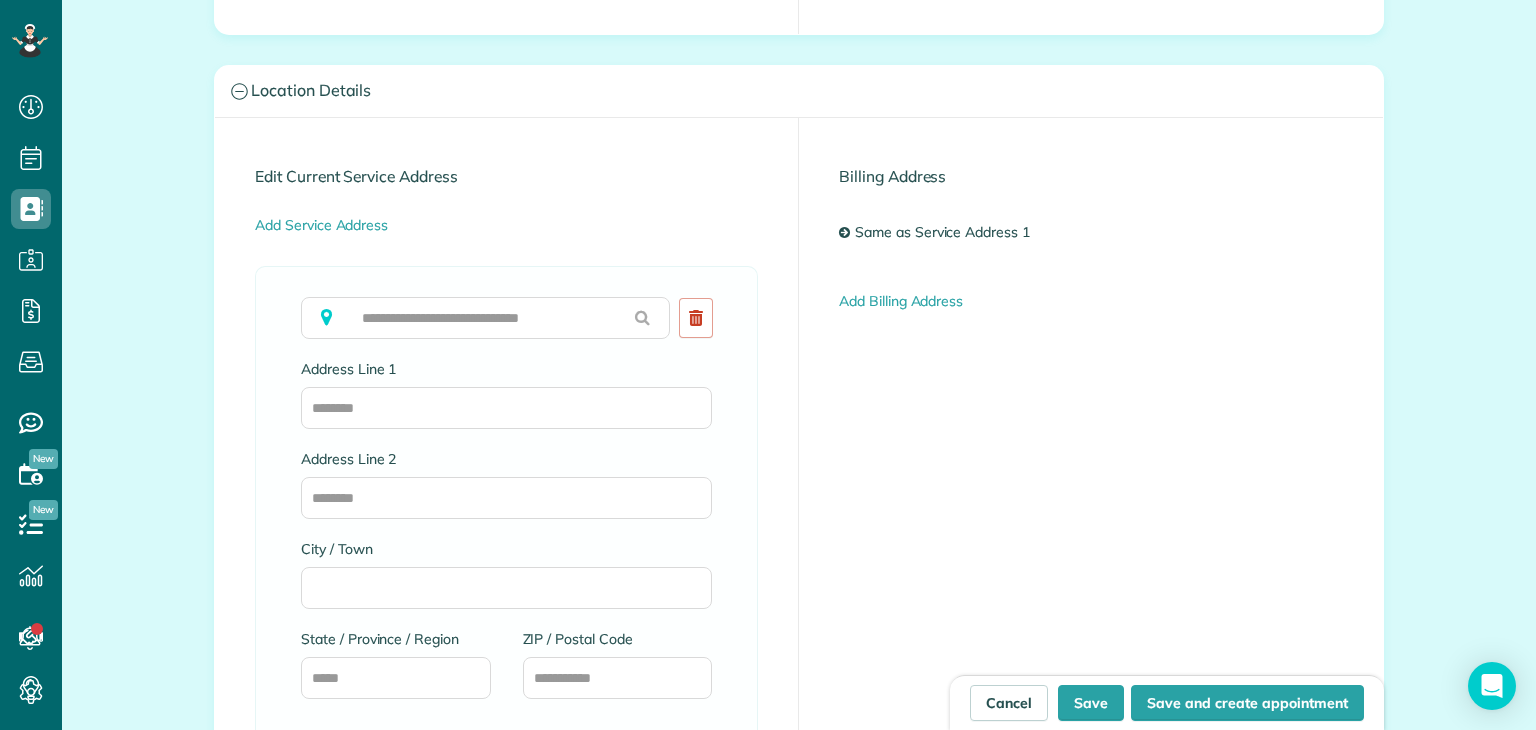 scroll, scrollTop: 844, scrollLeft: 0, axis: vertical 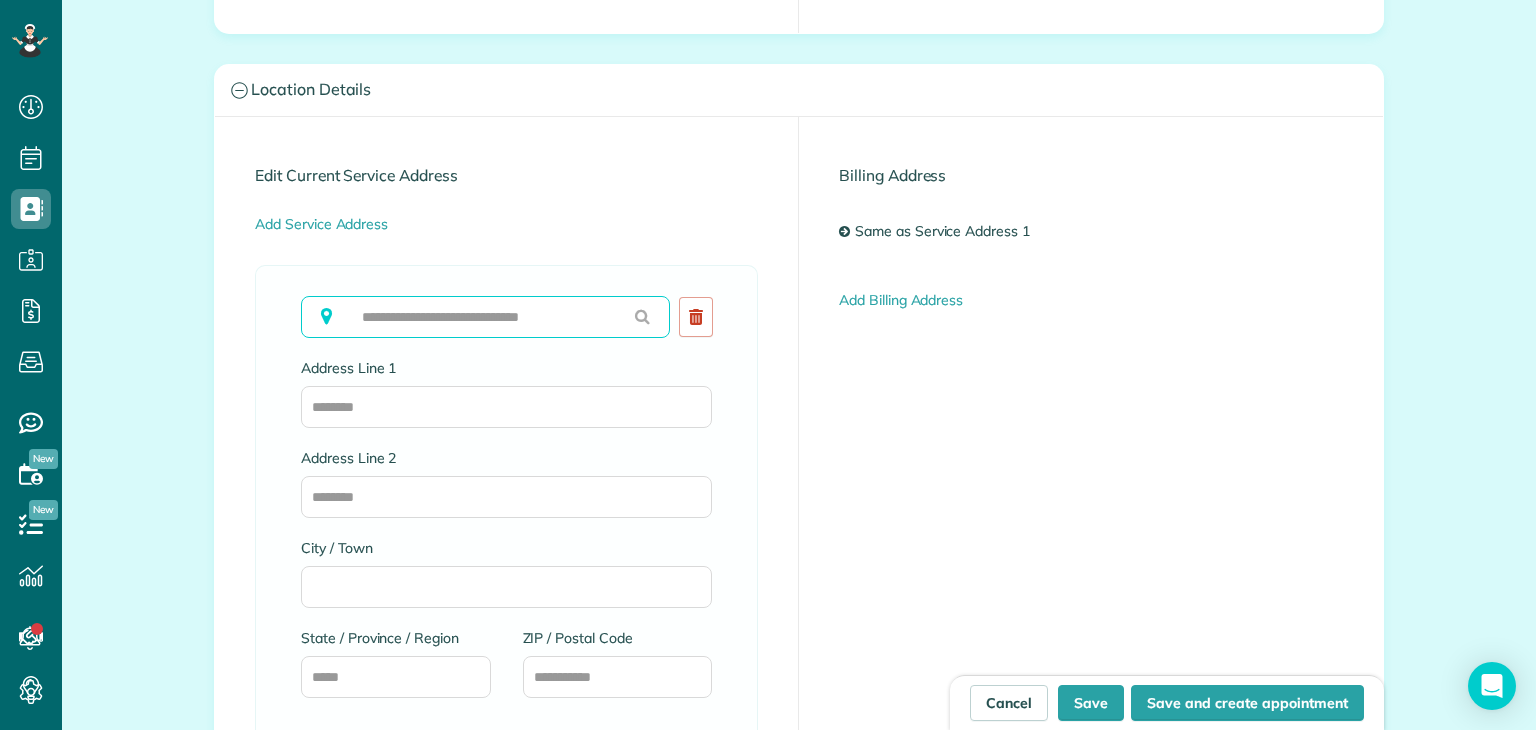 paste on "**********" 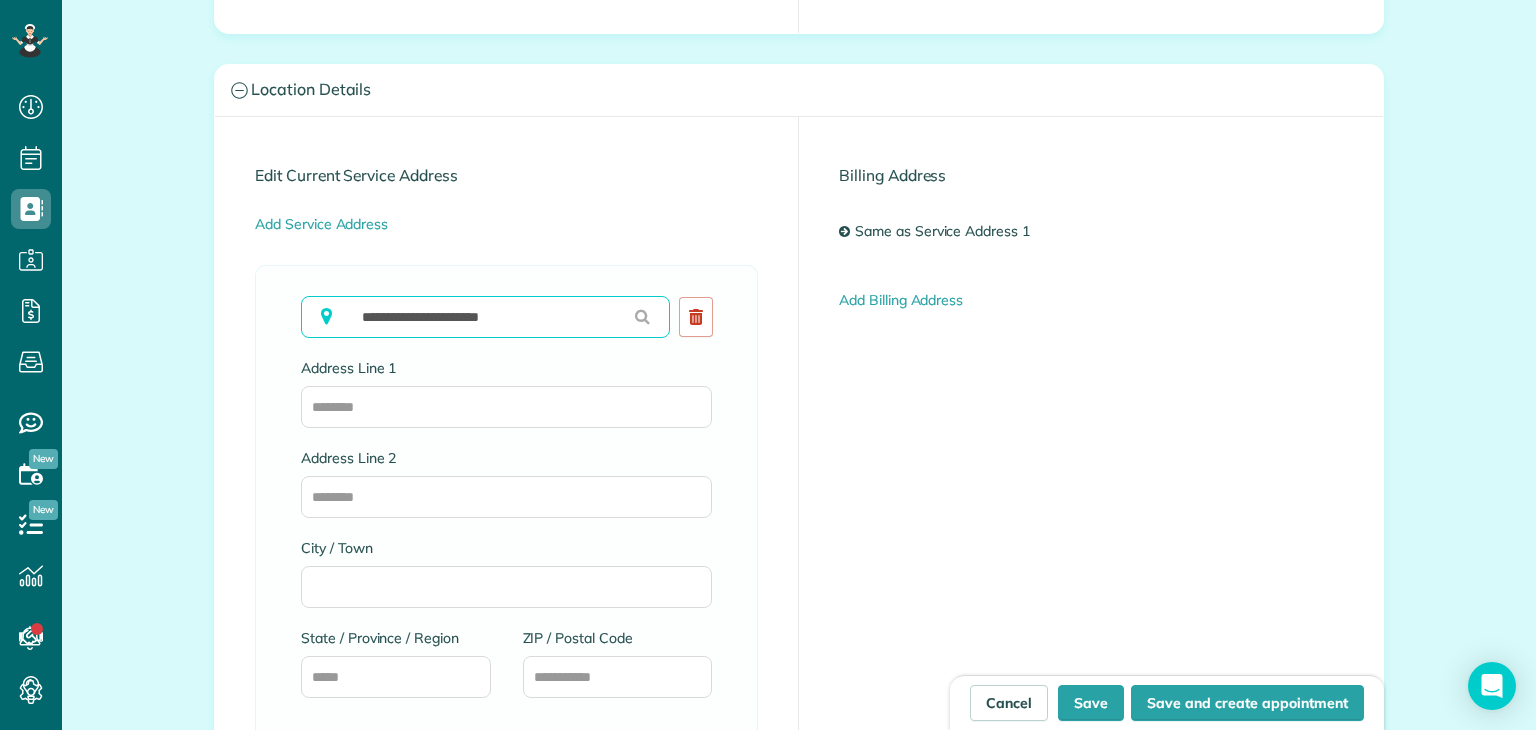 click on "**********" at bounding box center [485, 317] 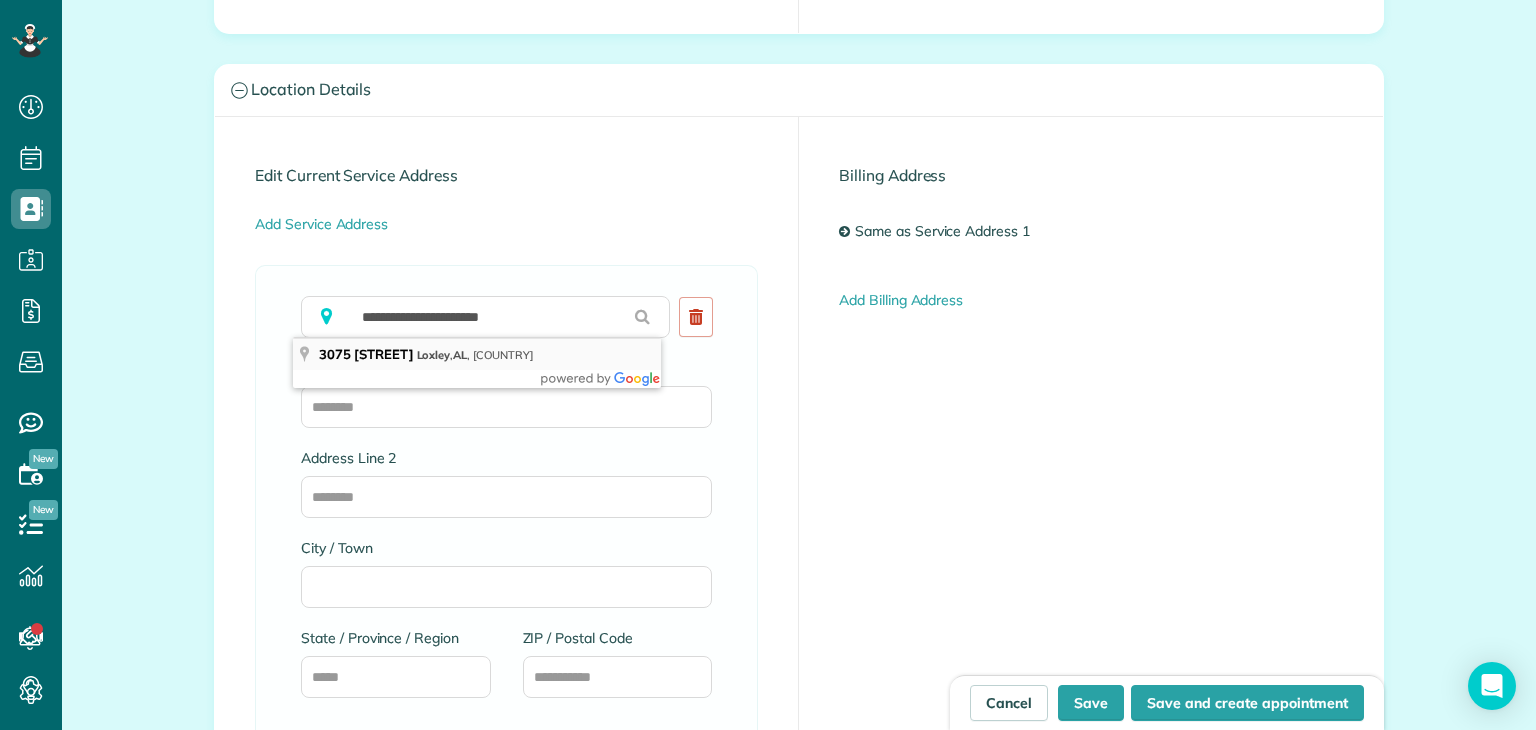 type on "**********" 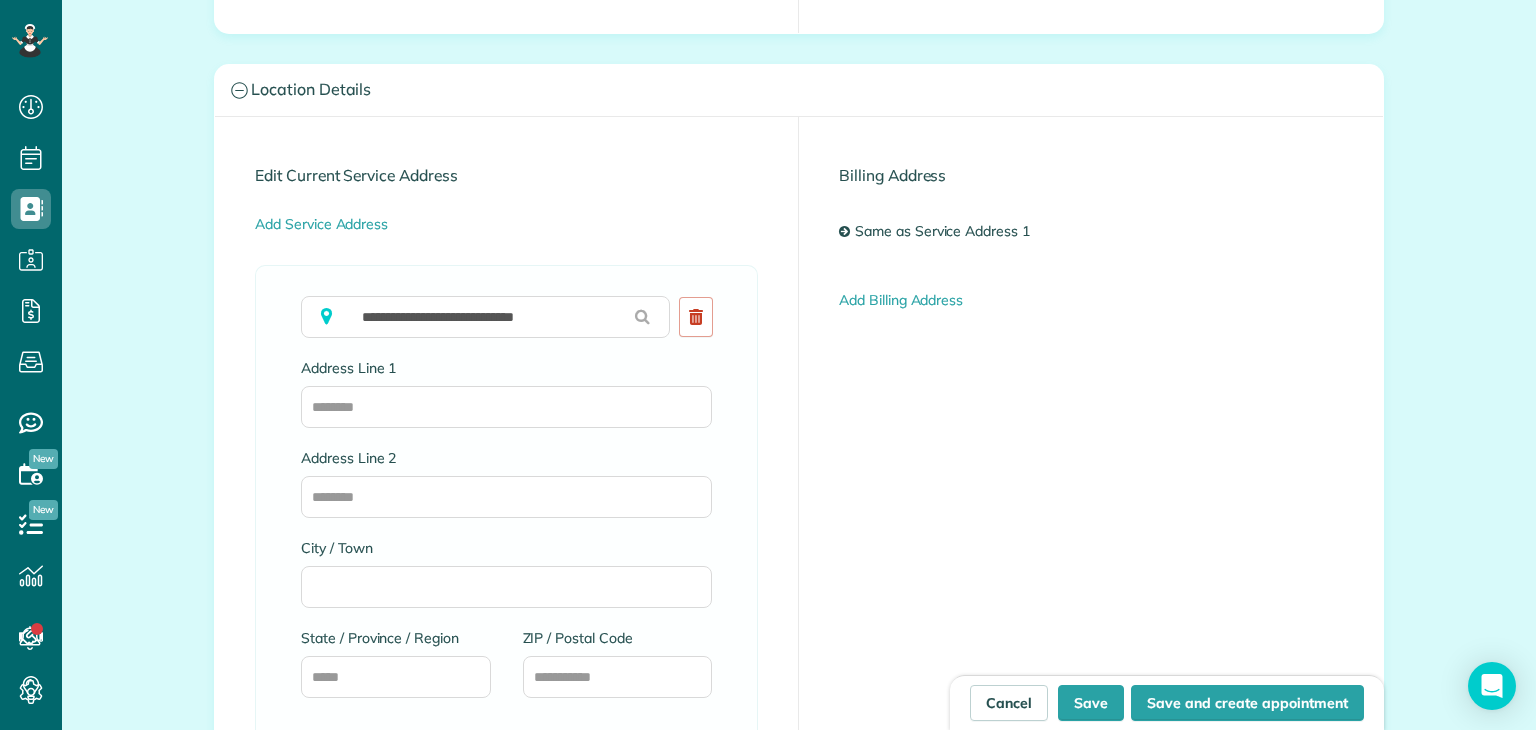 type on "**********" 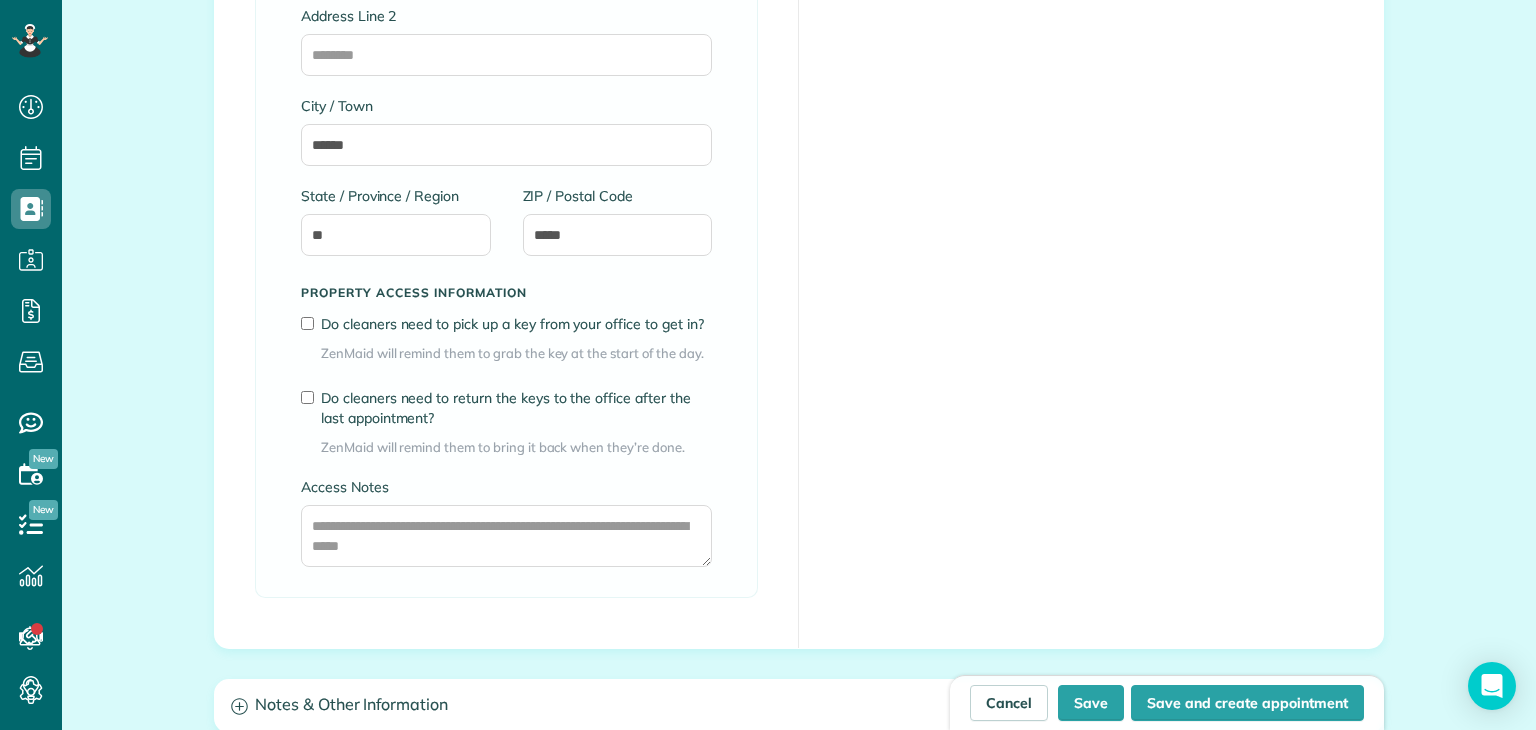 scroll, scrollTop: 1296, scrollLeft: 0, axis: vertical 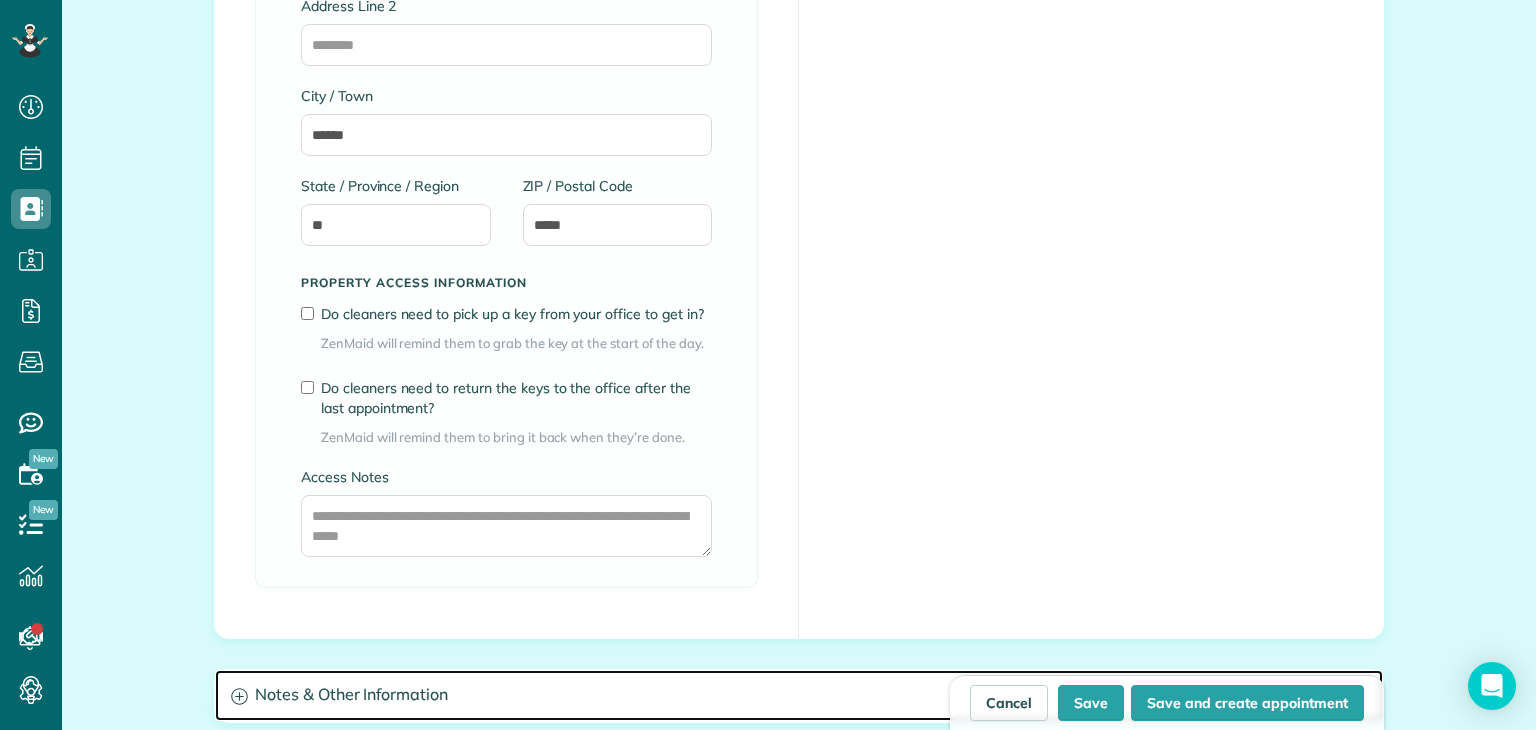 click on "Notes & Other Information" at bounding box center (799, 695) 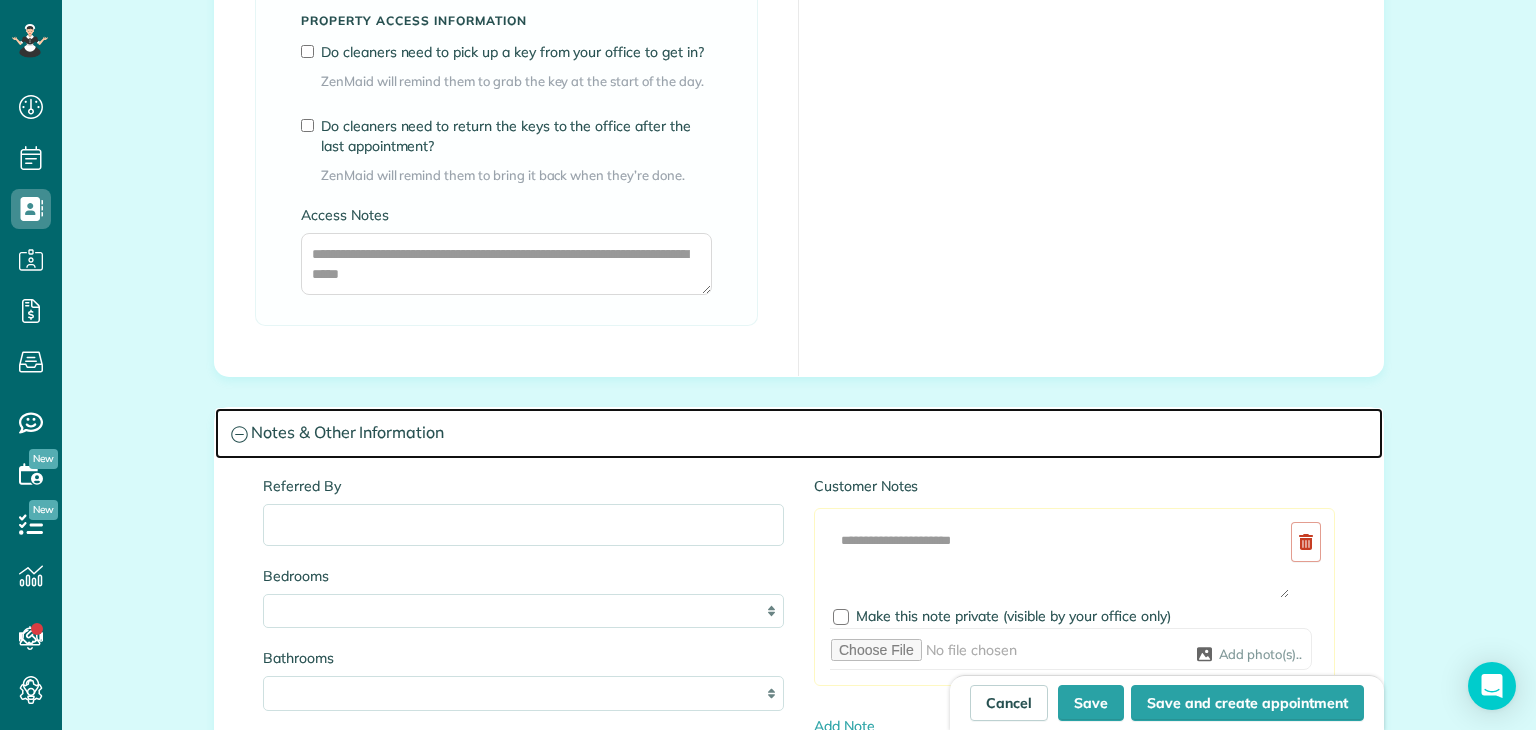 scroll, scrollTop: 1628, scrollLeft: 0, axis: vertical 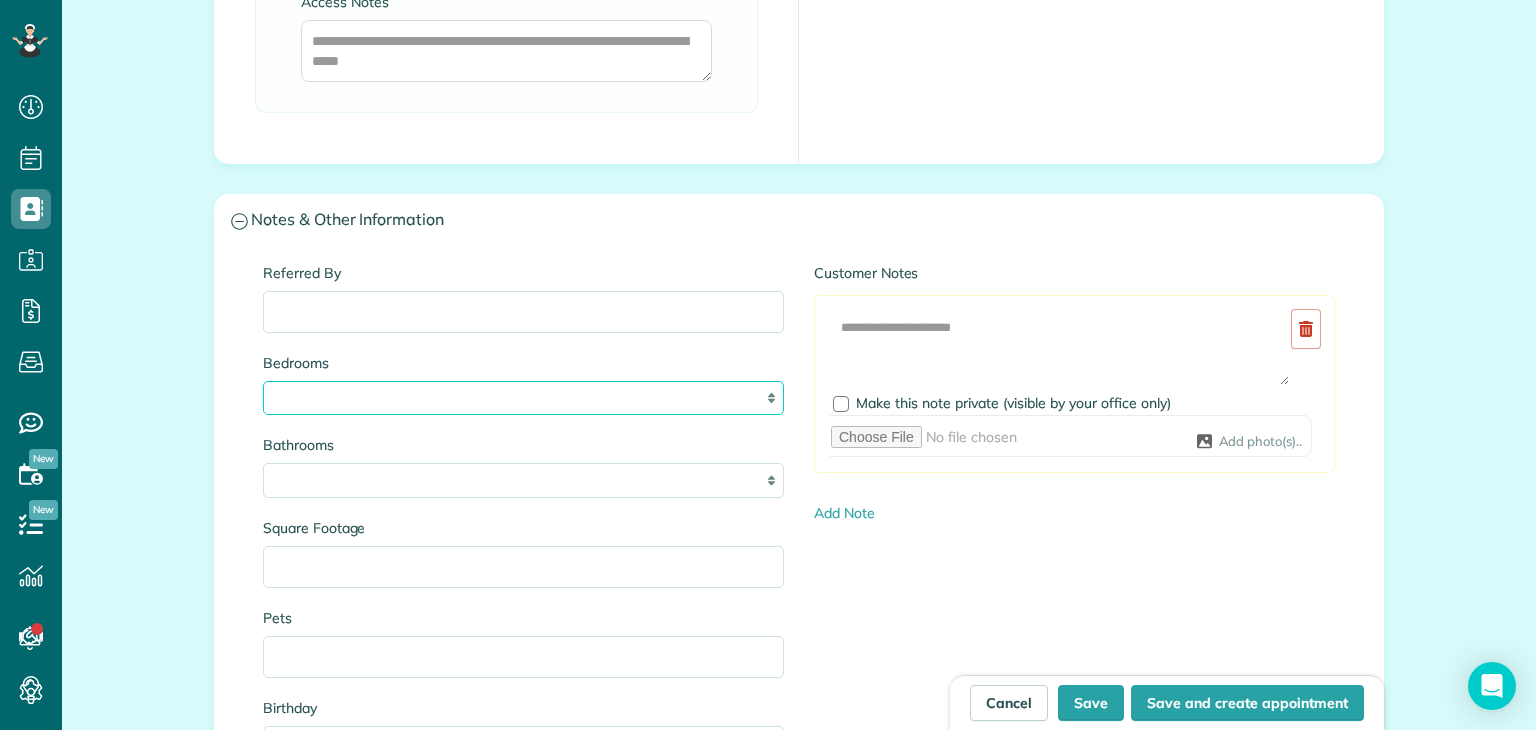 click on "*
*
*
*
**" at bounding box center [523, 398] 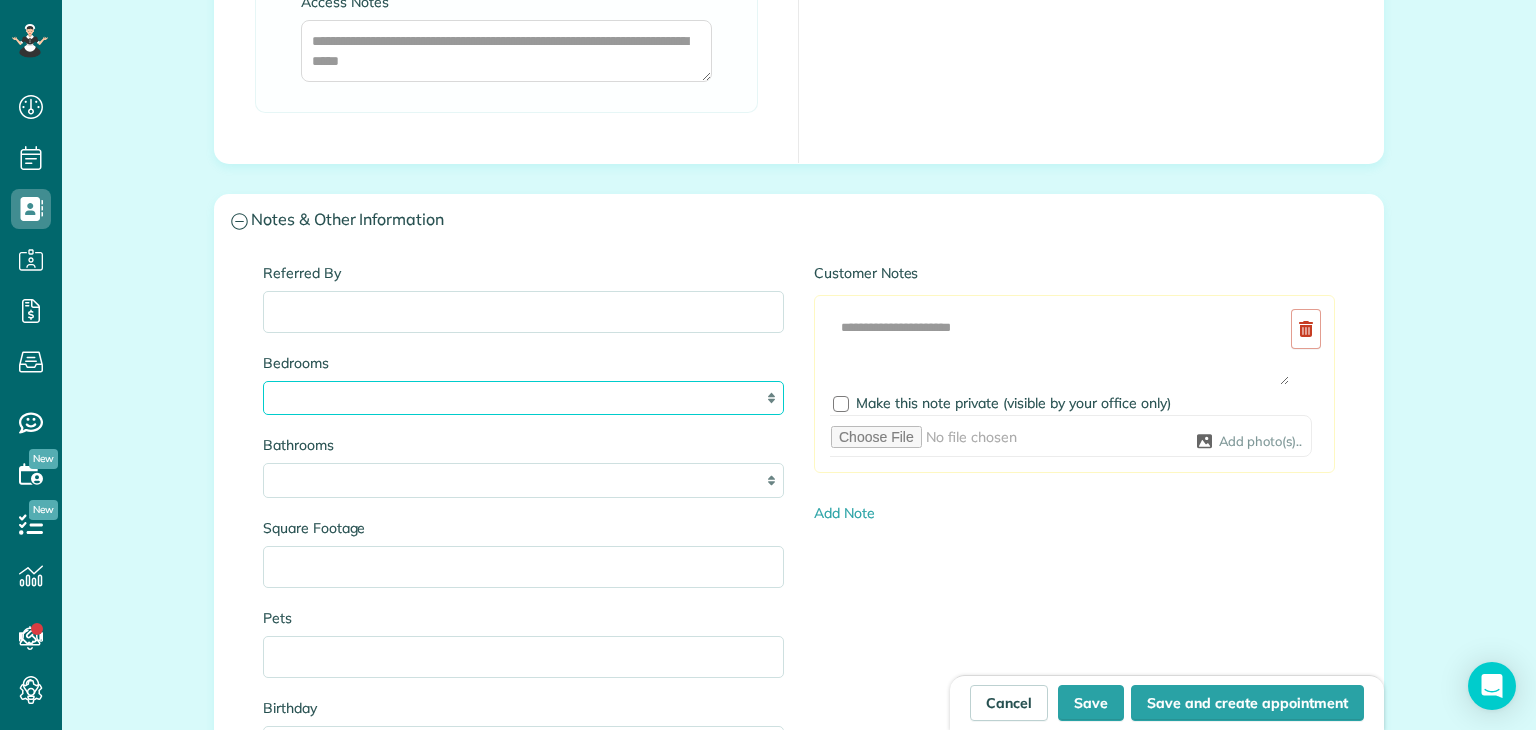 select on "*" 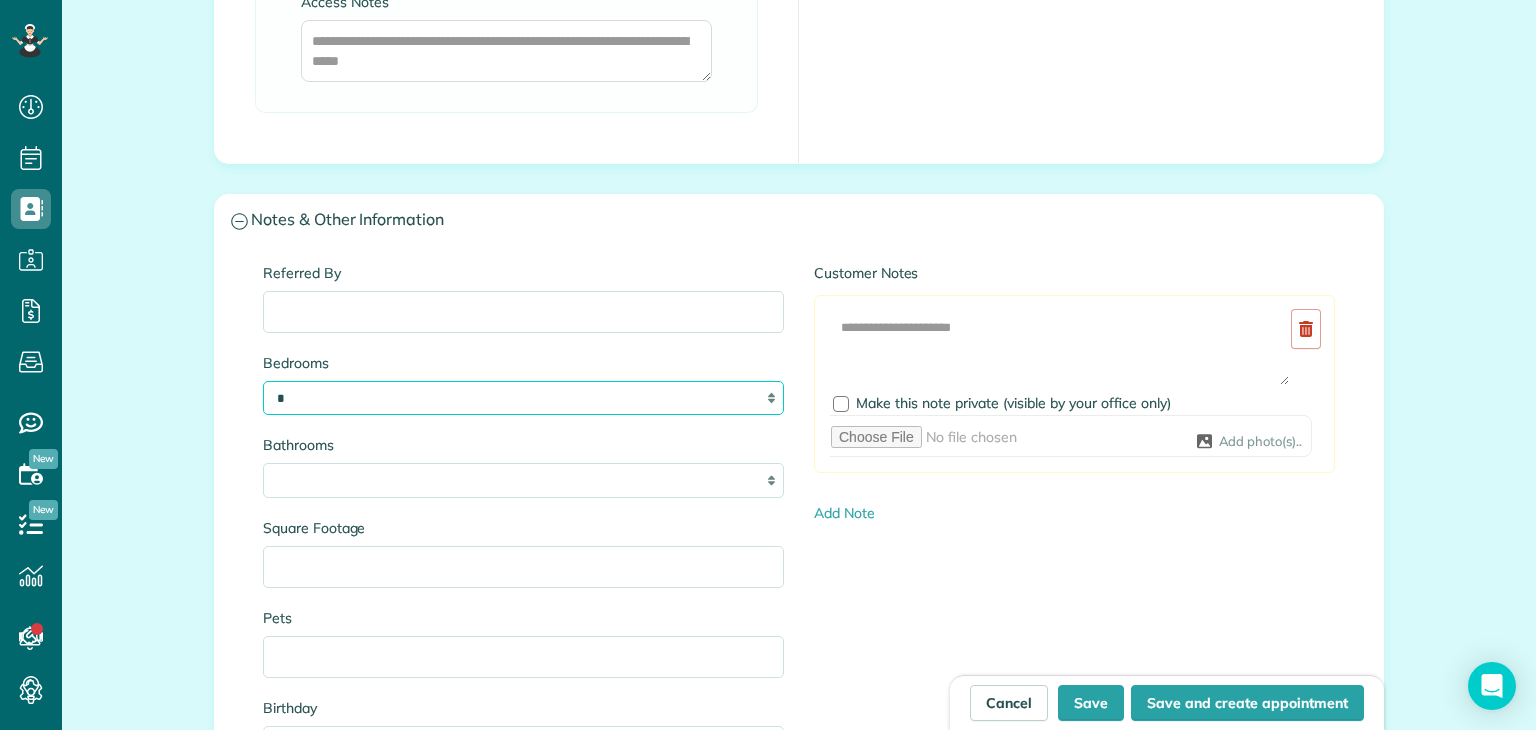 click on "*
*
*
*
**" at bounding box center [523, 398] 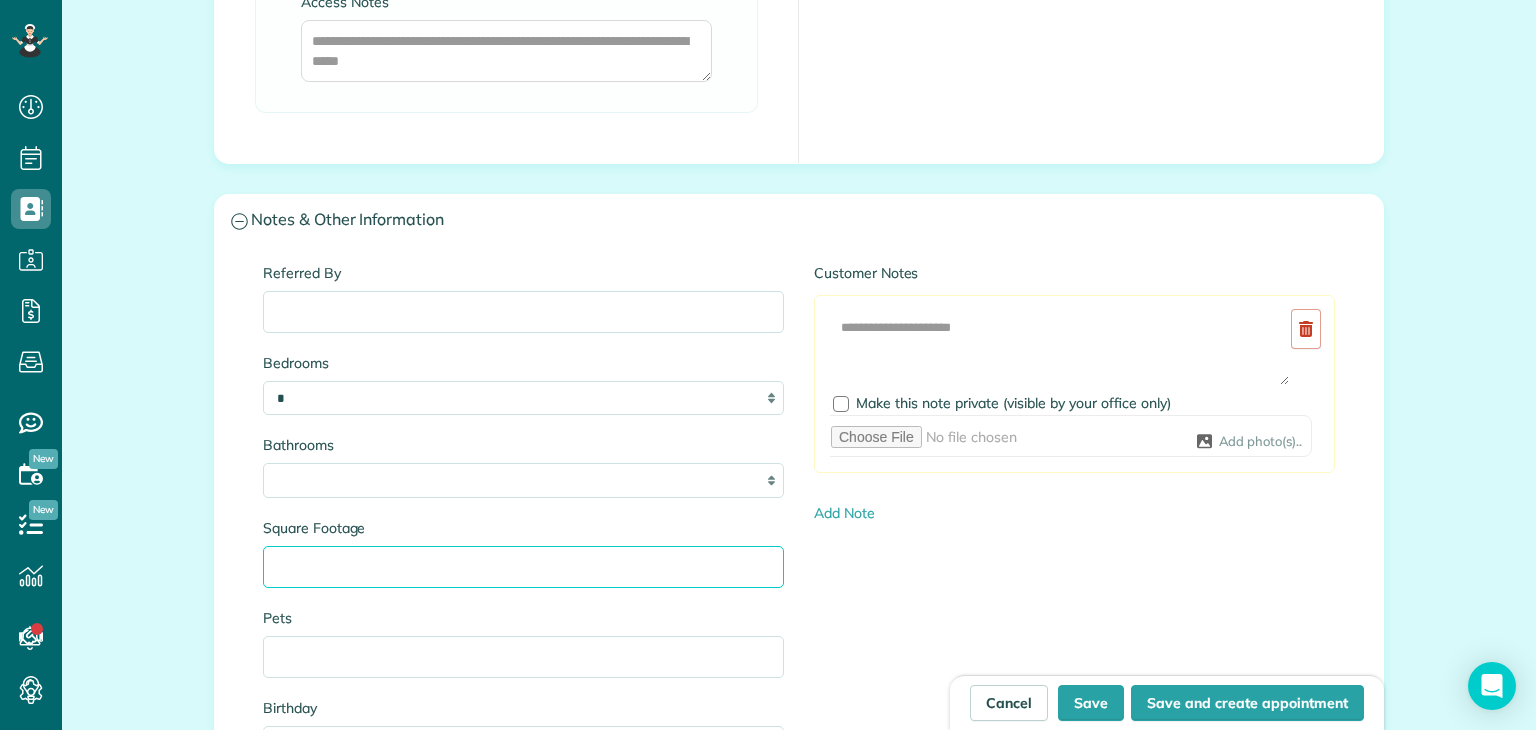 click on "Square Footage" at bounding box center [523, 567] 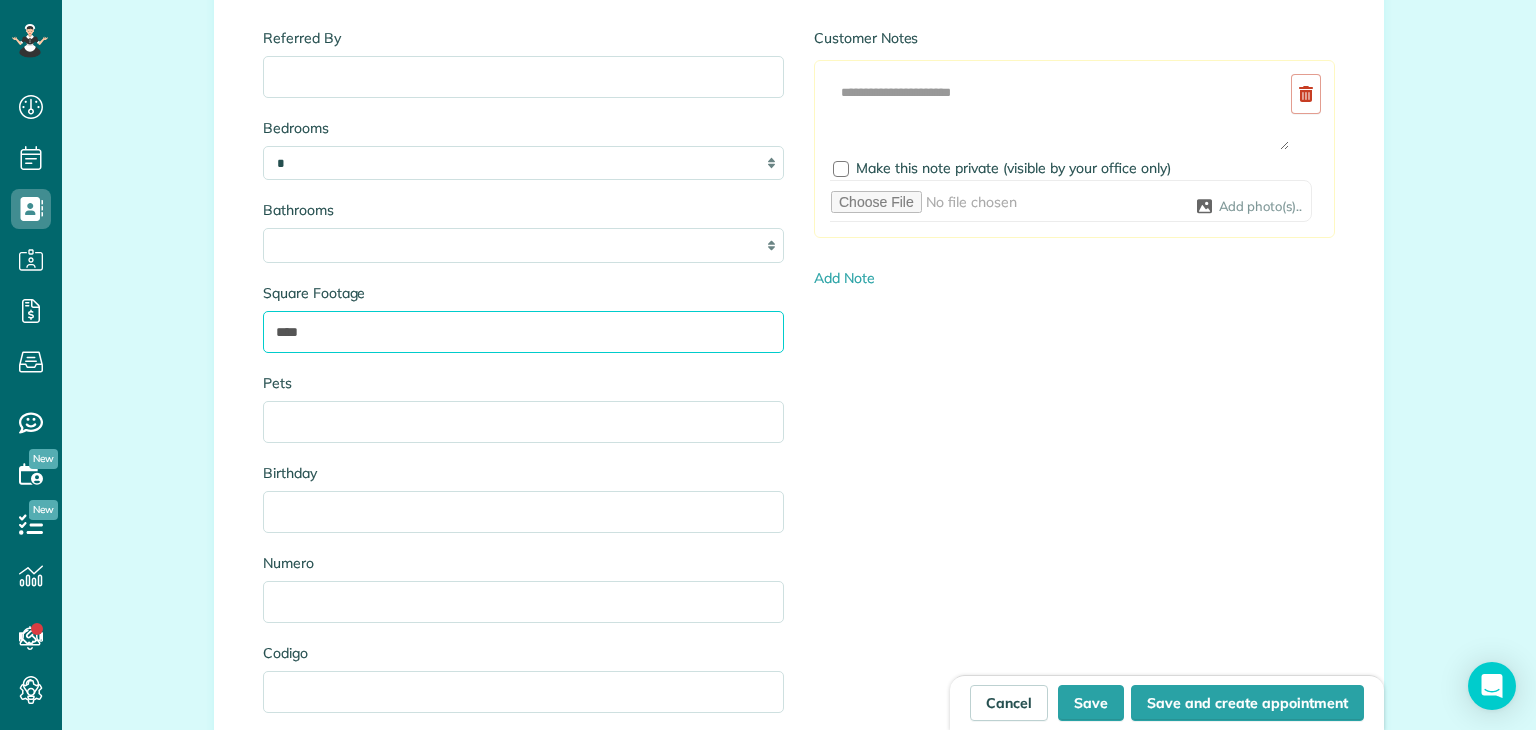 scroll, scrollTop: 2007, scrollLeft: 0, axis: vertical 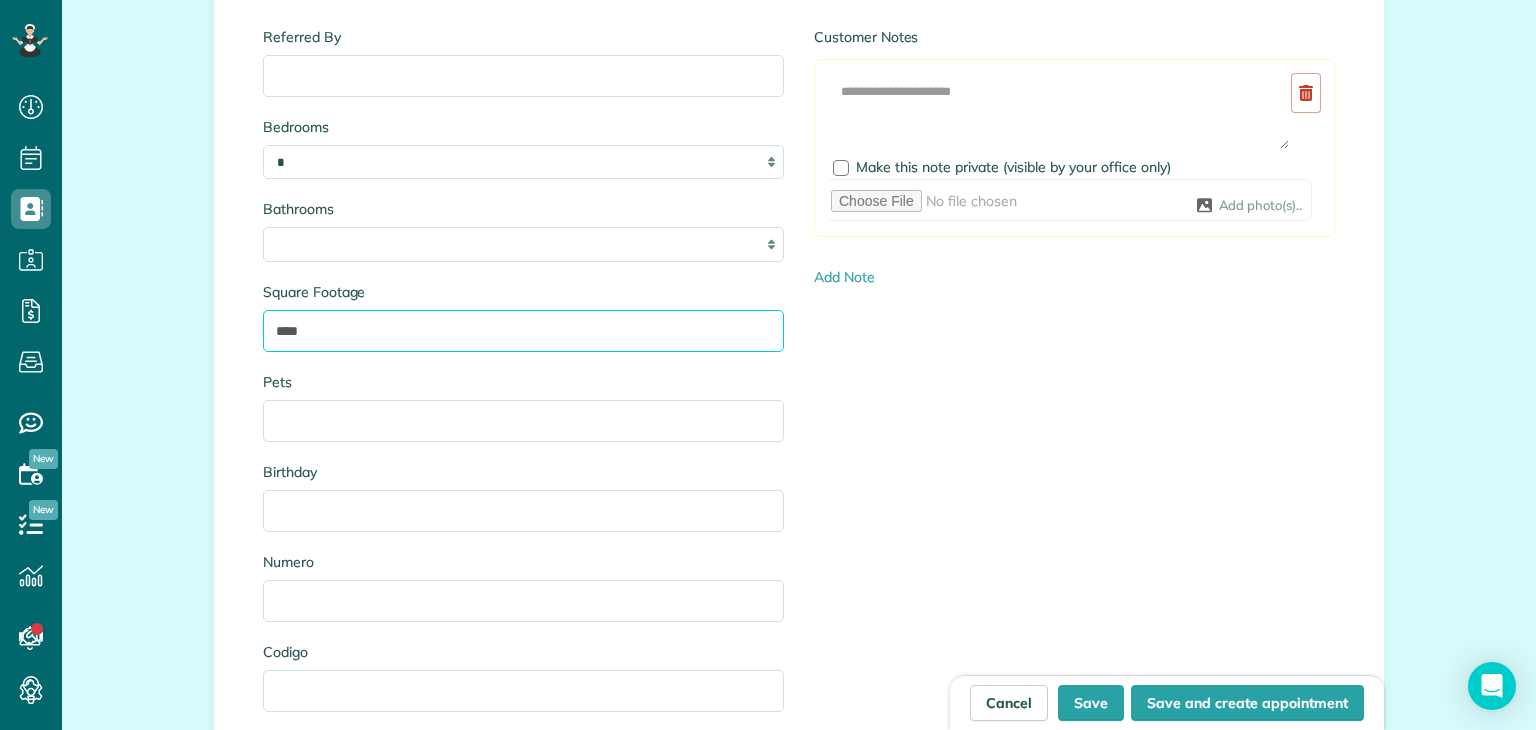 type on "****" 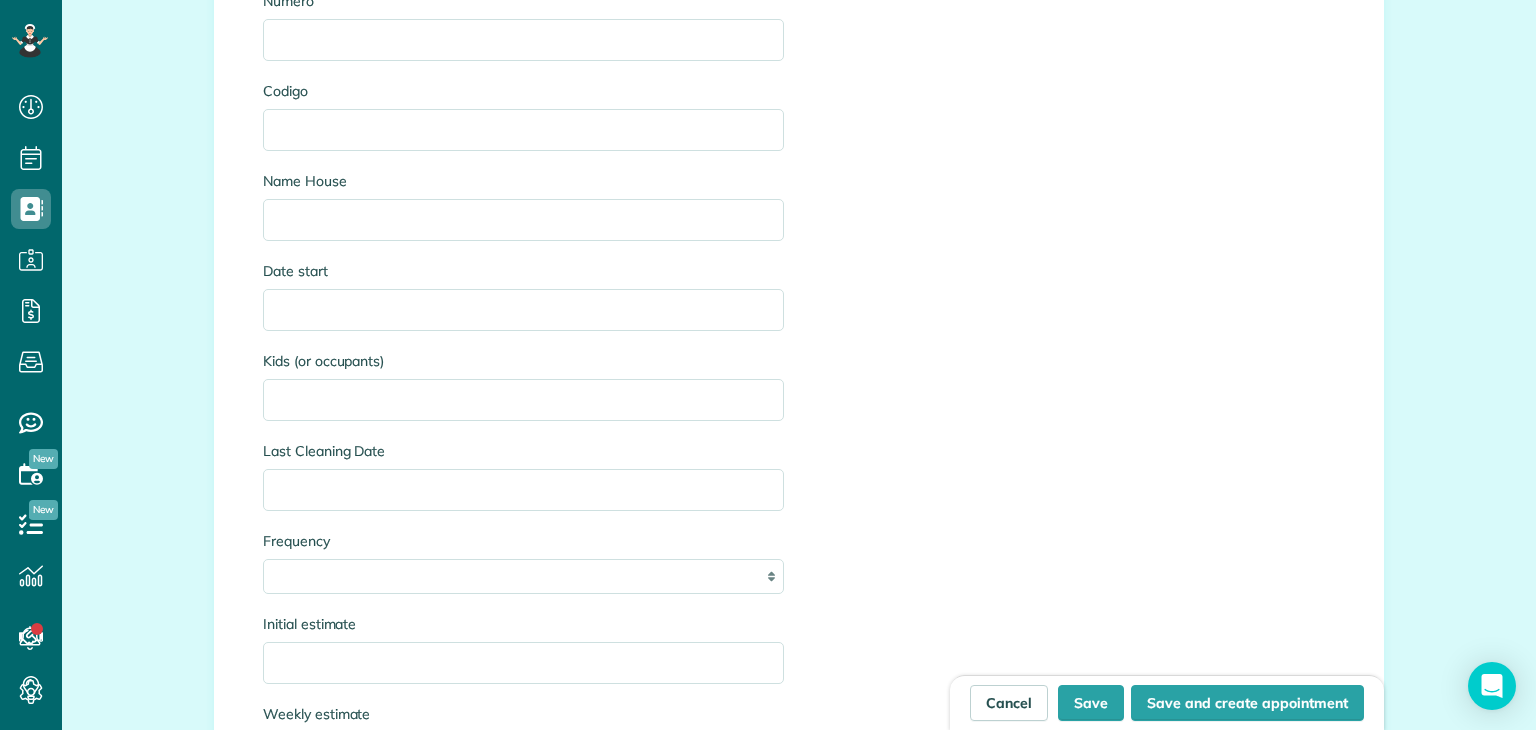 scroll, scrollTop: 2740, scrollLeft: 0, axis: vertical 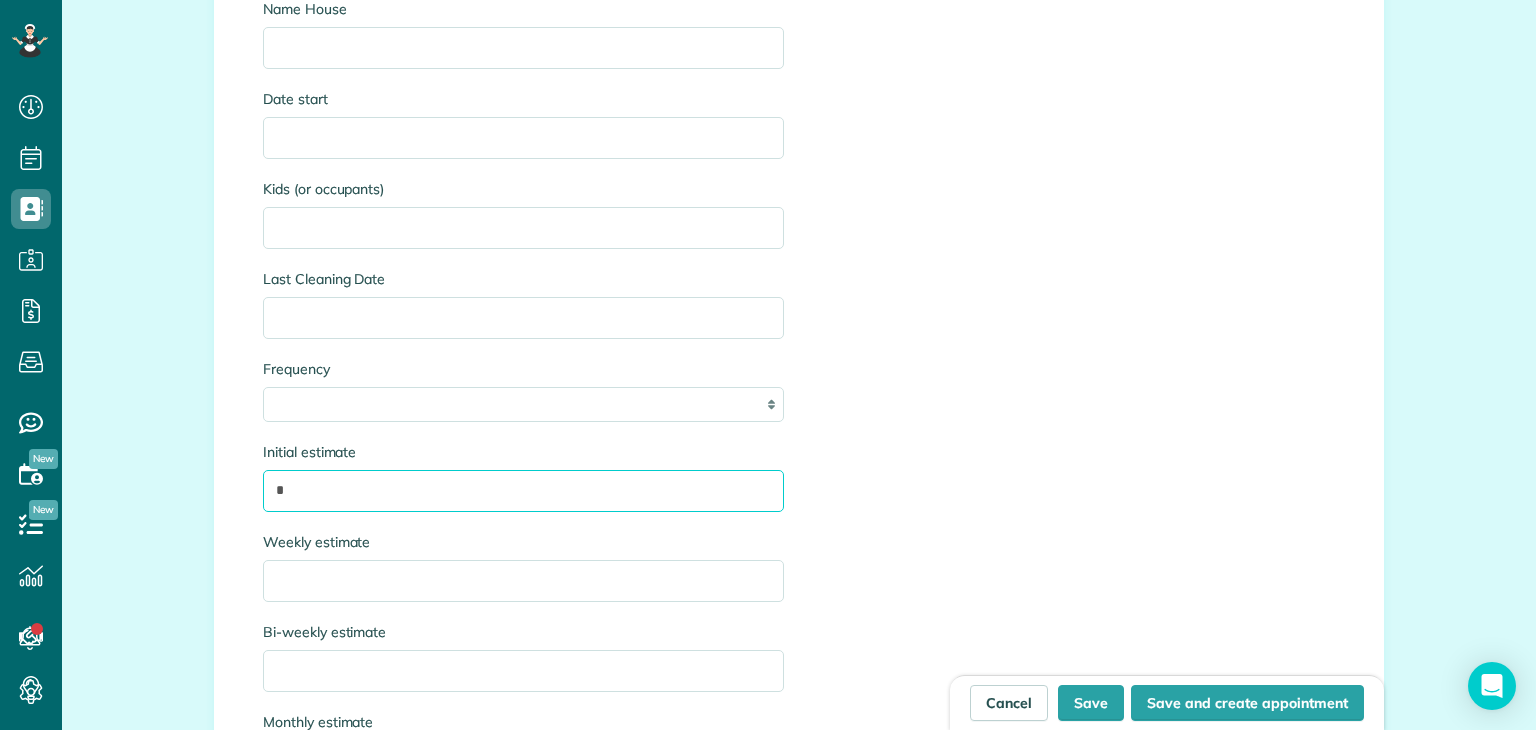 click on "*" at bounding box center [523, 491] 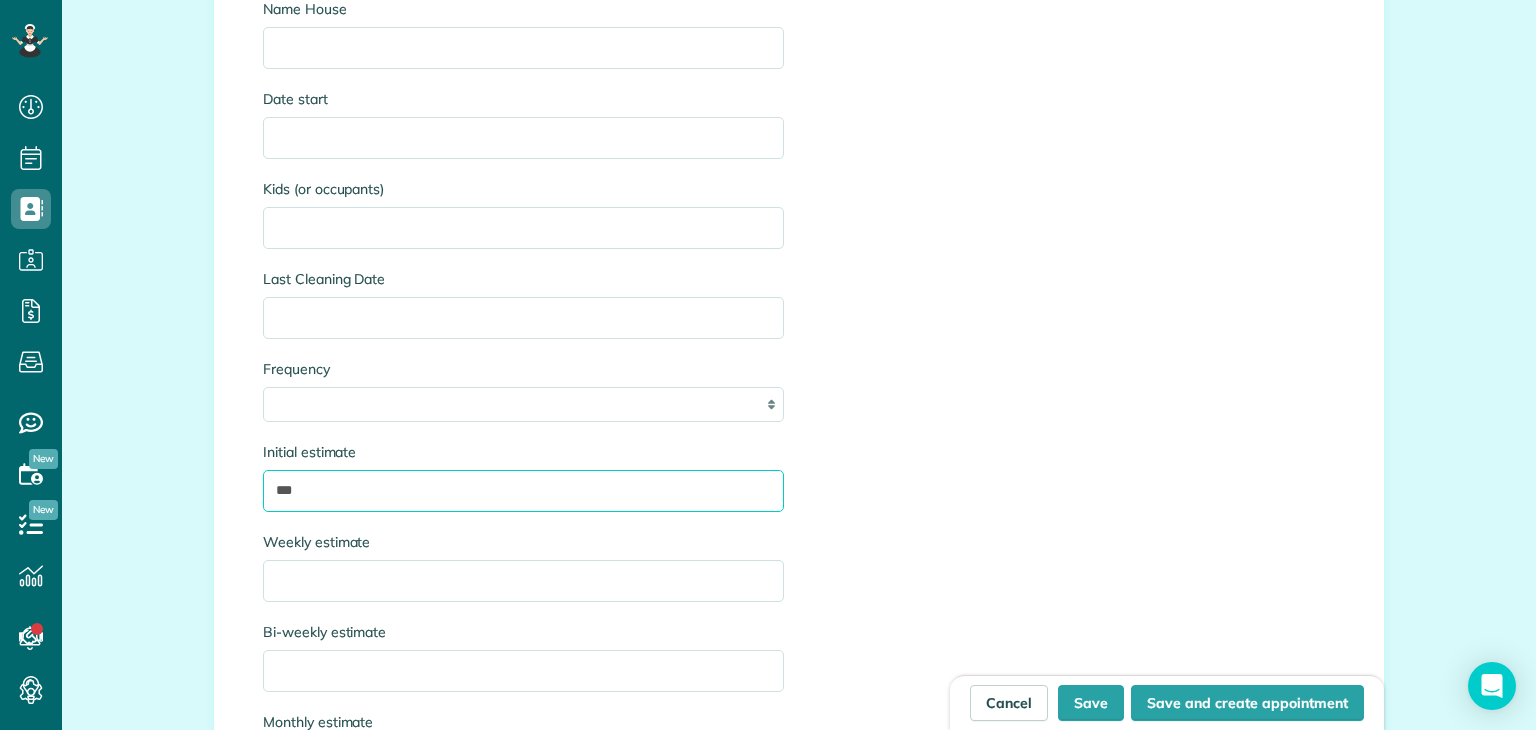 type on "***" 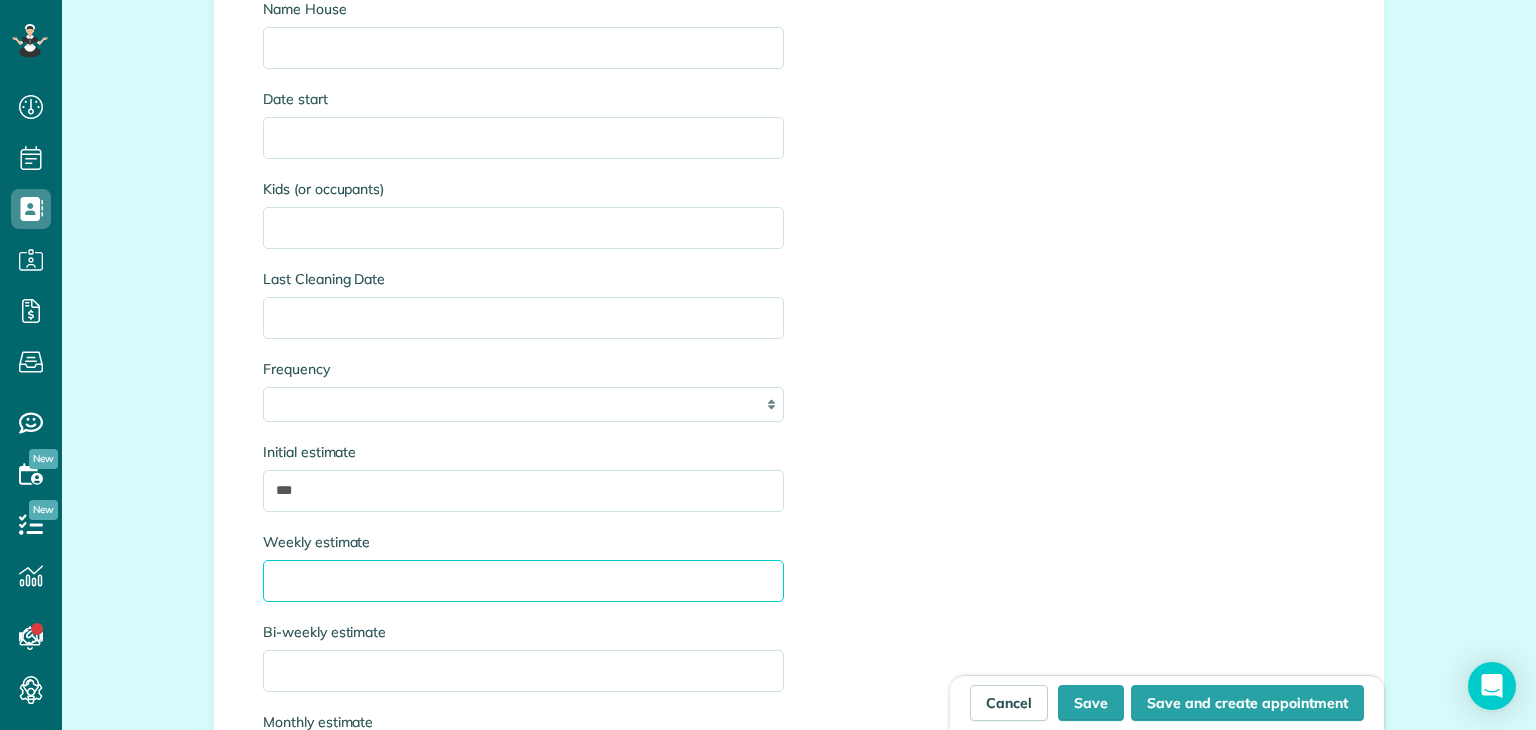 click on "Weekly estimate" at bounding box center [523, 581] 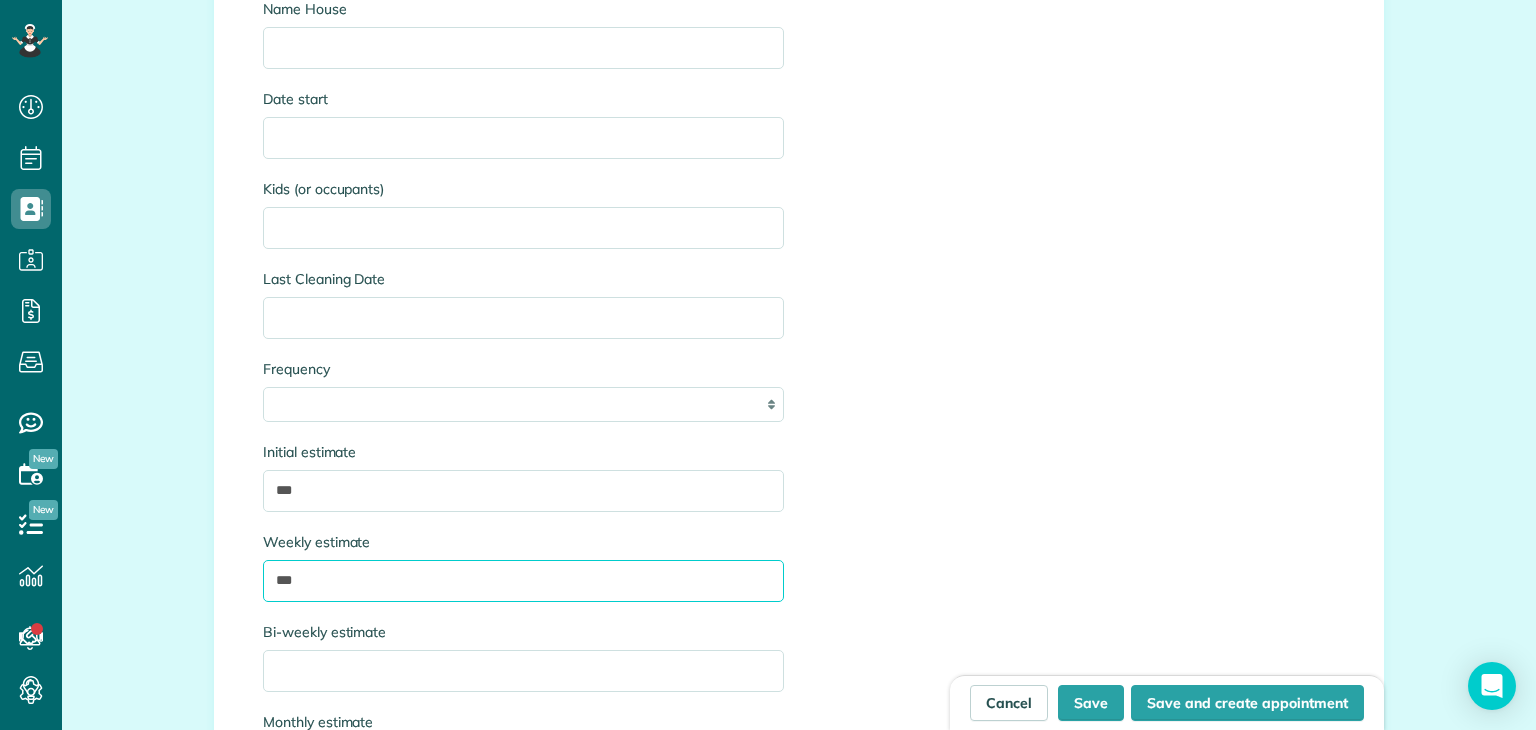 type on "***" 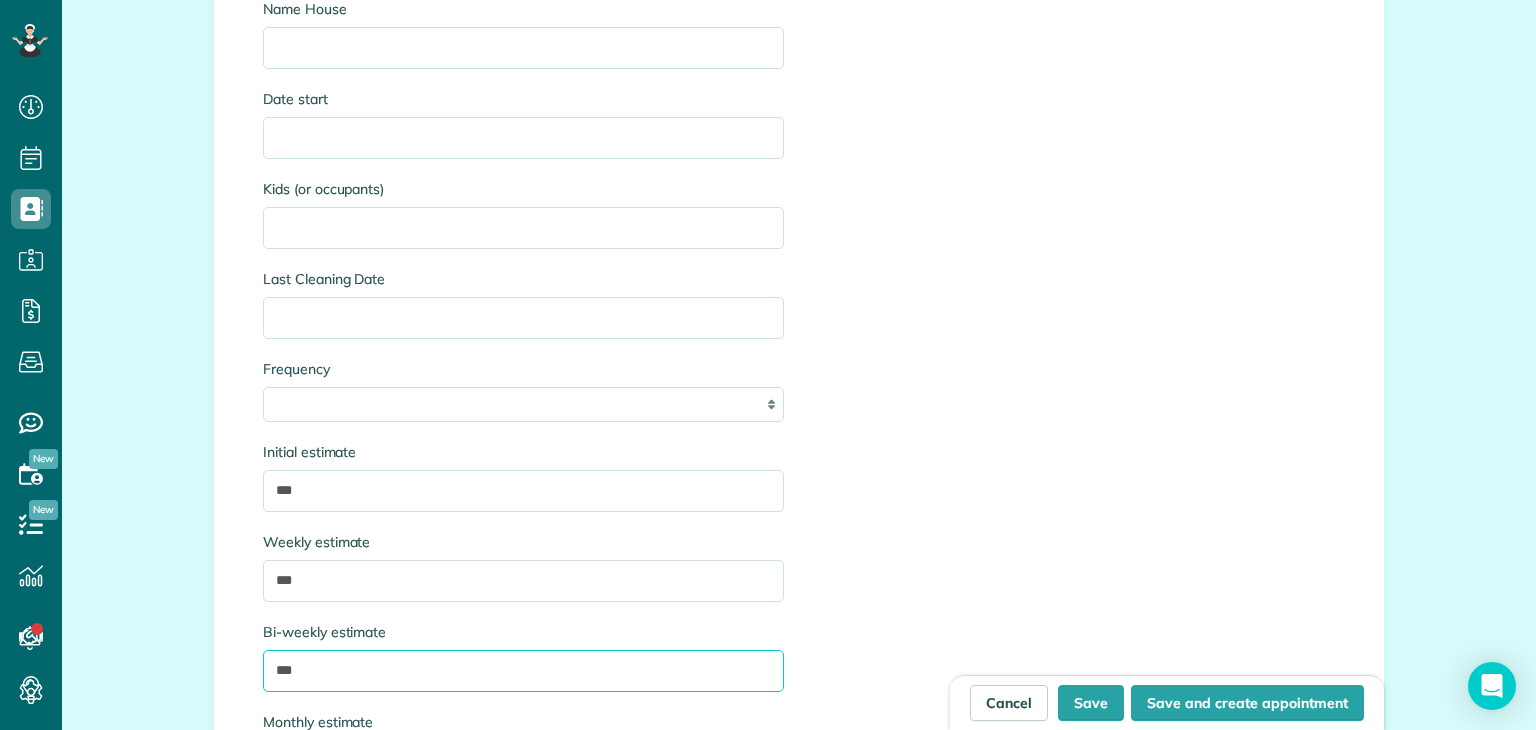 type on "***" 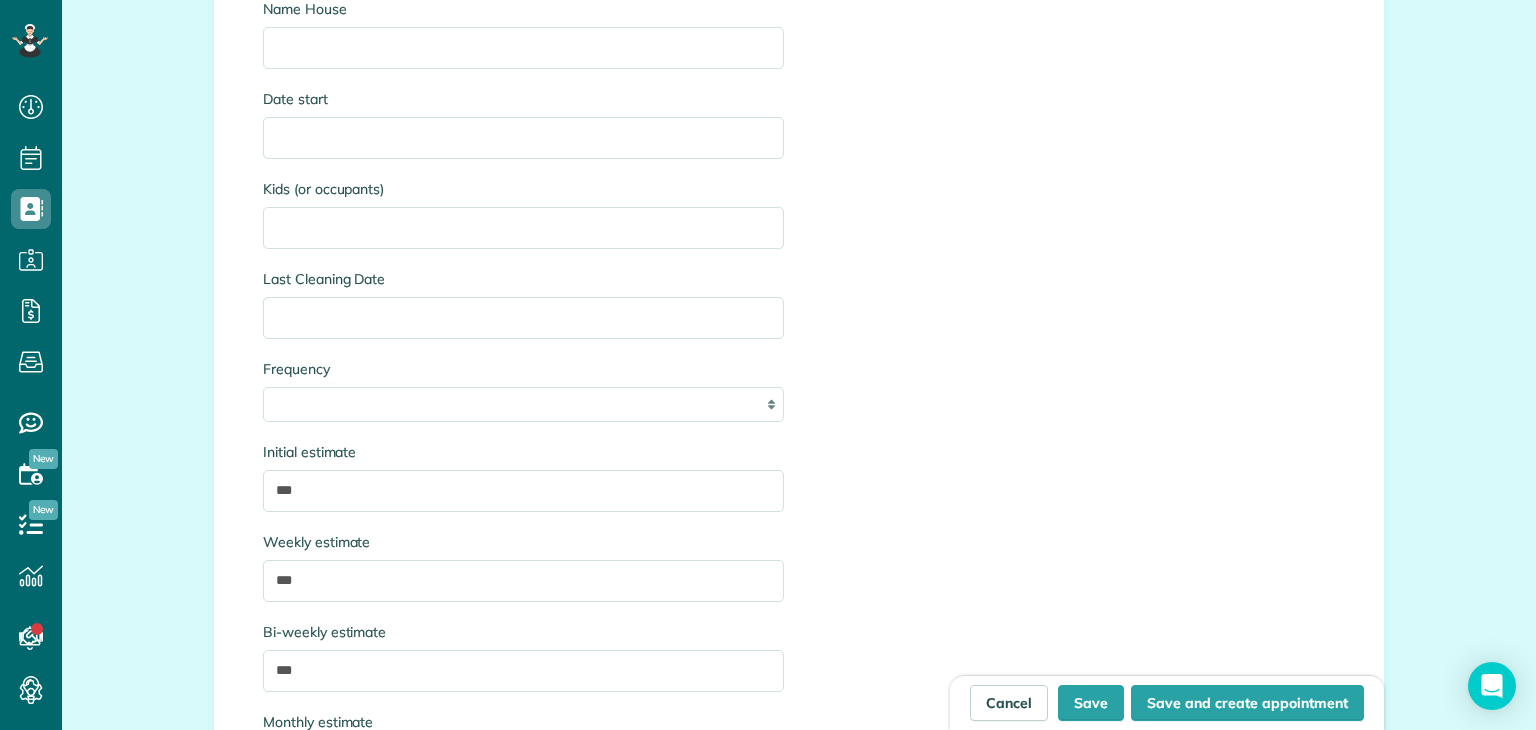 scroll, scrollTop: 3133, scrollLeft: 0, axis: vertical 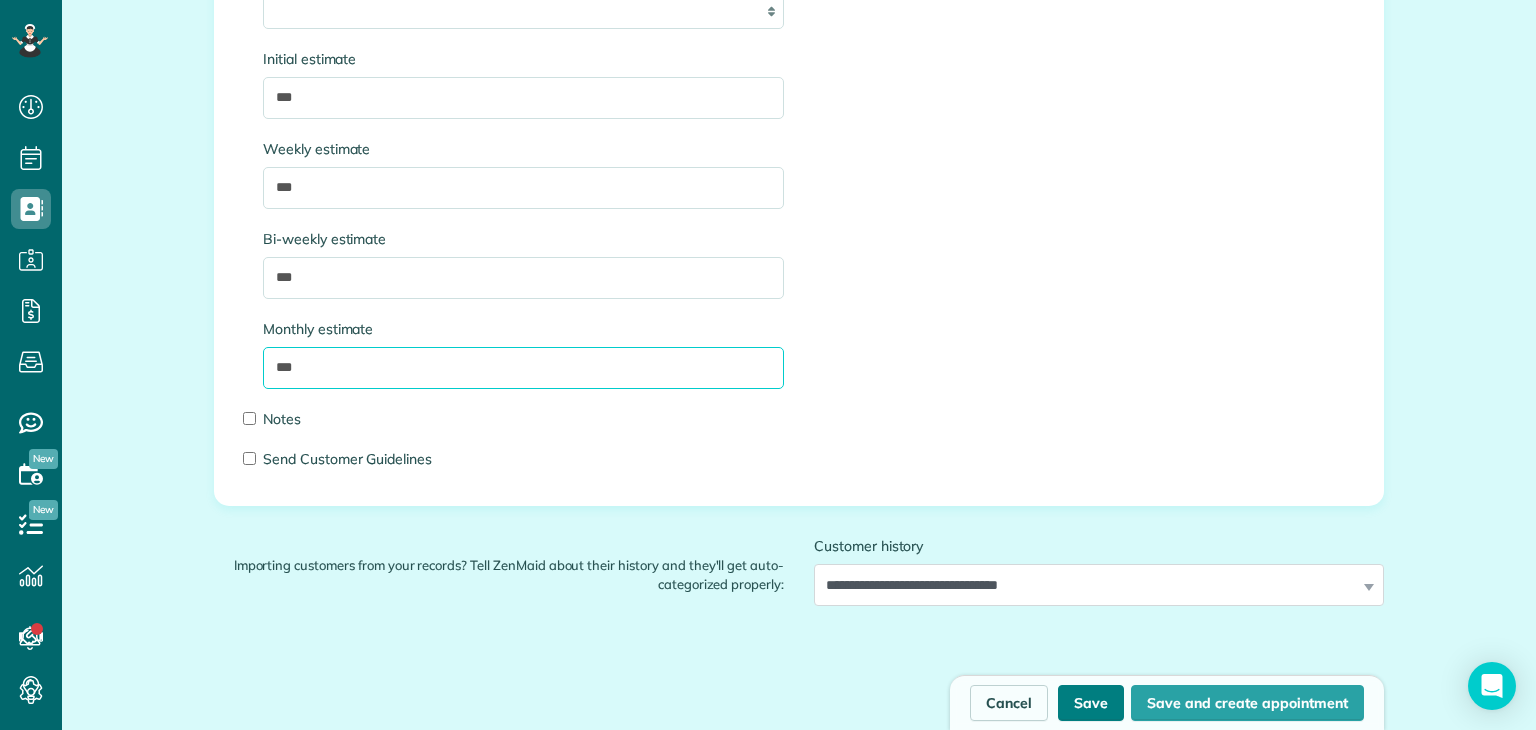 type on "***" 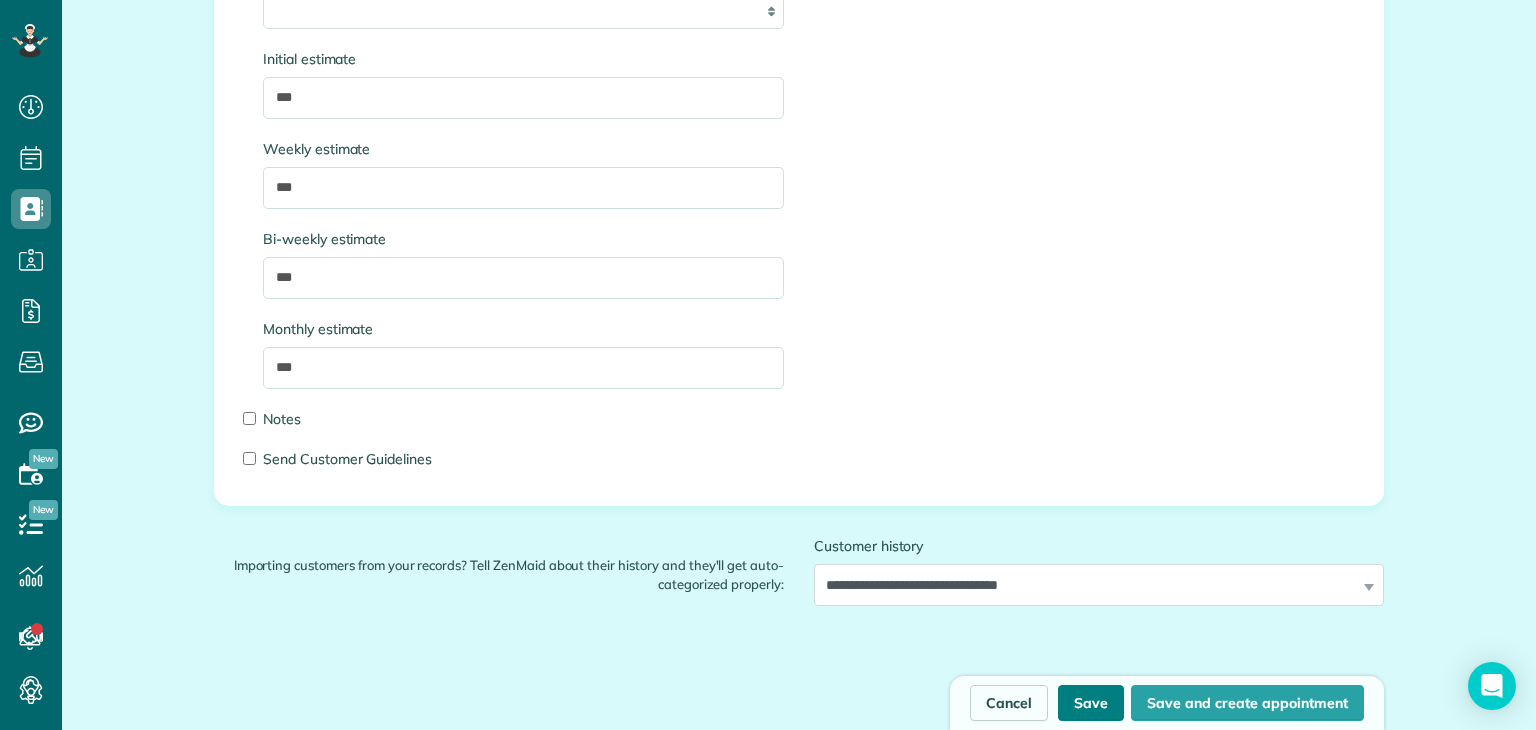click on "Save" at bounding box center (1091, 703) 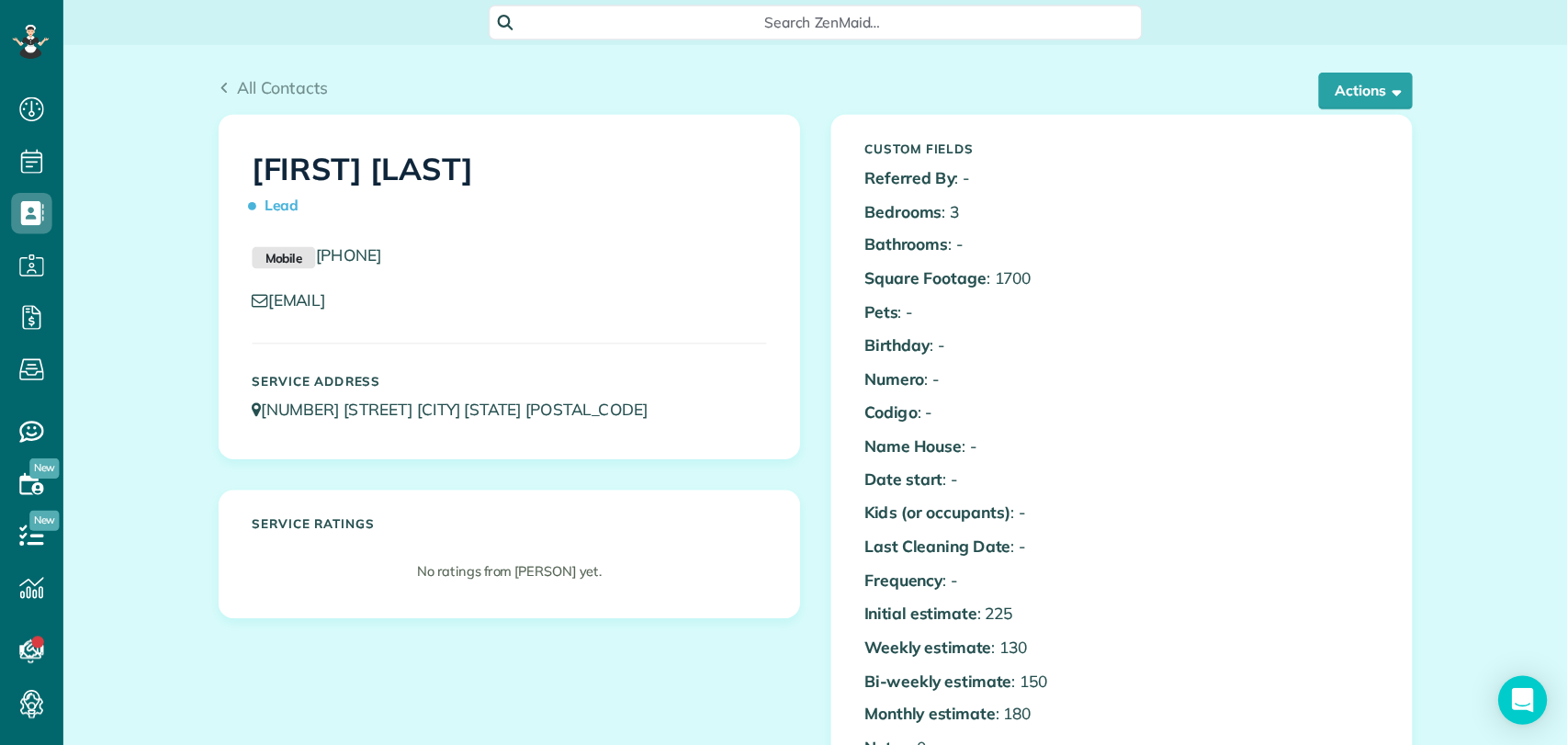 scroll, scrollTop: 0, scrollLeft: 0, axis: both 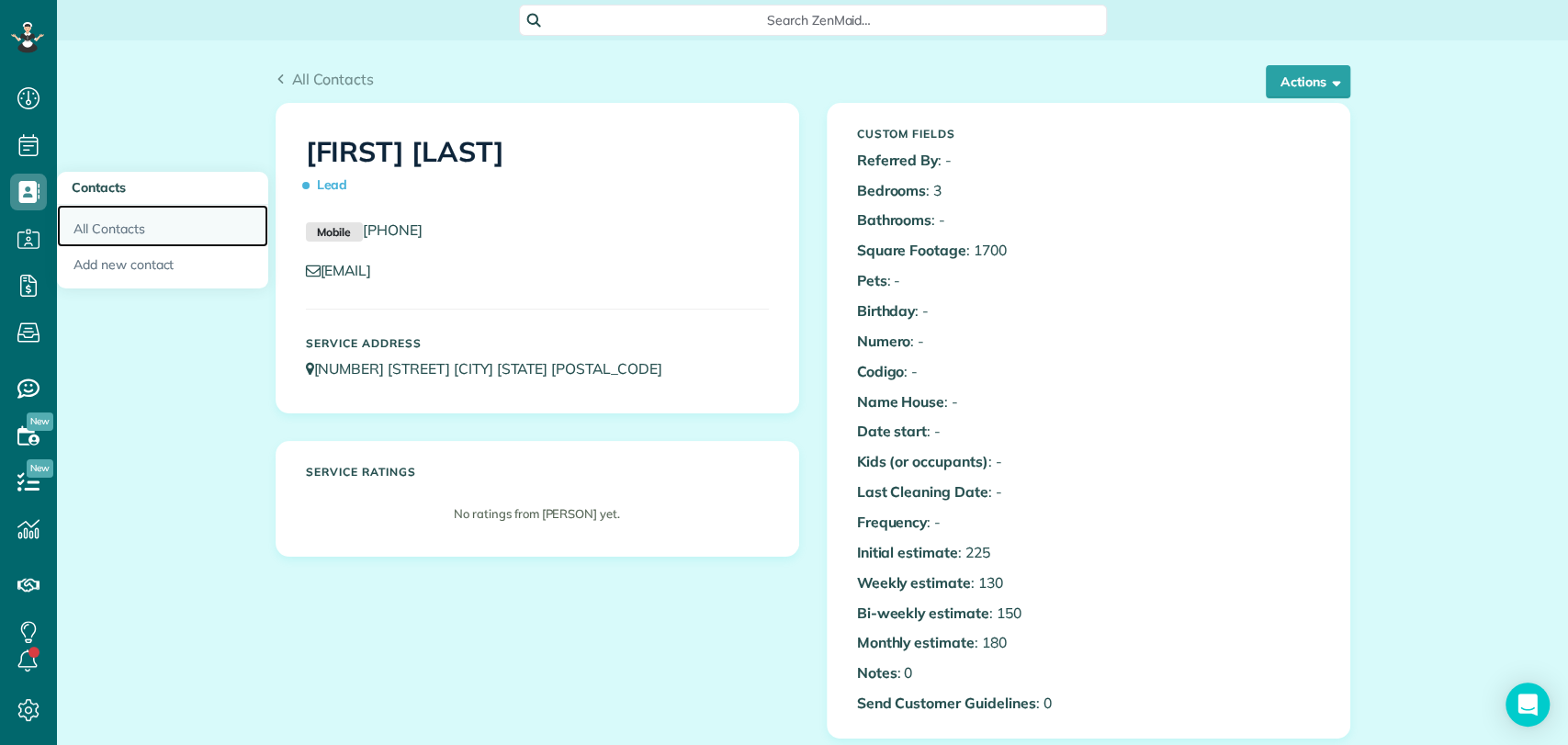 click on "All Contacts" at bounding box center [163, 226] 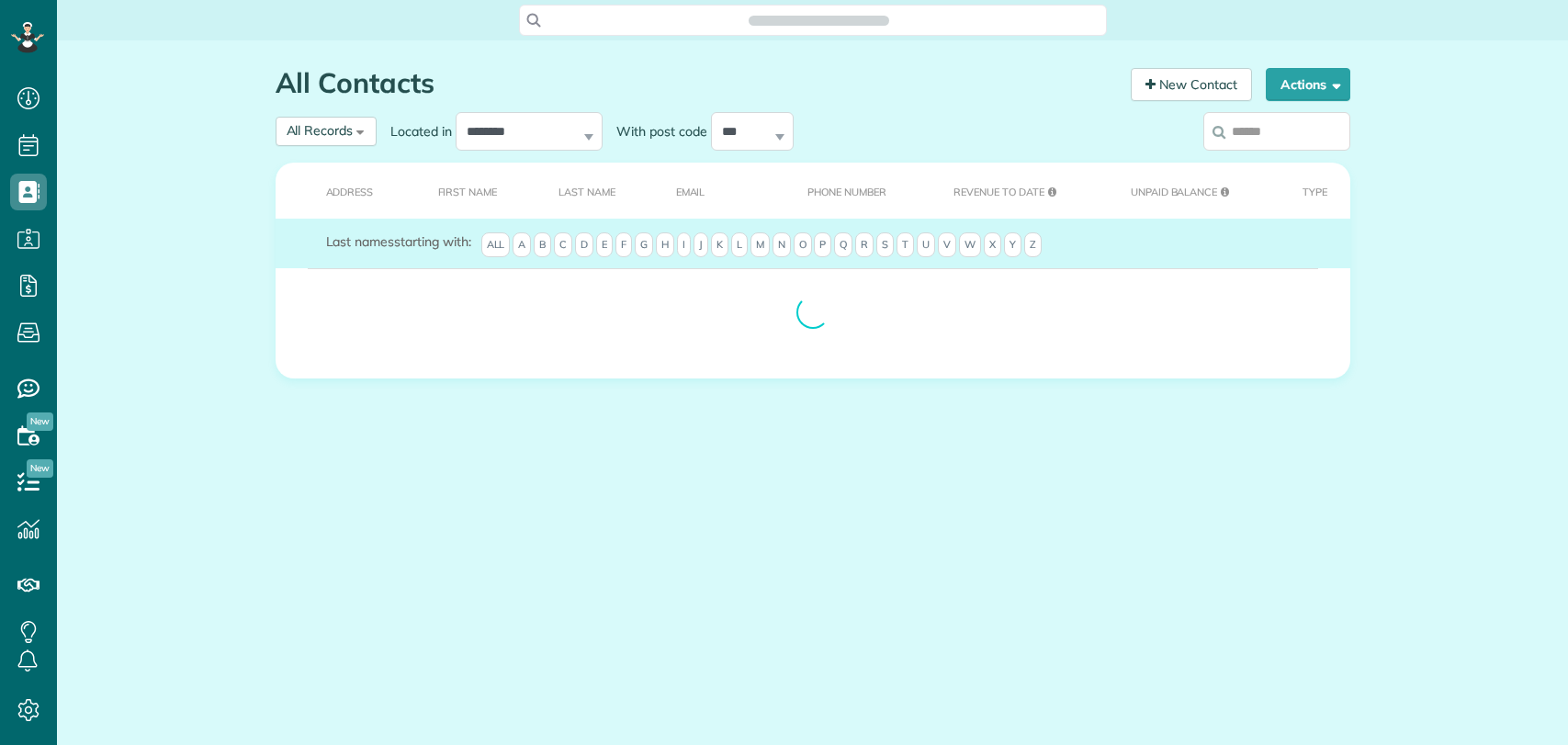 scroll, scrollTop: 0, scrollLeft: 0, axis: both 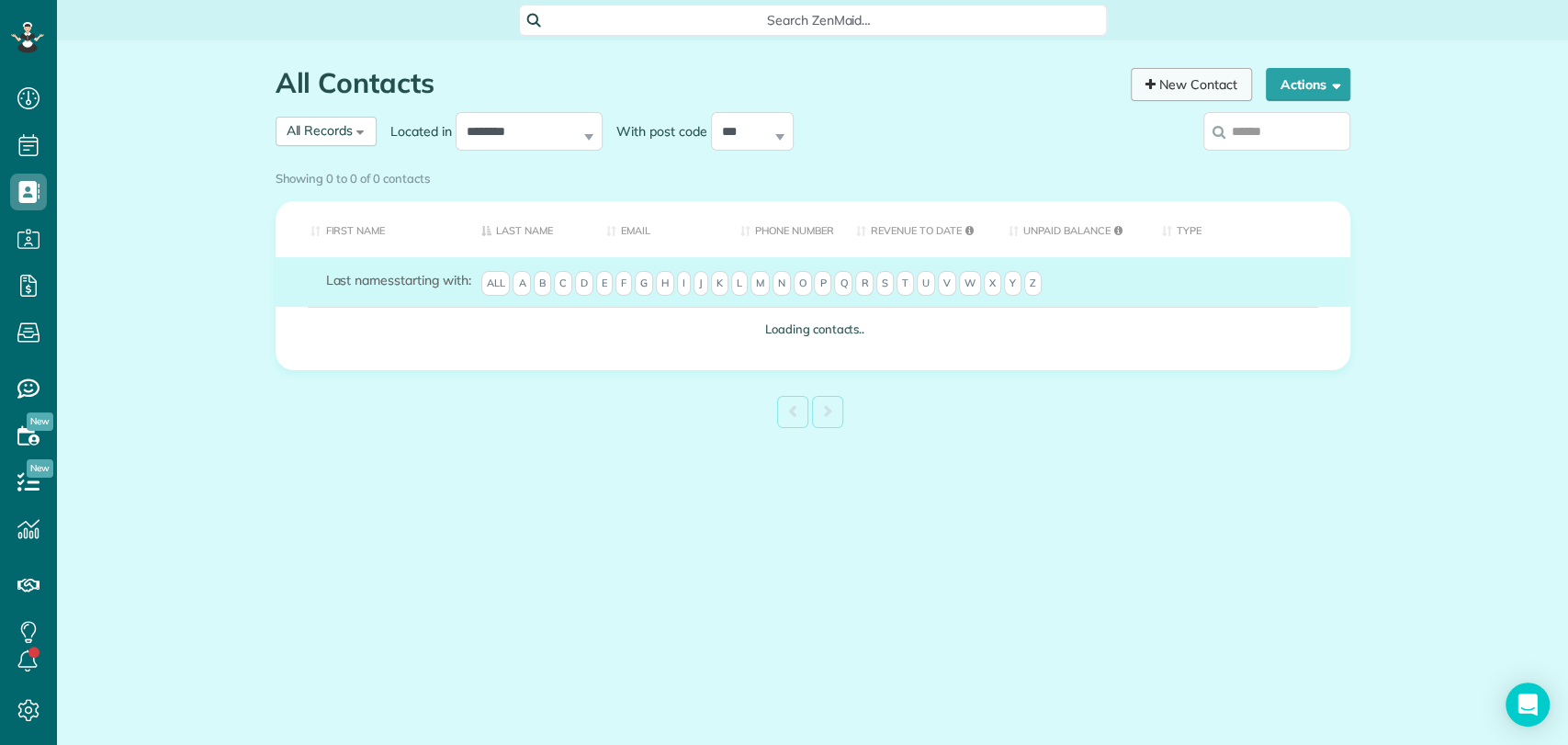 click on "New Contact" at bounding box center (1191, 85) 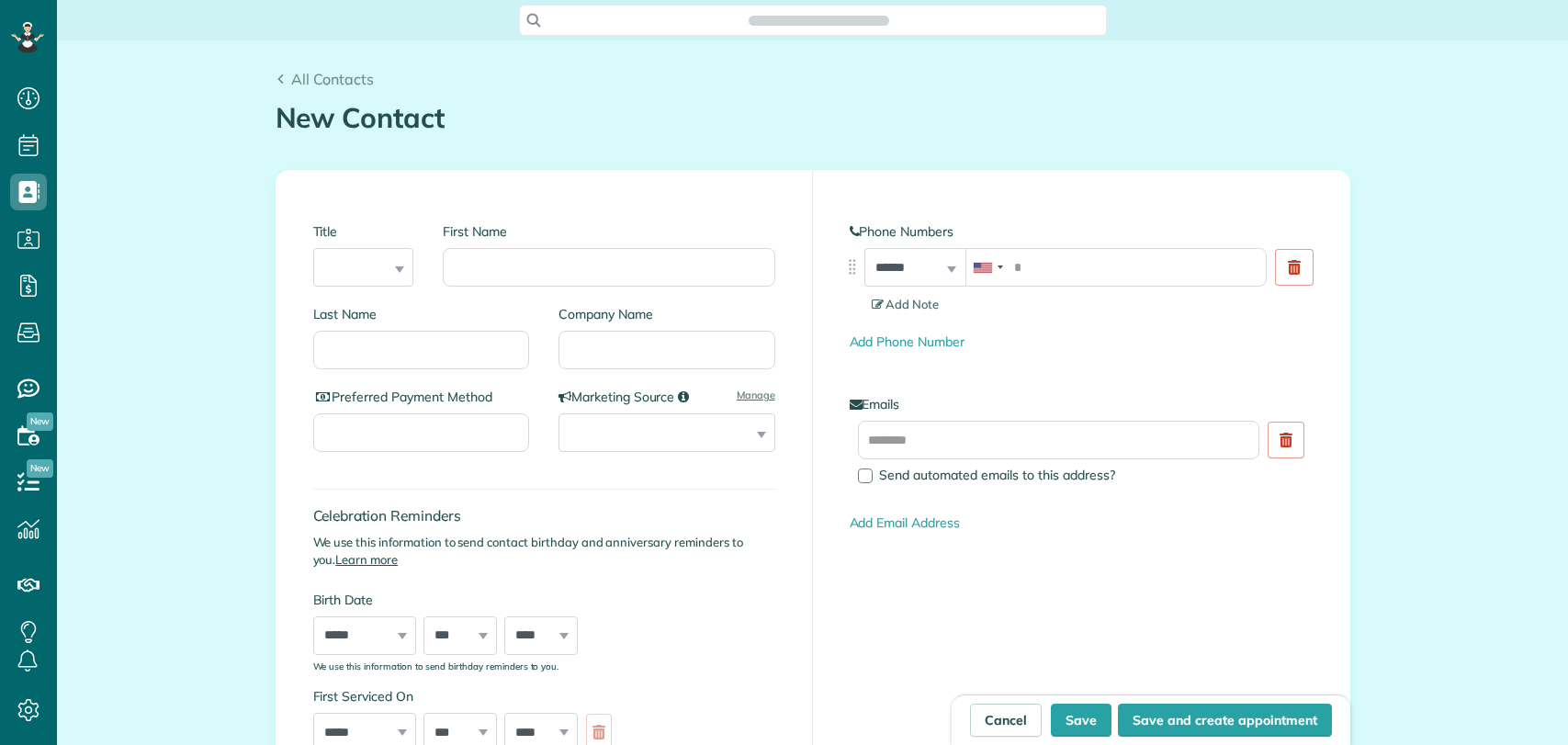 scroll, scrollTop: 0, scrollLeft: 0, axis: both 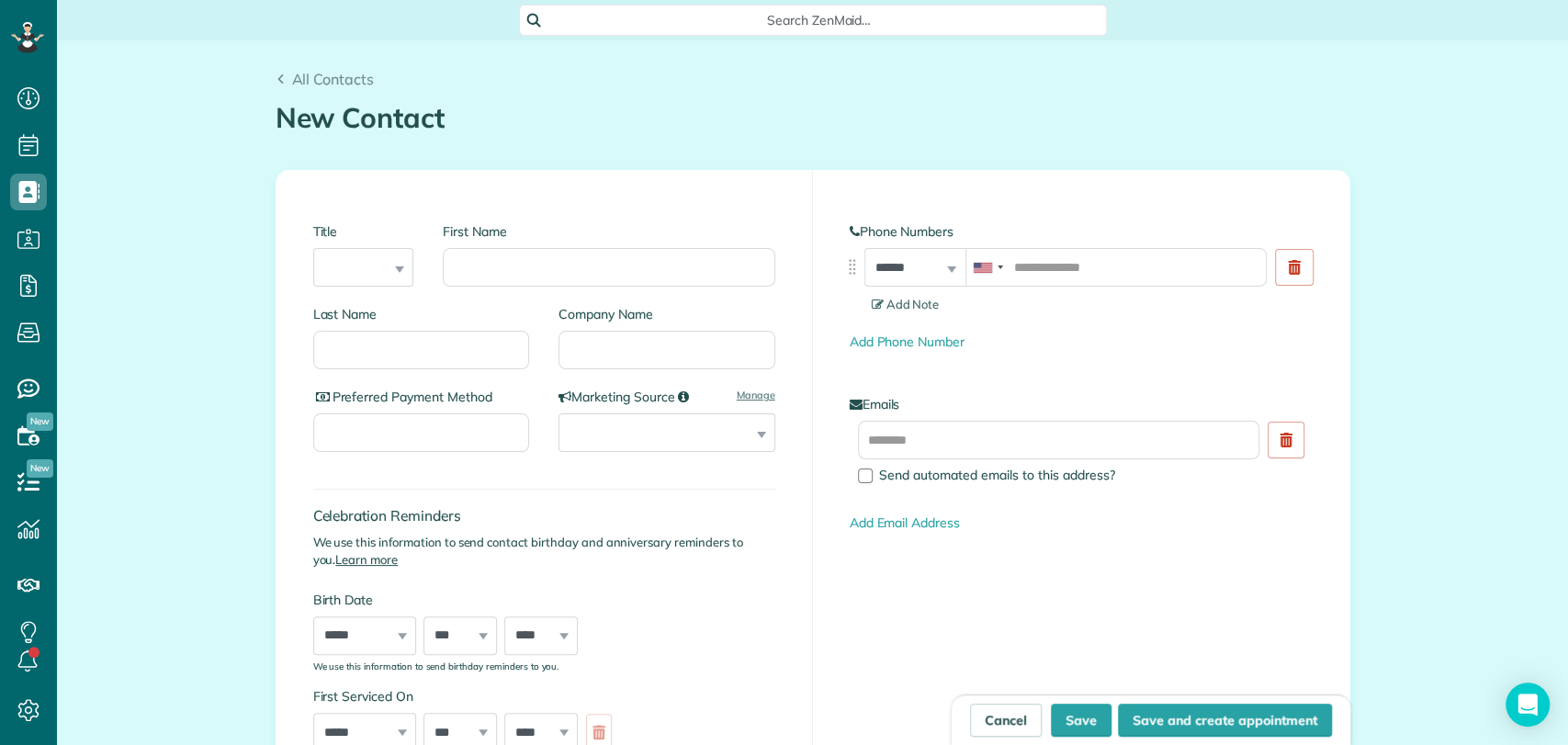 click on "**********" at bounding box center (1081, 287) 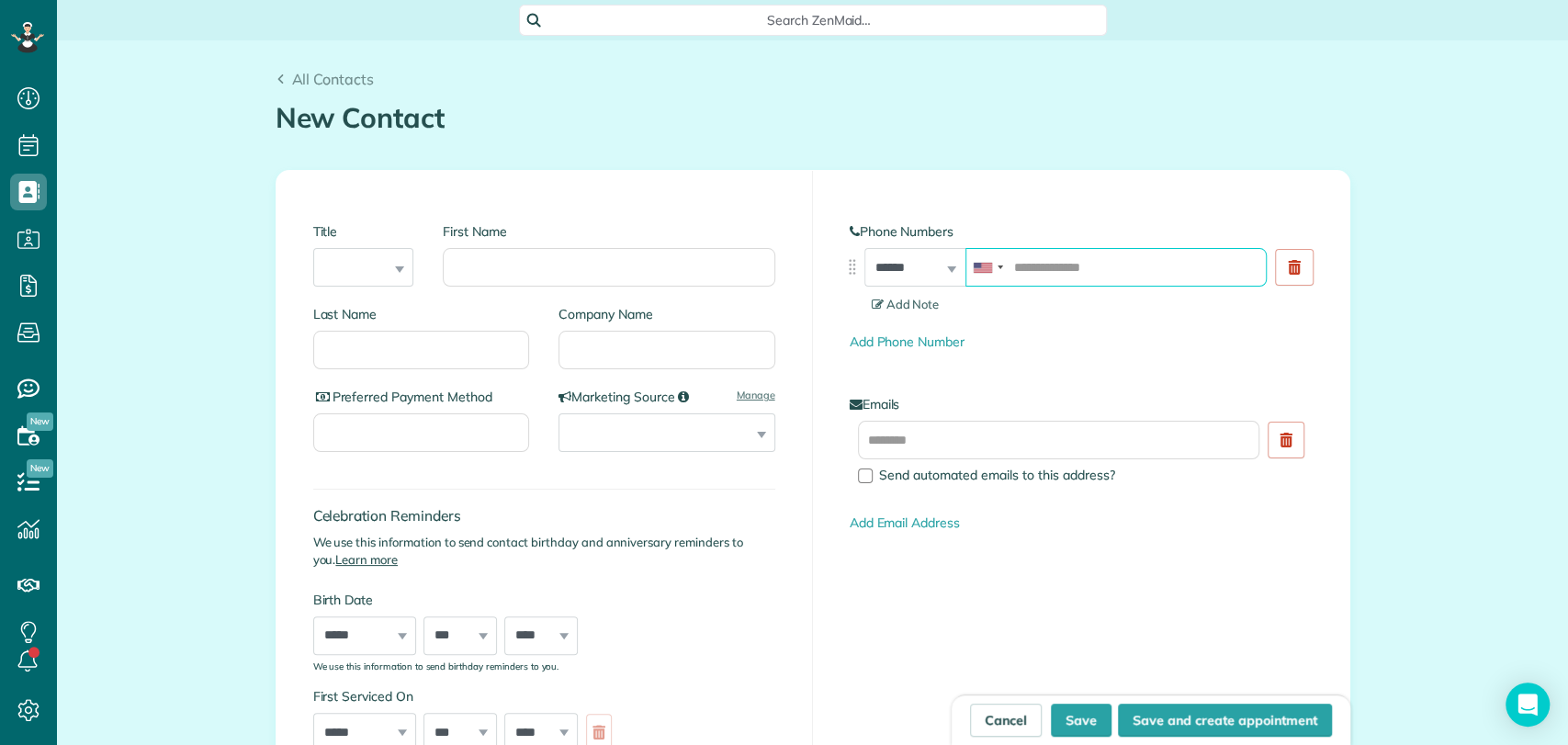 click at bounding box center (1116, 267) 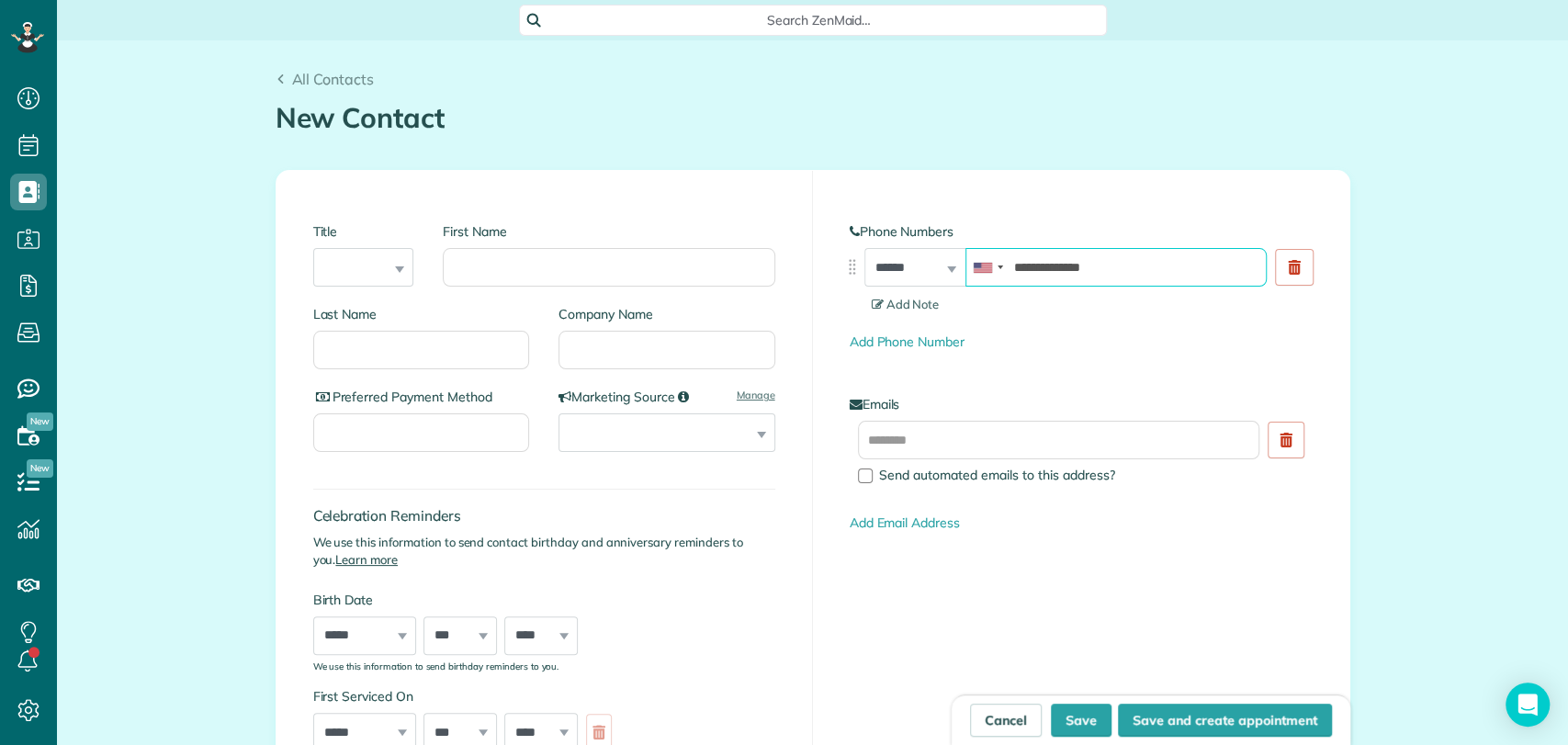 type on "**********" 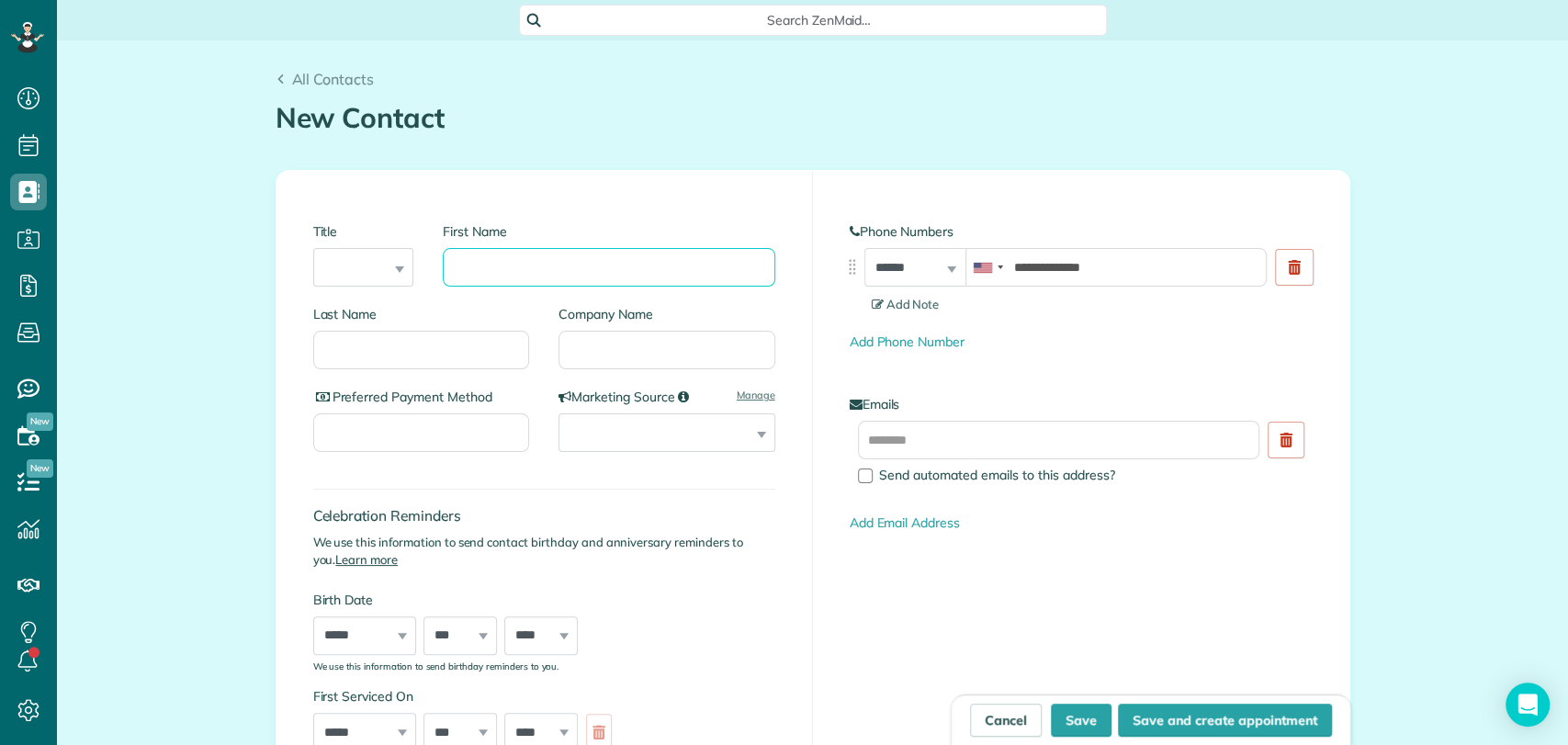 click on "First Name" at bounding box center [608, 267] 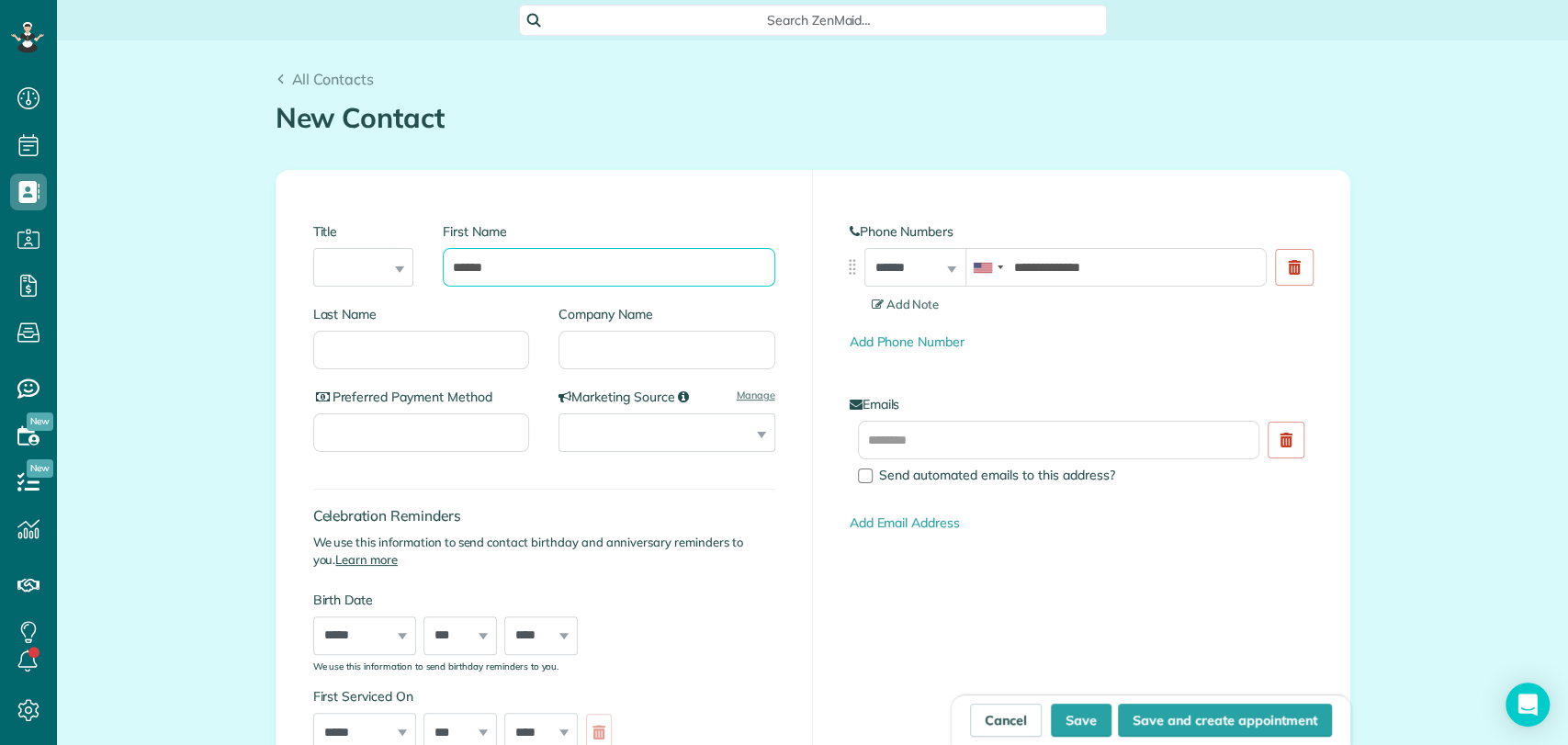 type on "******" 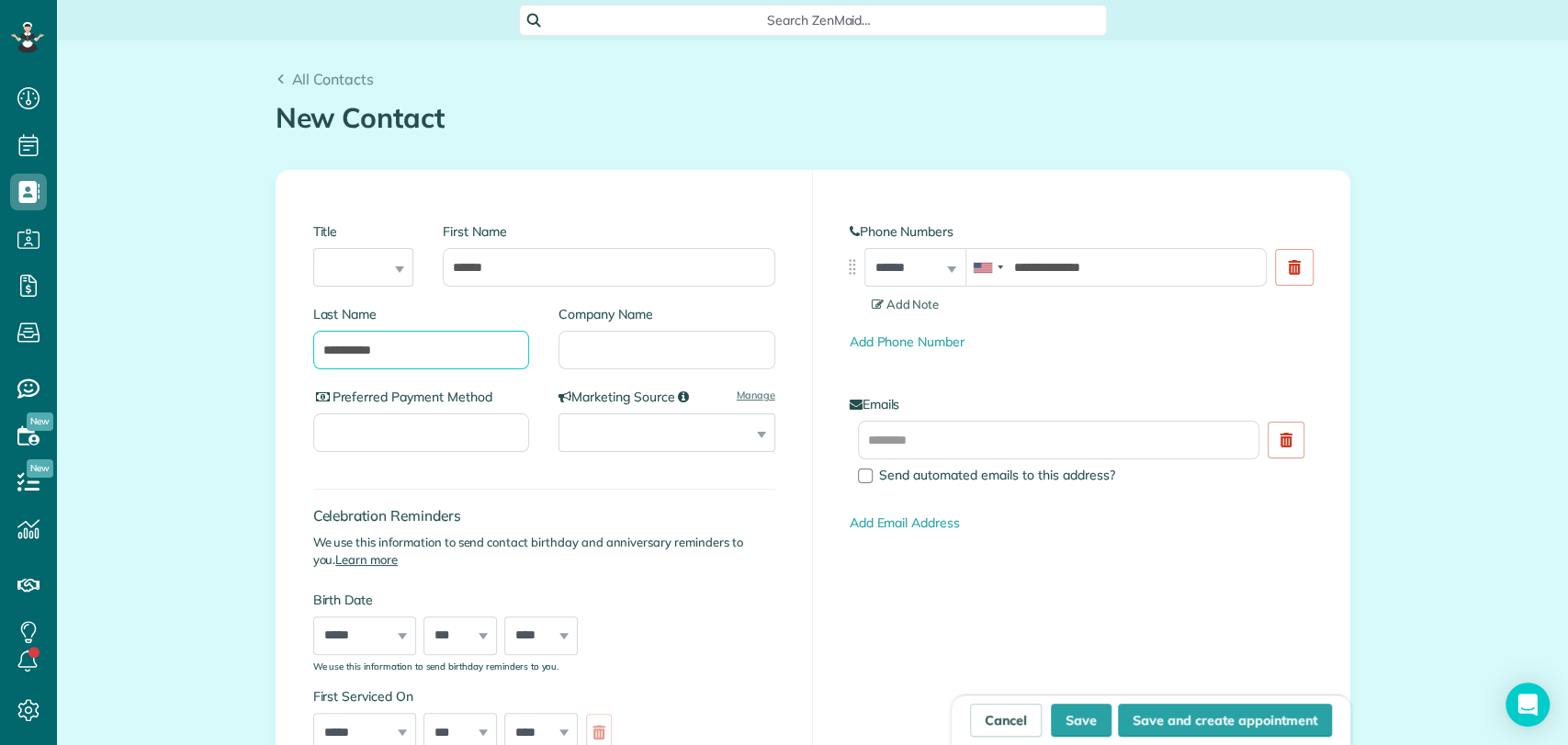 click on "**********" at bounding box center [422, 350] 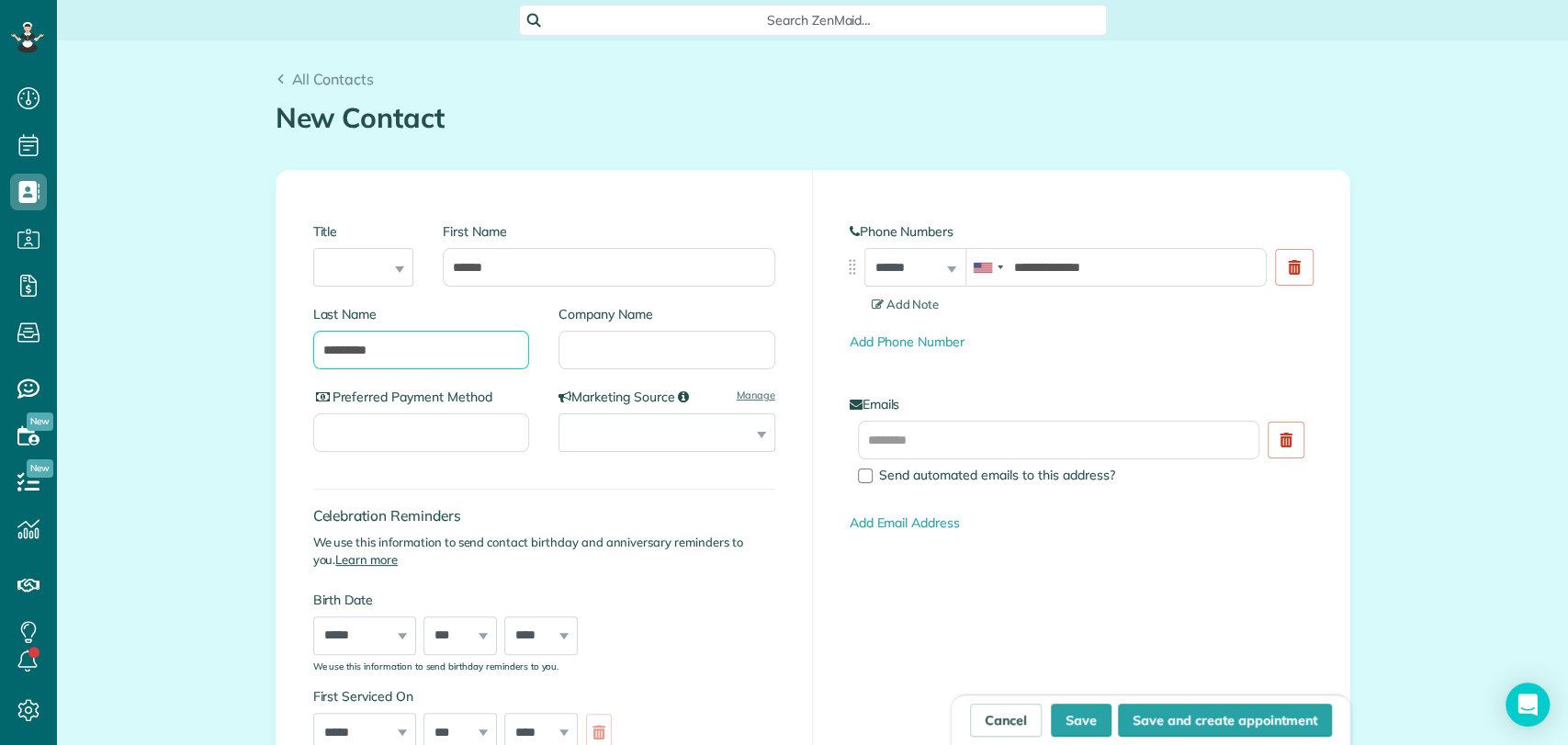 type on "*********" 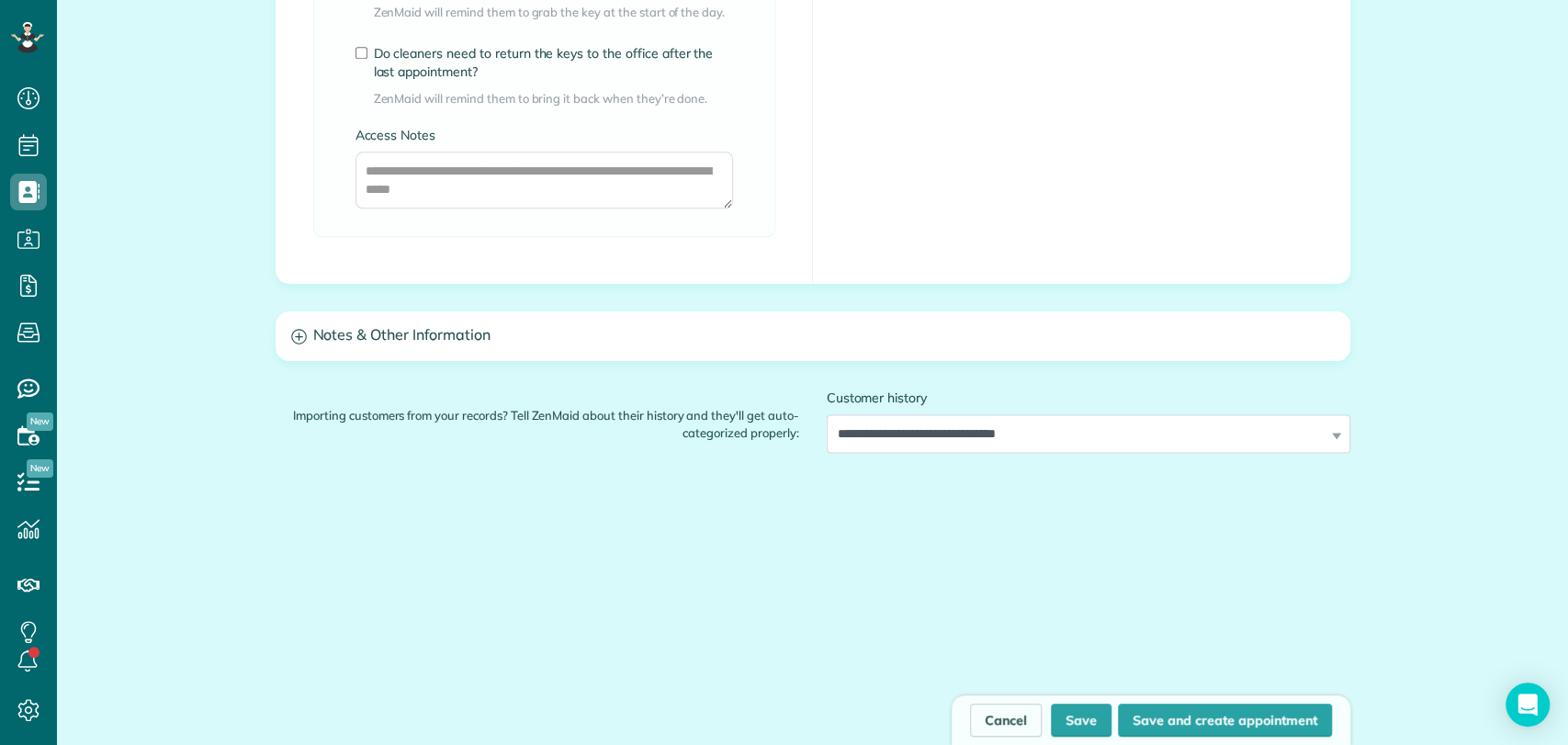 scroll, scrollTop: 1541, scrollLeft: 0, axis: vertical 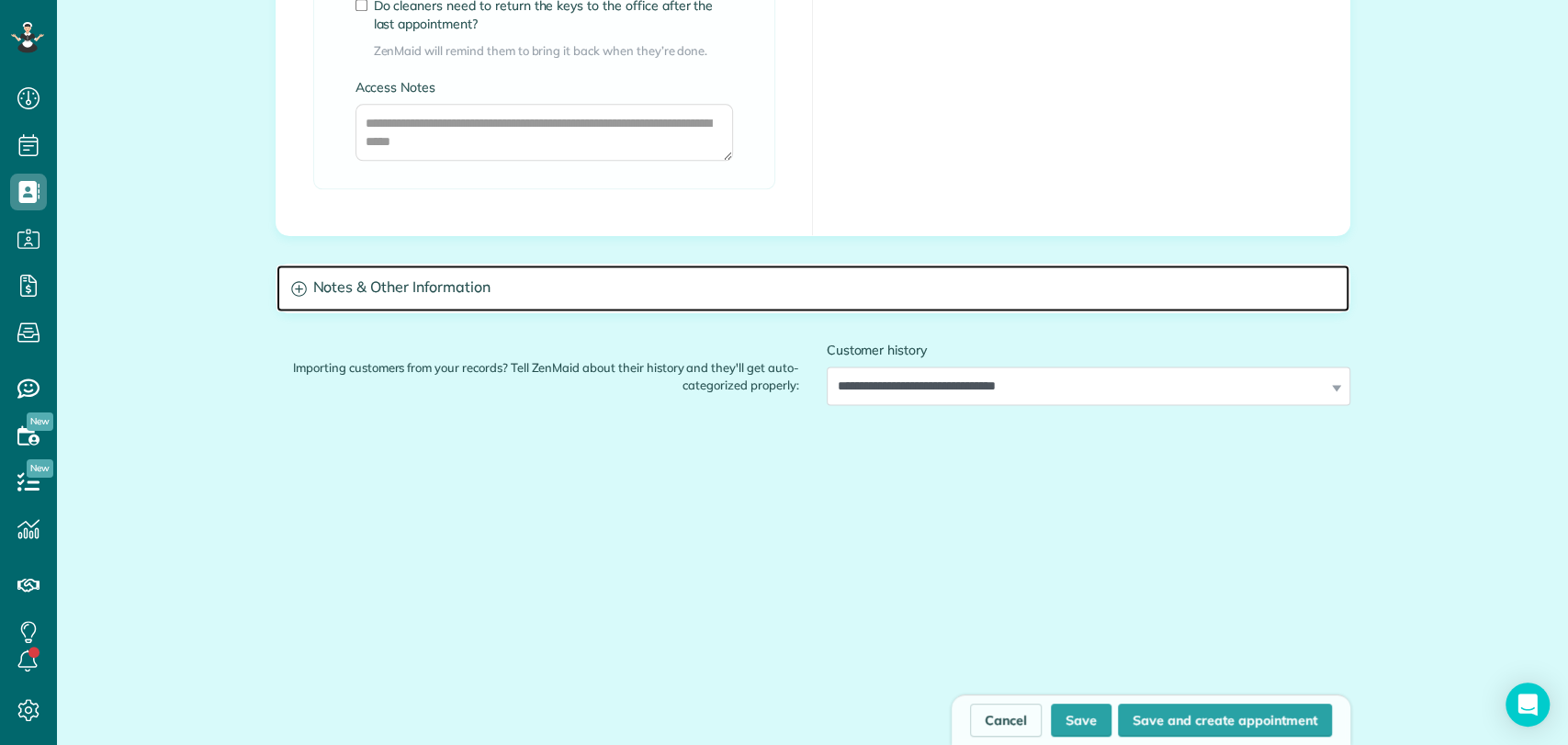 click on "Notes & Other Information" at bounding box center (813, 288) 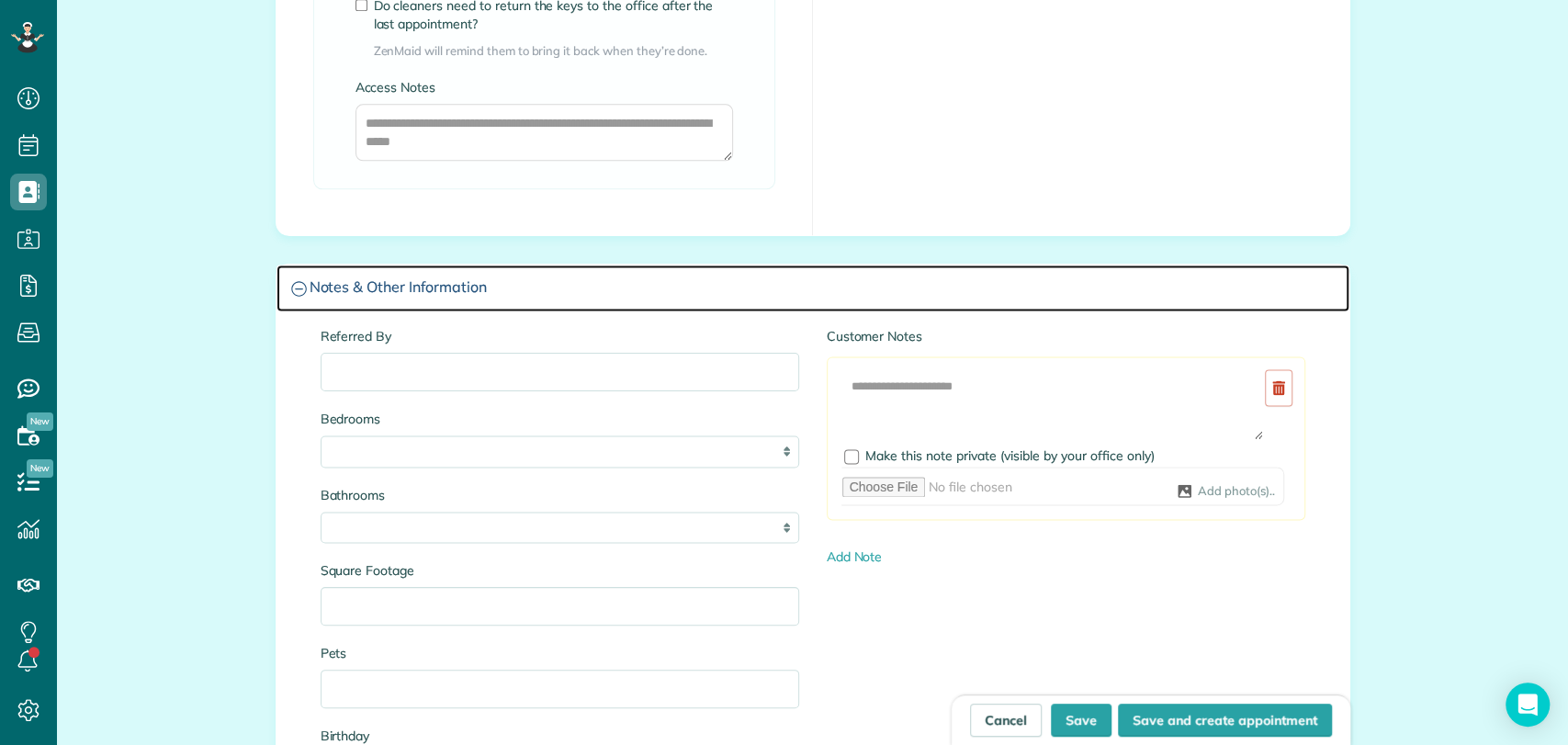 scroll, scrollTop: 1573, scrollLeft: 0, axis: vertical 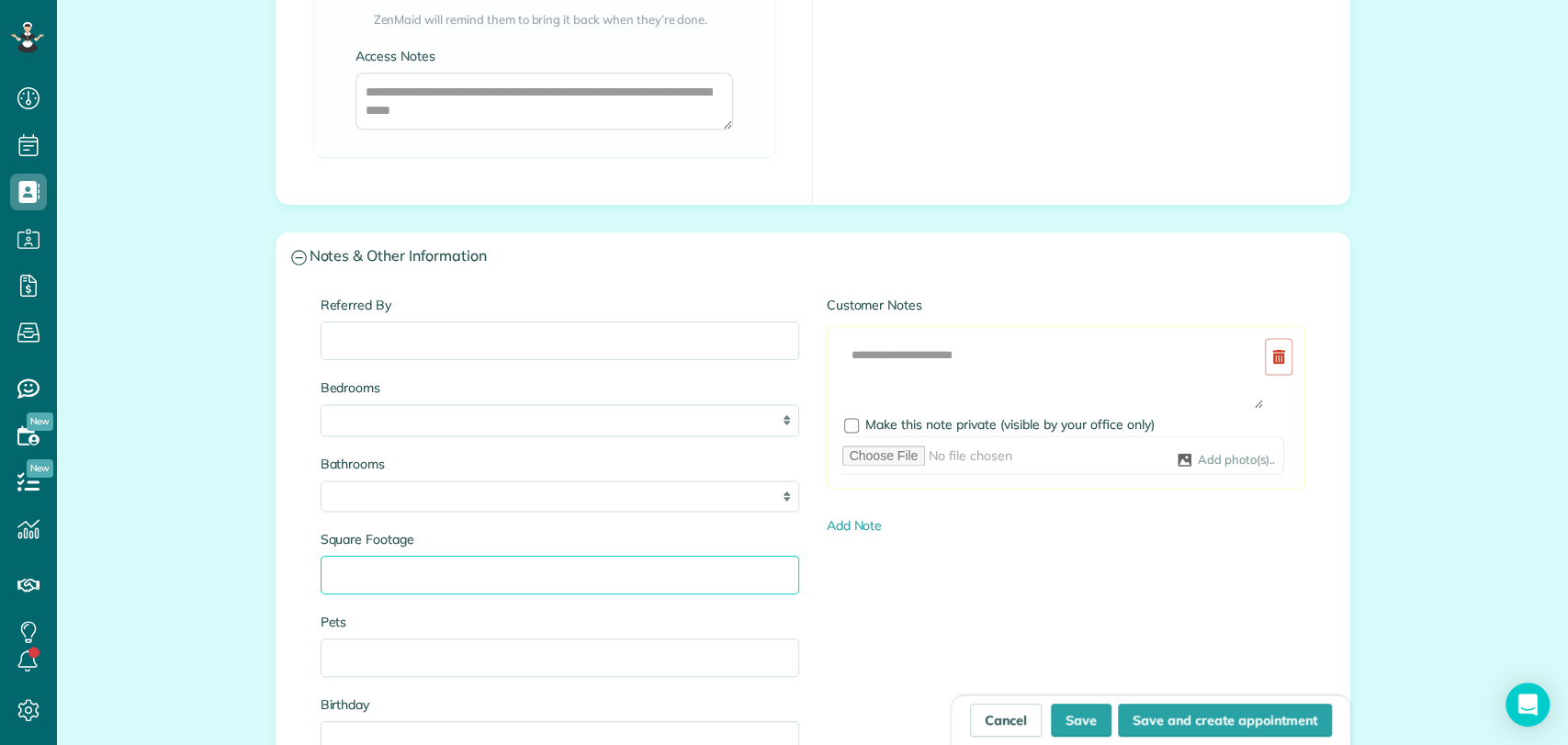 click on "Square Footage" at bounding box center (559, 575) 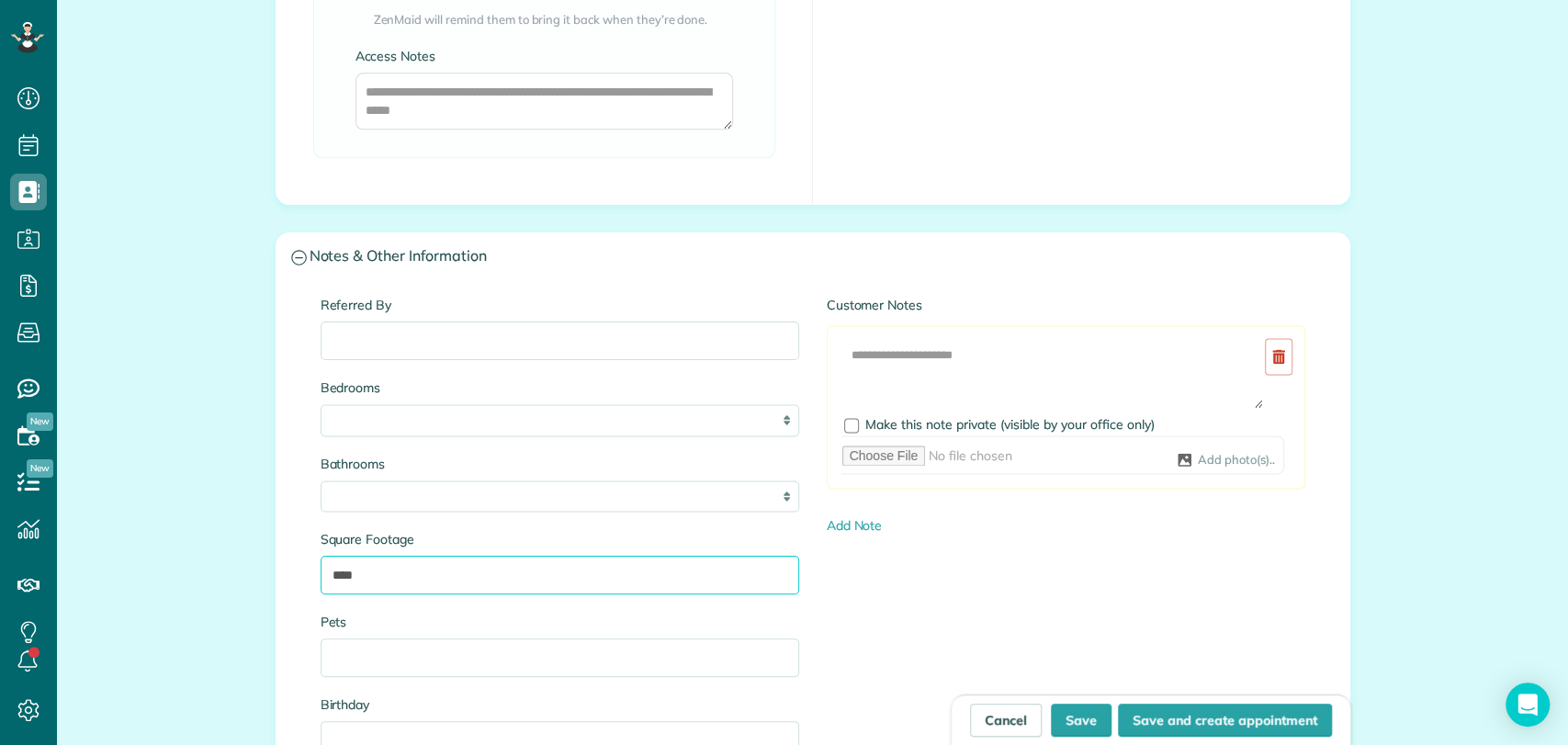 type on "****" 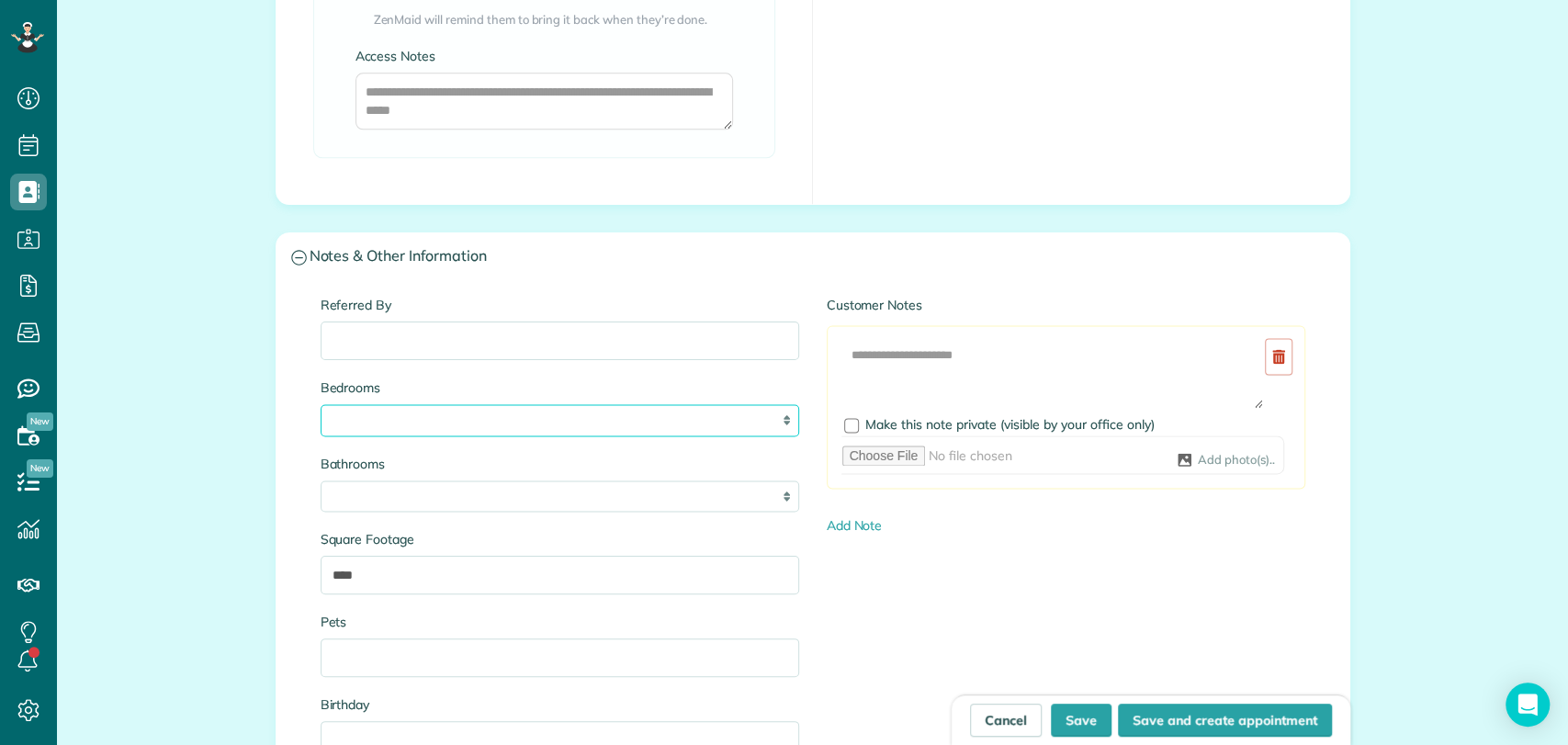 click on "*
*
*
*
**" at bounding box center [559, 420] 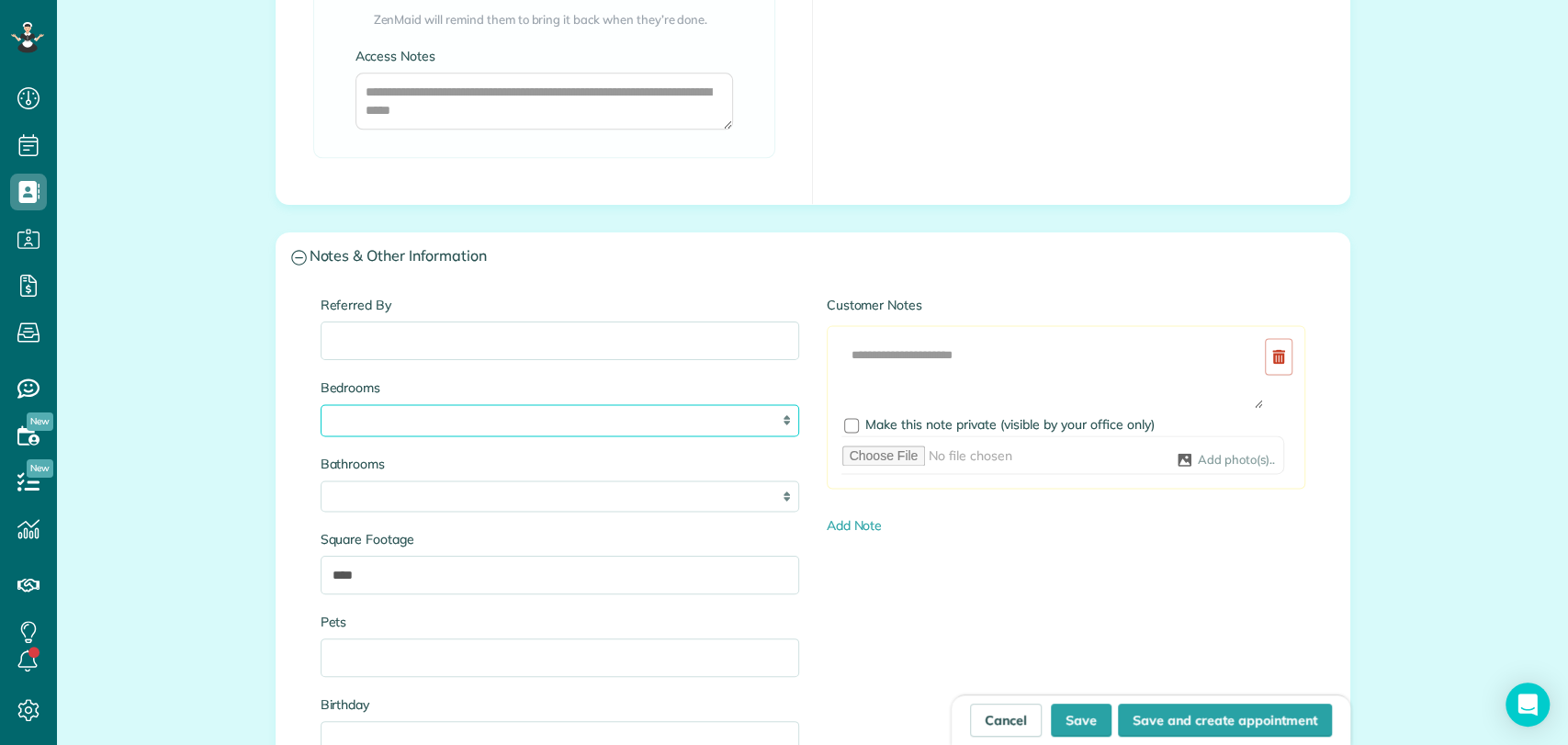 select on "*" 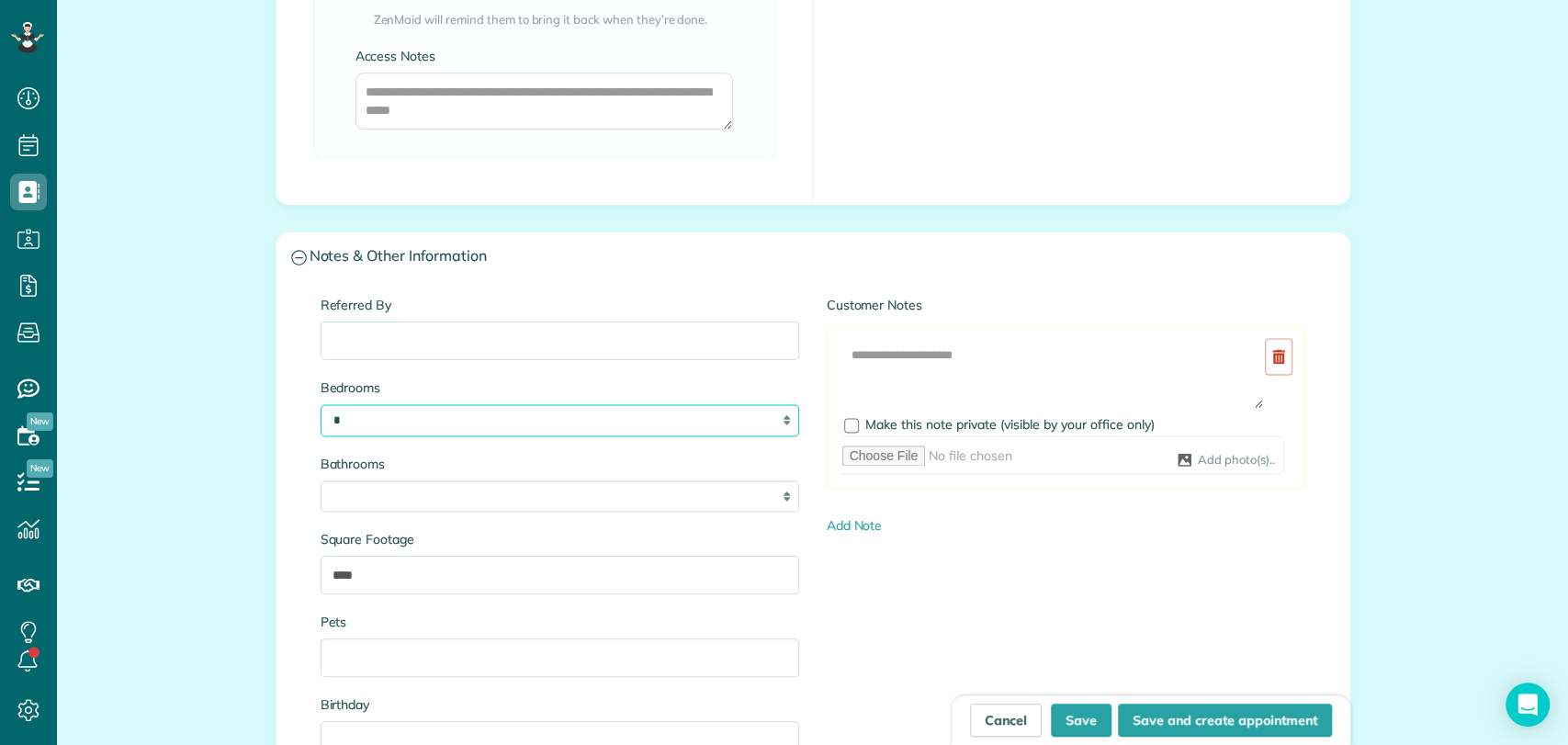 click on "*
*
*
*
**" at bounding box center [559, 420] 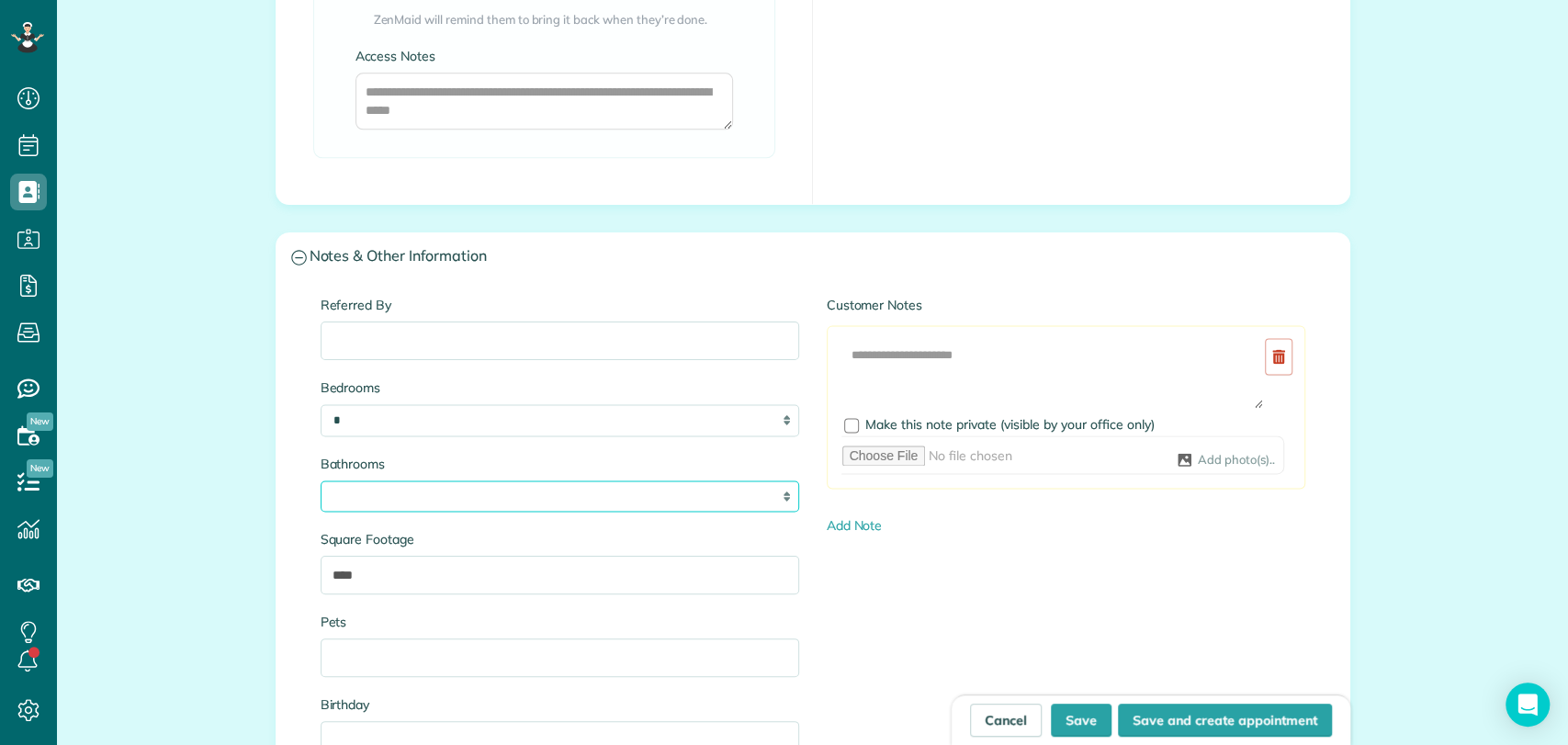 click on "*
***
*
***
*
***
*
***
**" at bounding box center [559, 496] 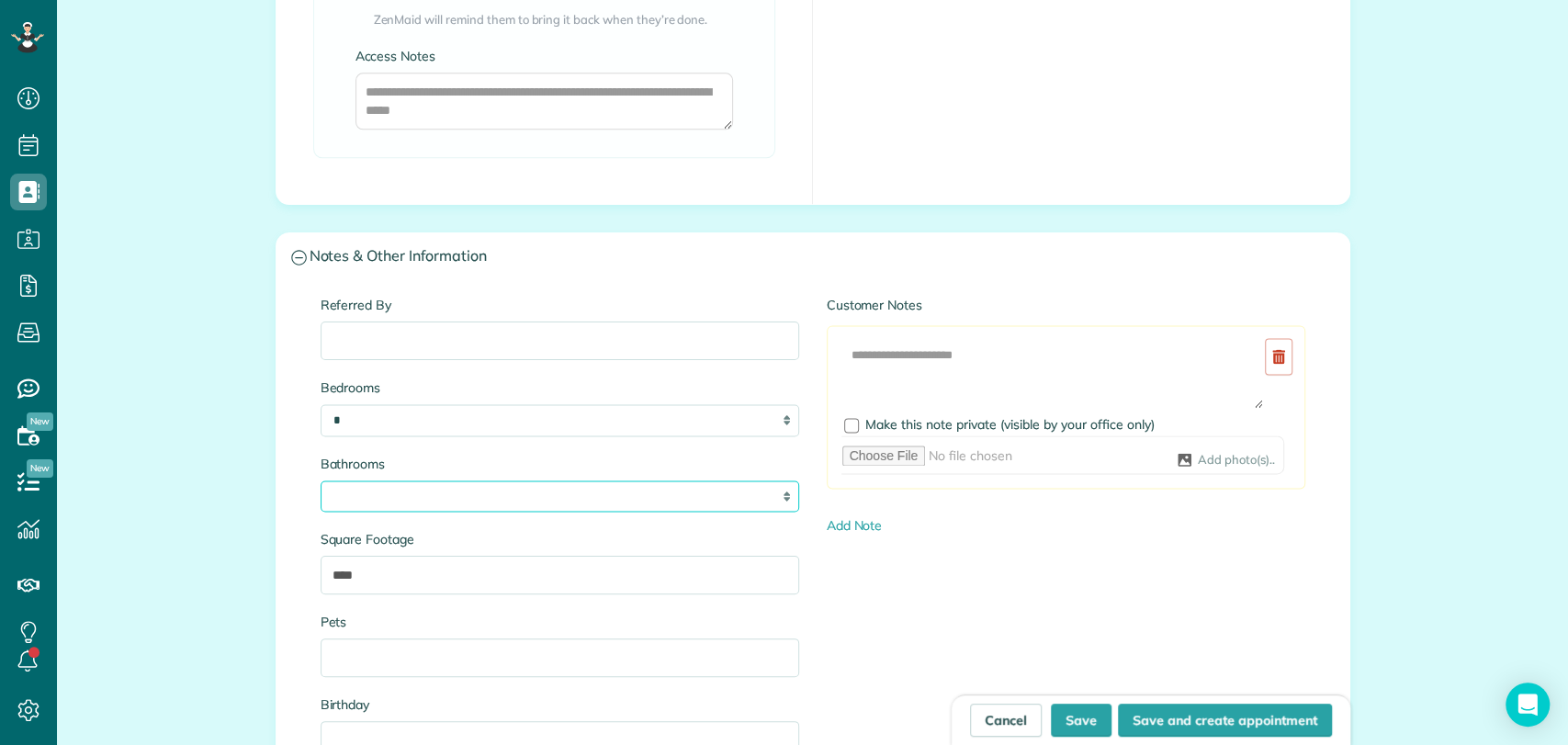 select on "*" 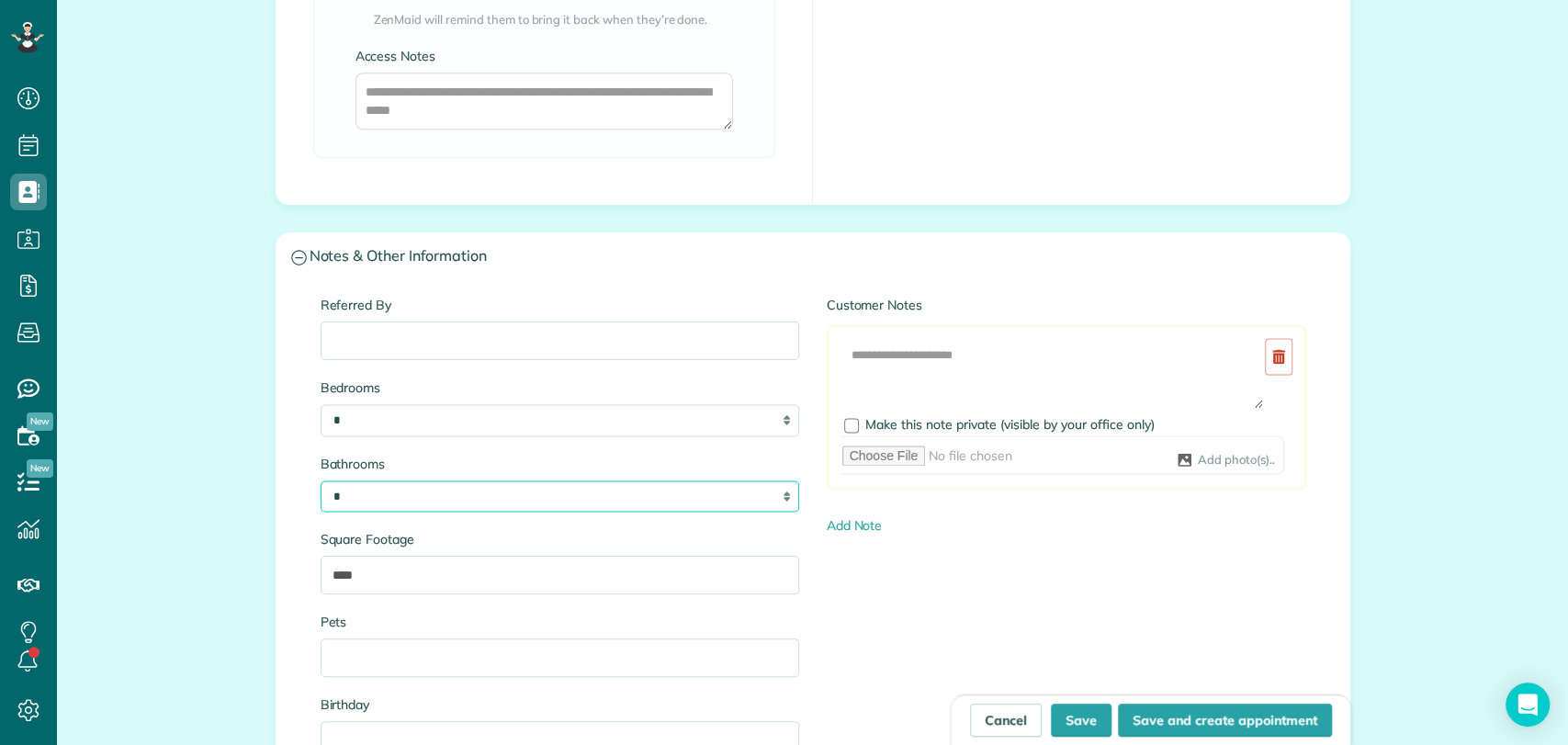 click on "*
***
*
***
*
***
*
***
**" at bounding box center (559, 496) 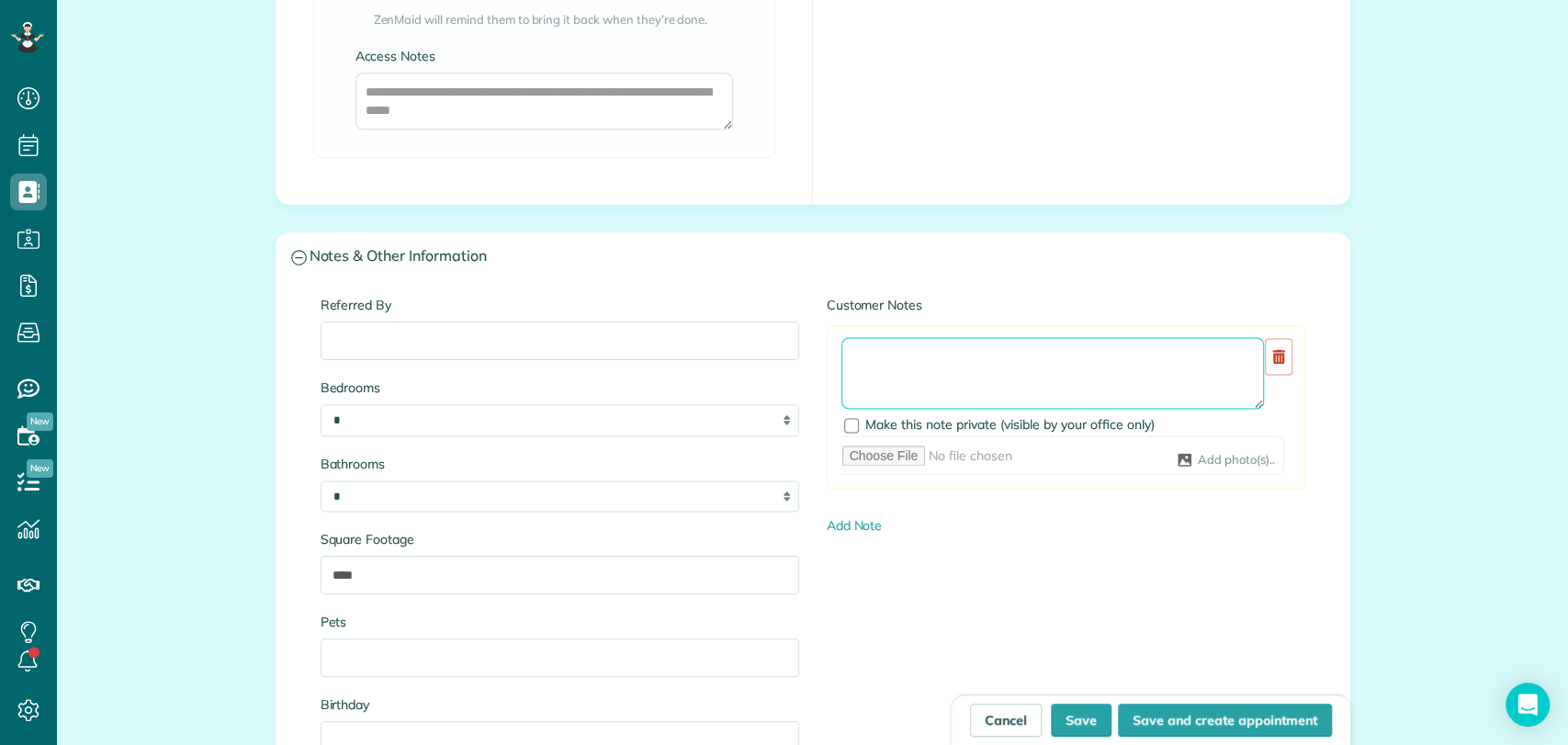 click at bounding box center [1053, 373] 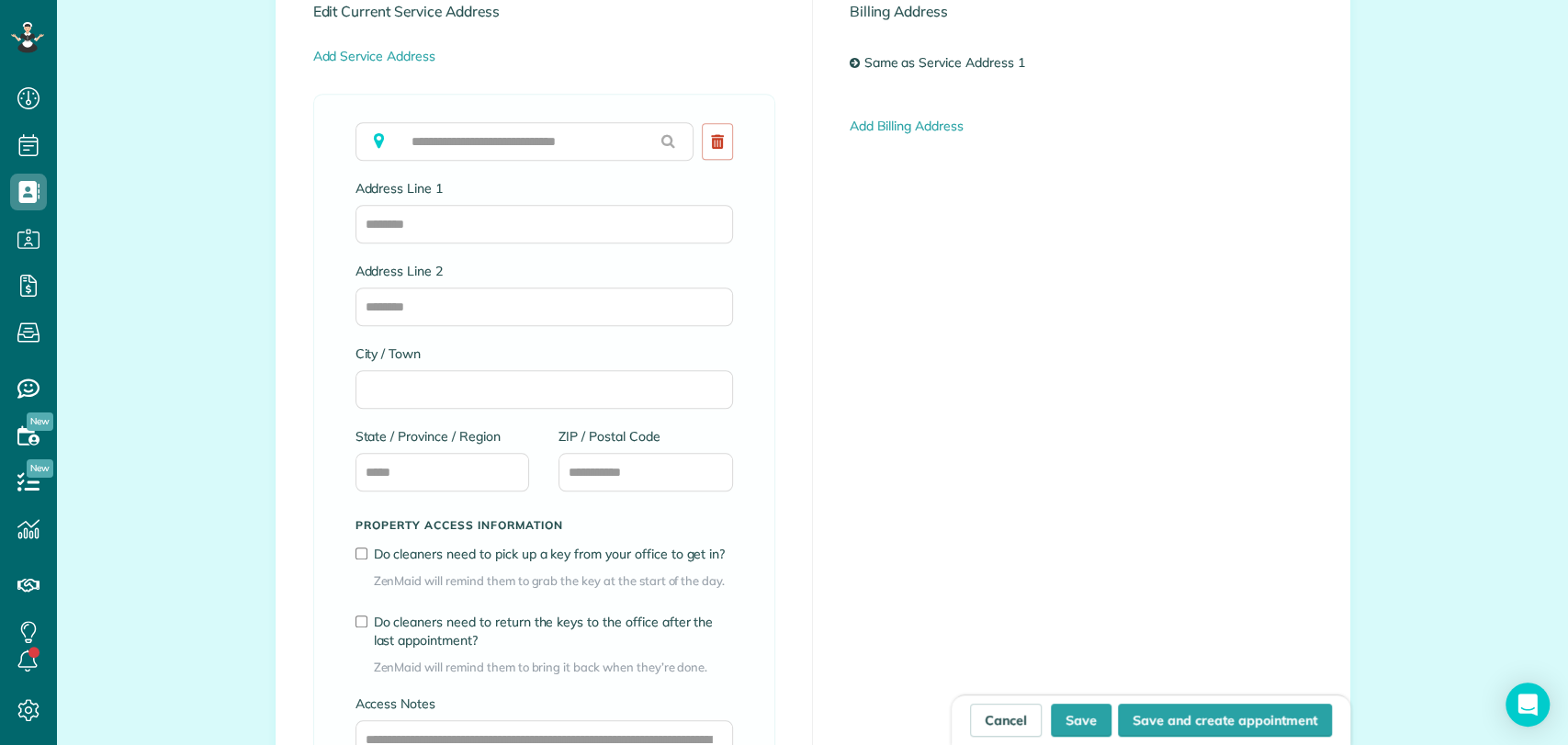 scroll, scrollTop: 922, scrollLeft: 0, axis: vertical 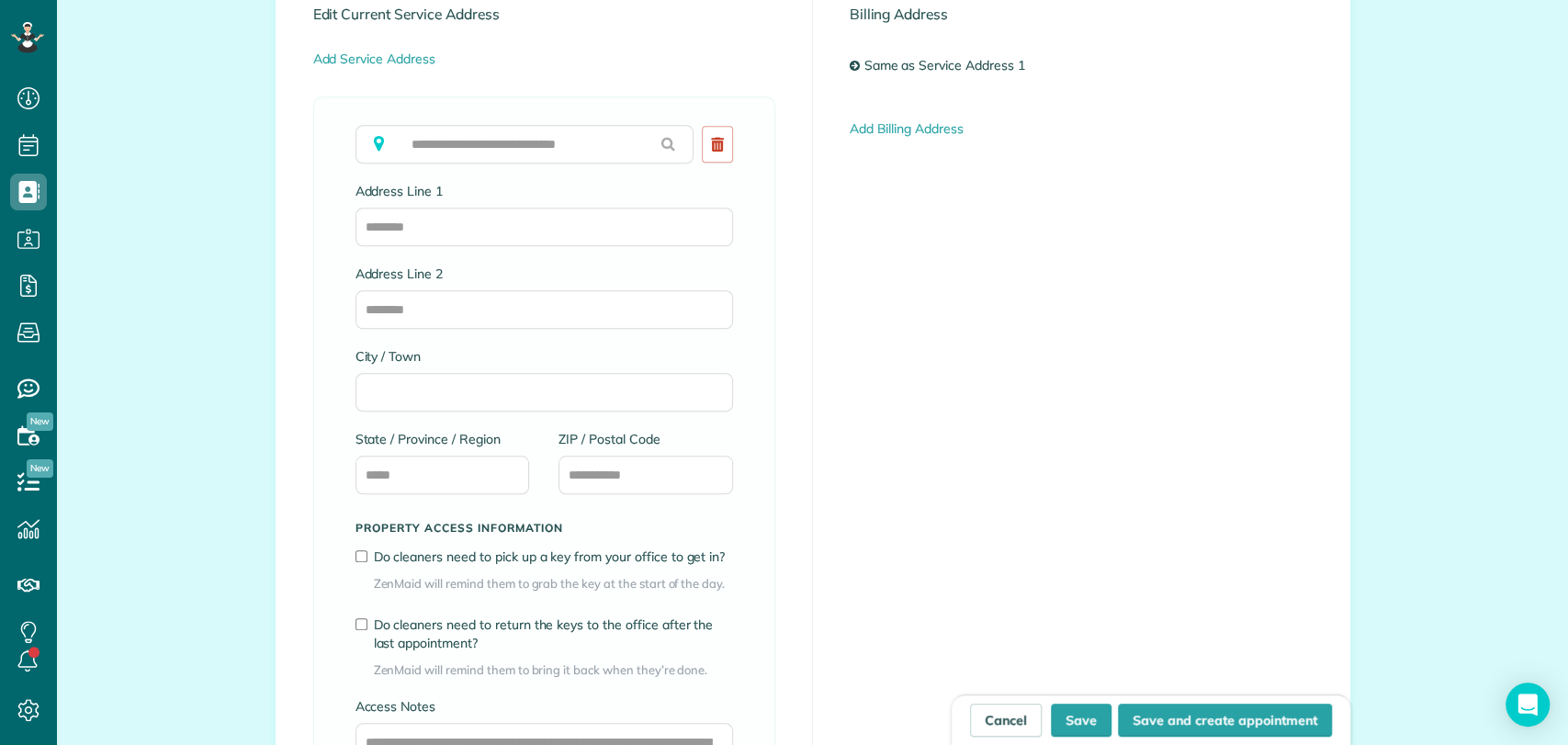 type on "**********" 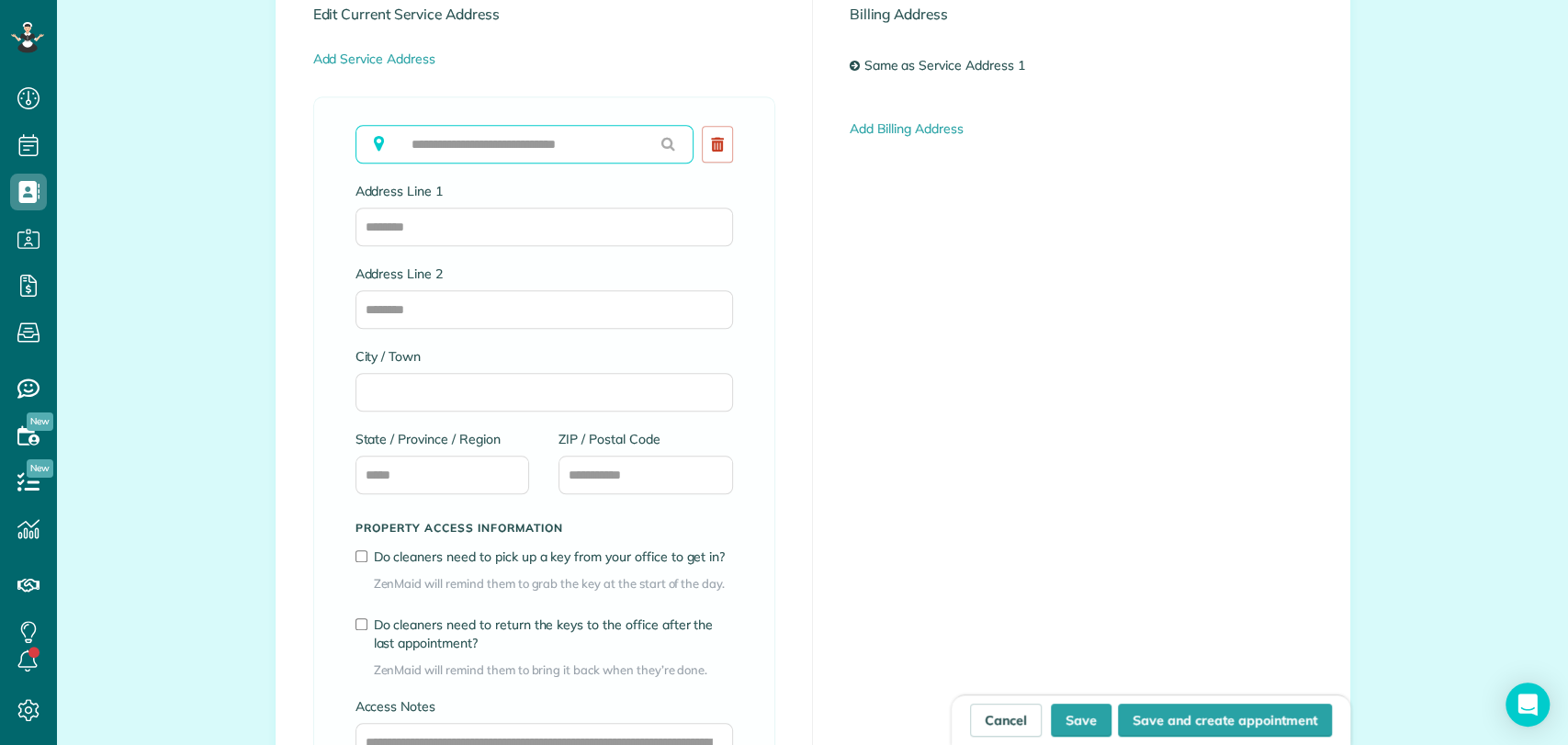 paste on "**********" 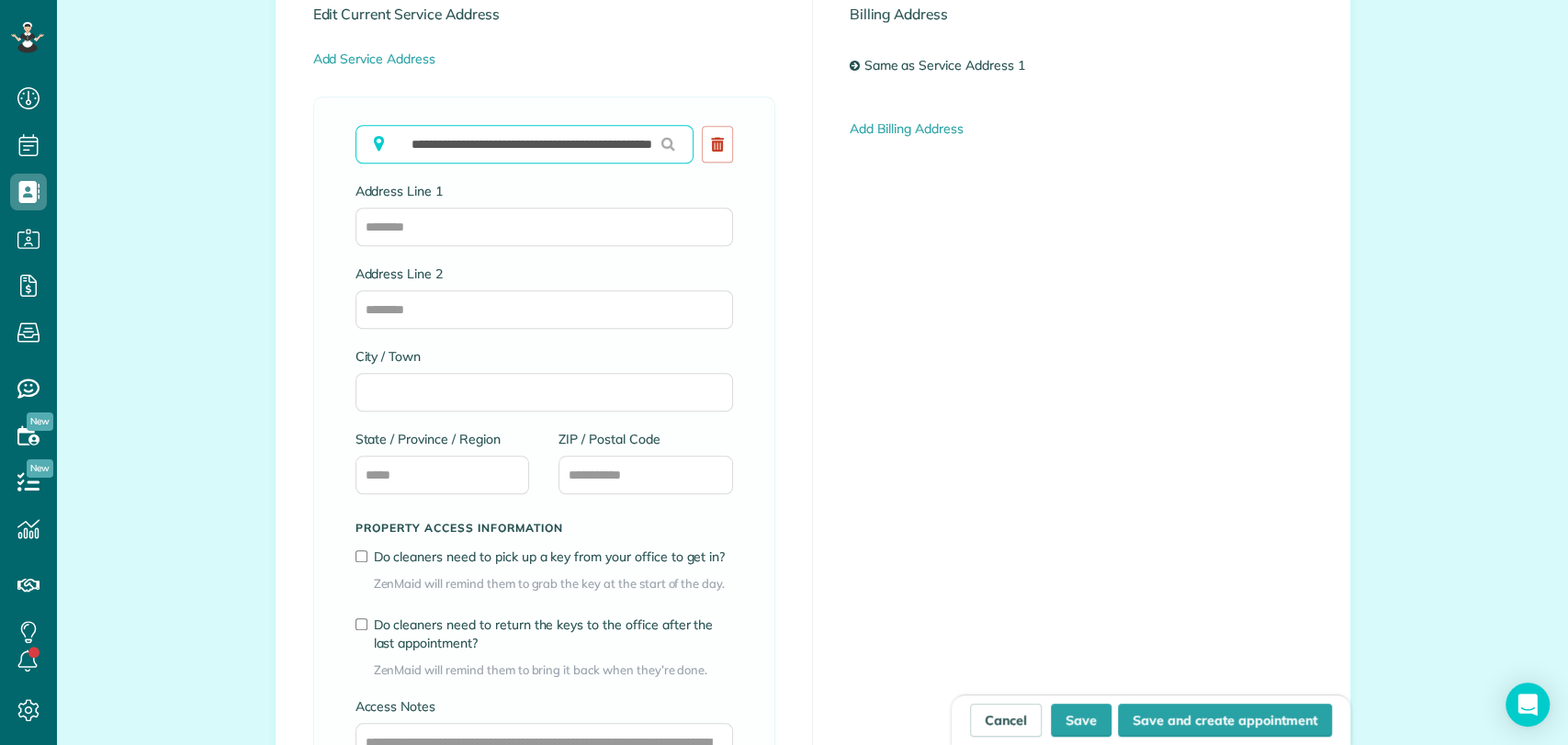click on "**********" at bounding box center (525, 144) 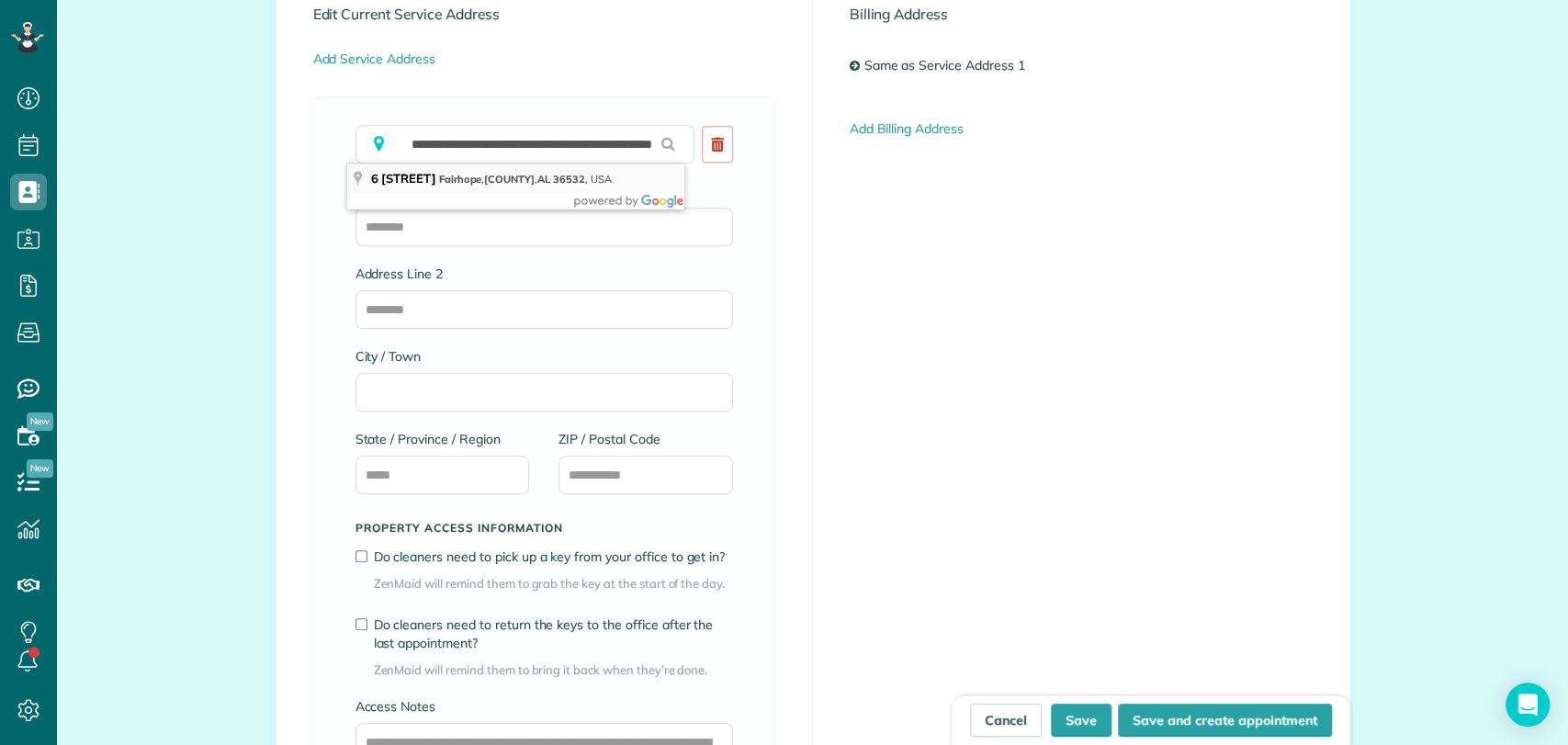 type on "**********" 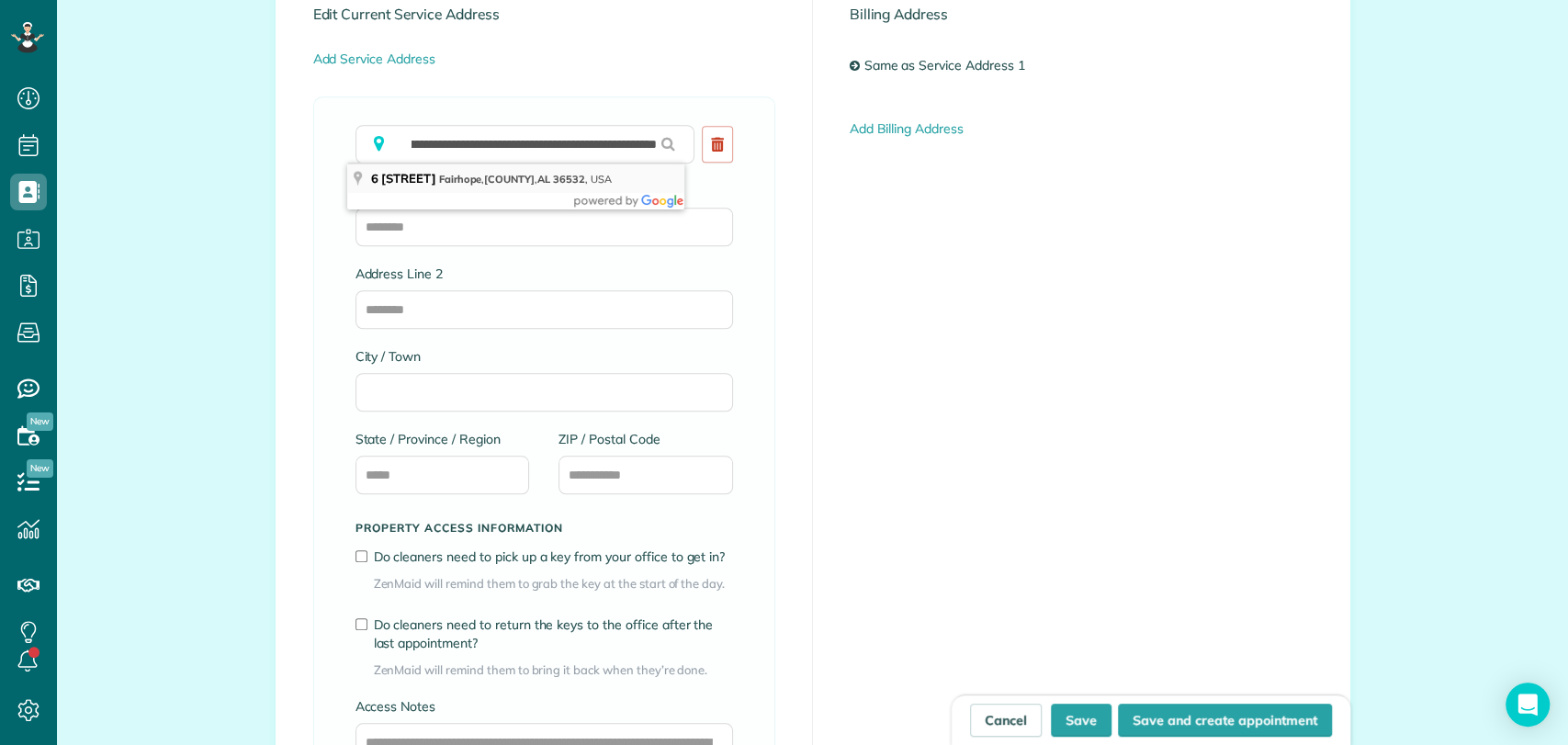 scroll, scrollTop: 0, scrollLeft: 0, axis: both 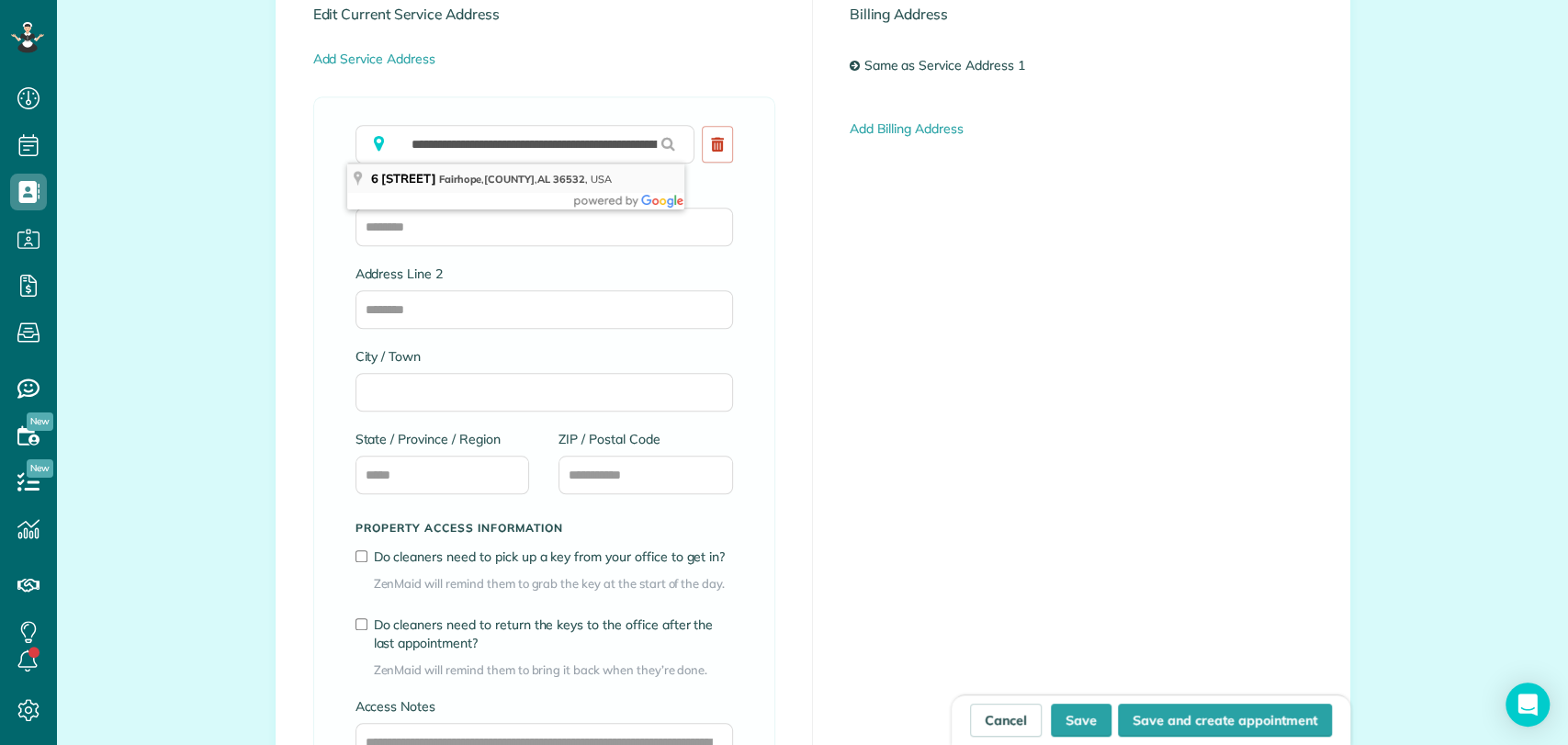 type on "**********" 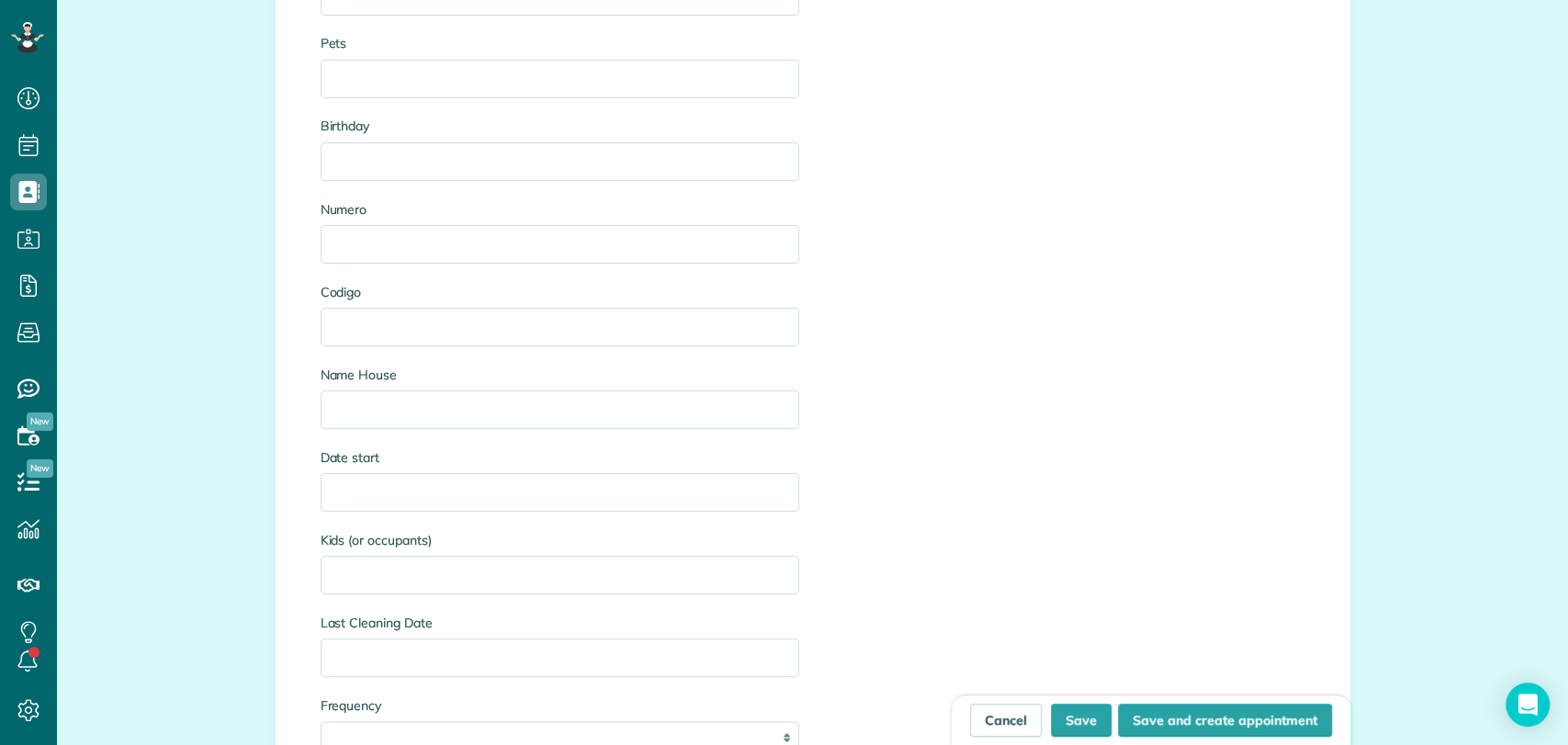 scroll, scrollTop: 2441, scrollLeft: 0, axis: vertical 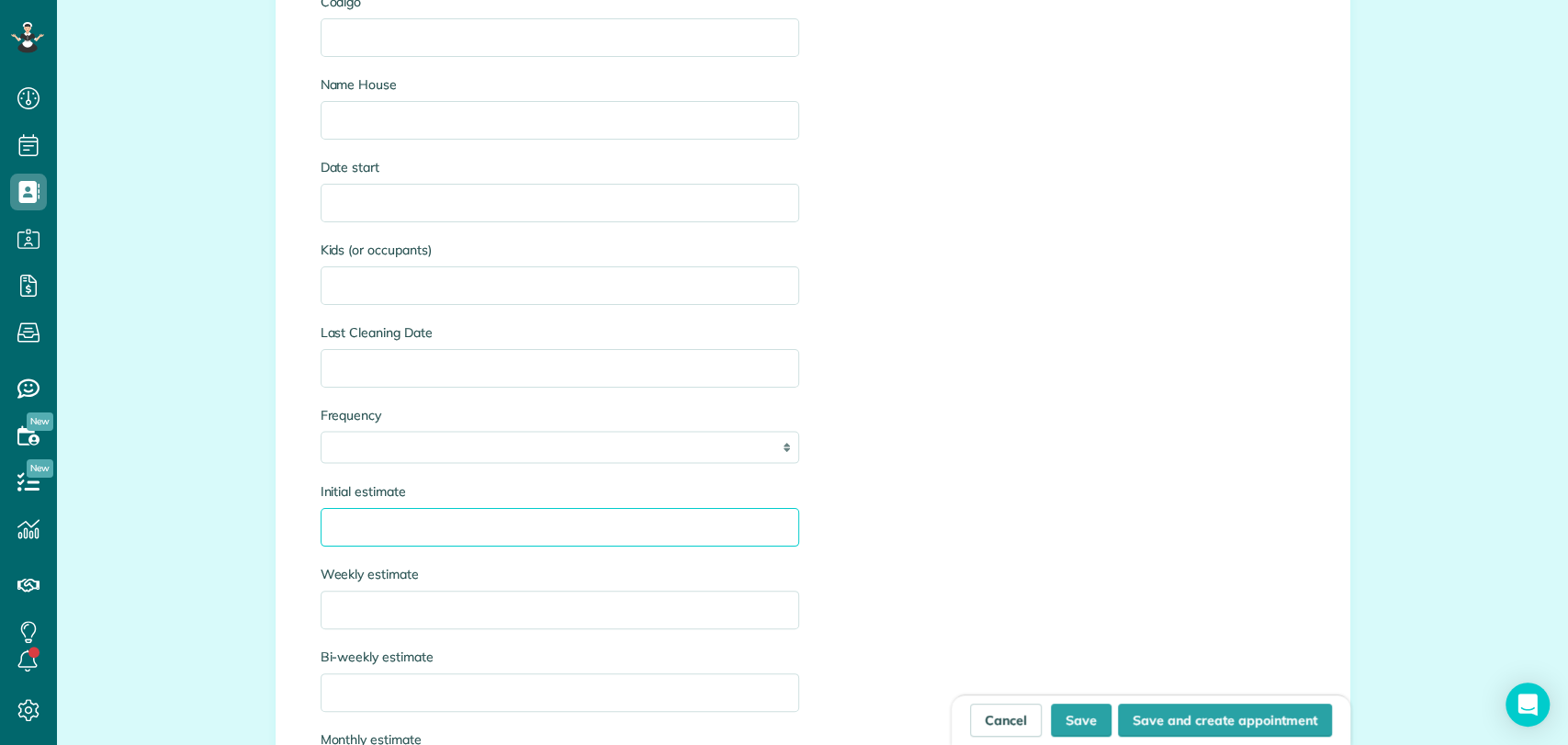 click on "Initial estimate" at bounding box center (559, 527) 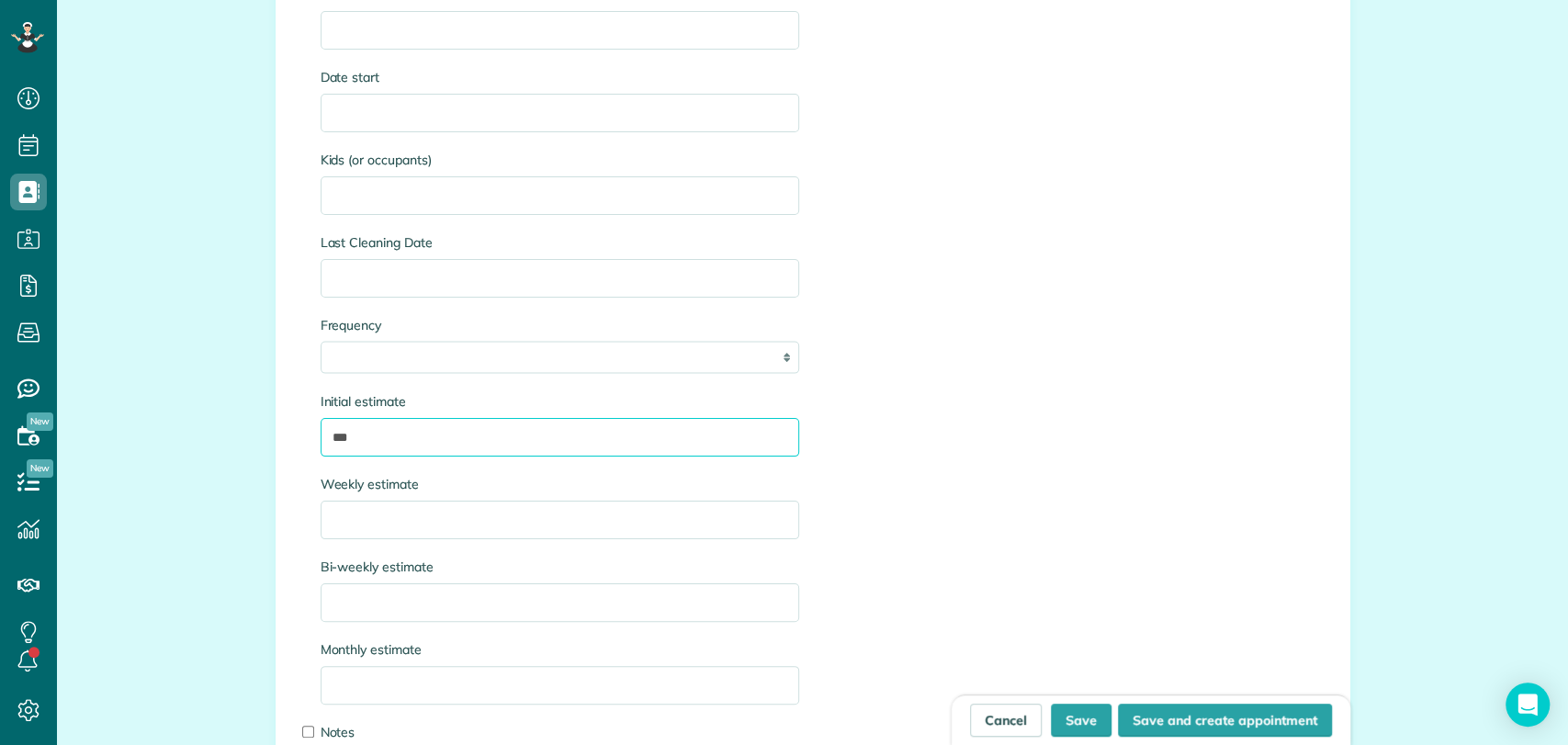 scroll, scrollTop: 2538, scrollLeft: 0, axis: vertical 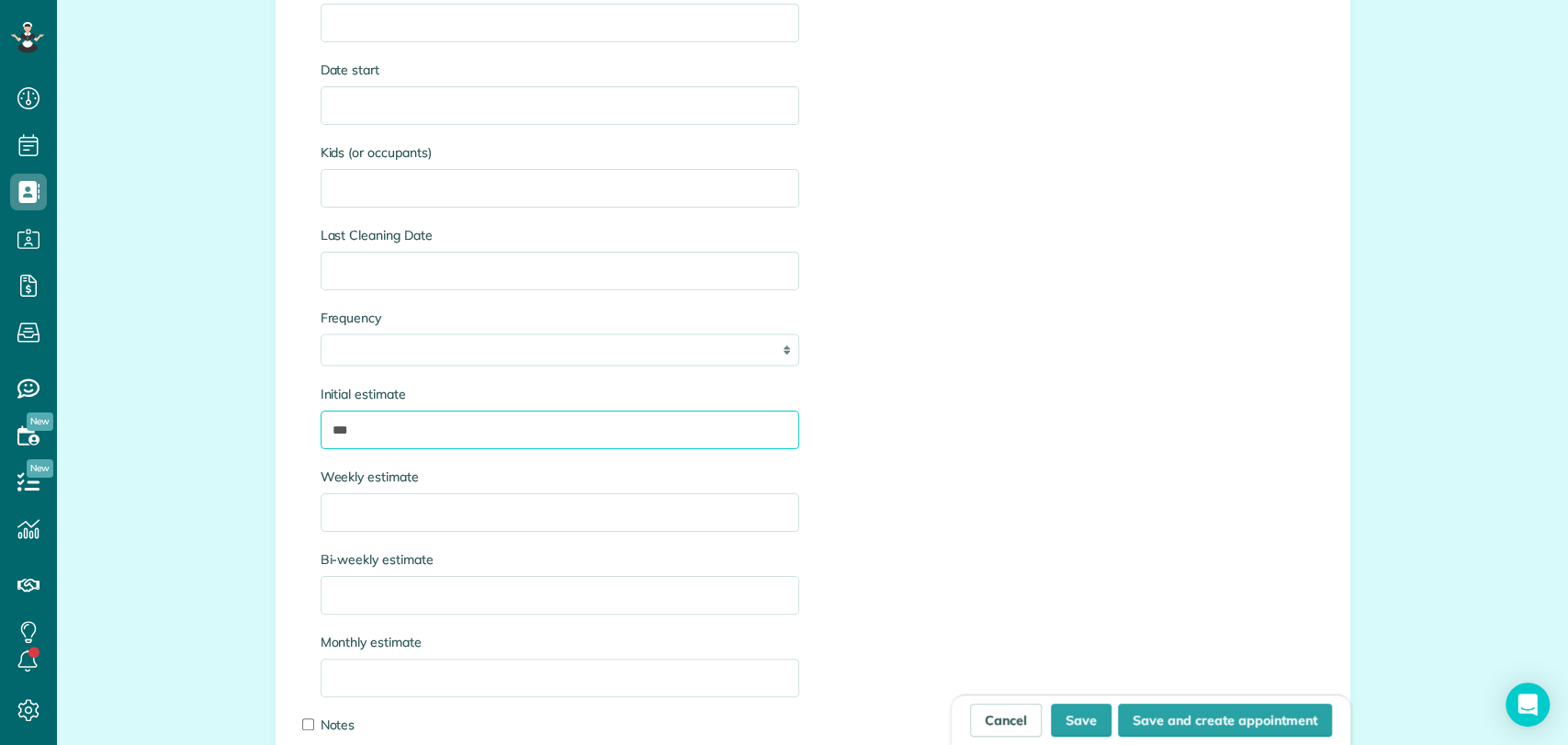type on "***" 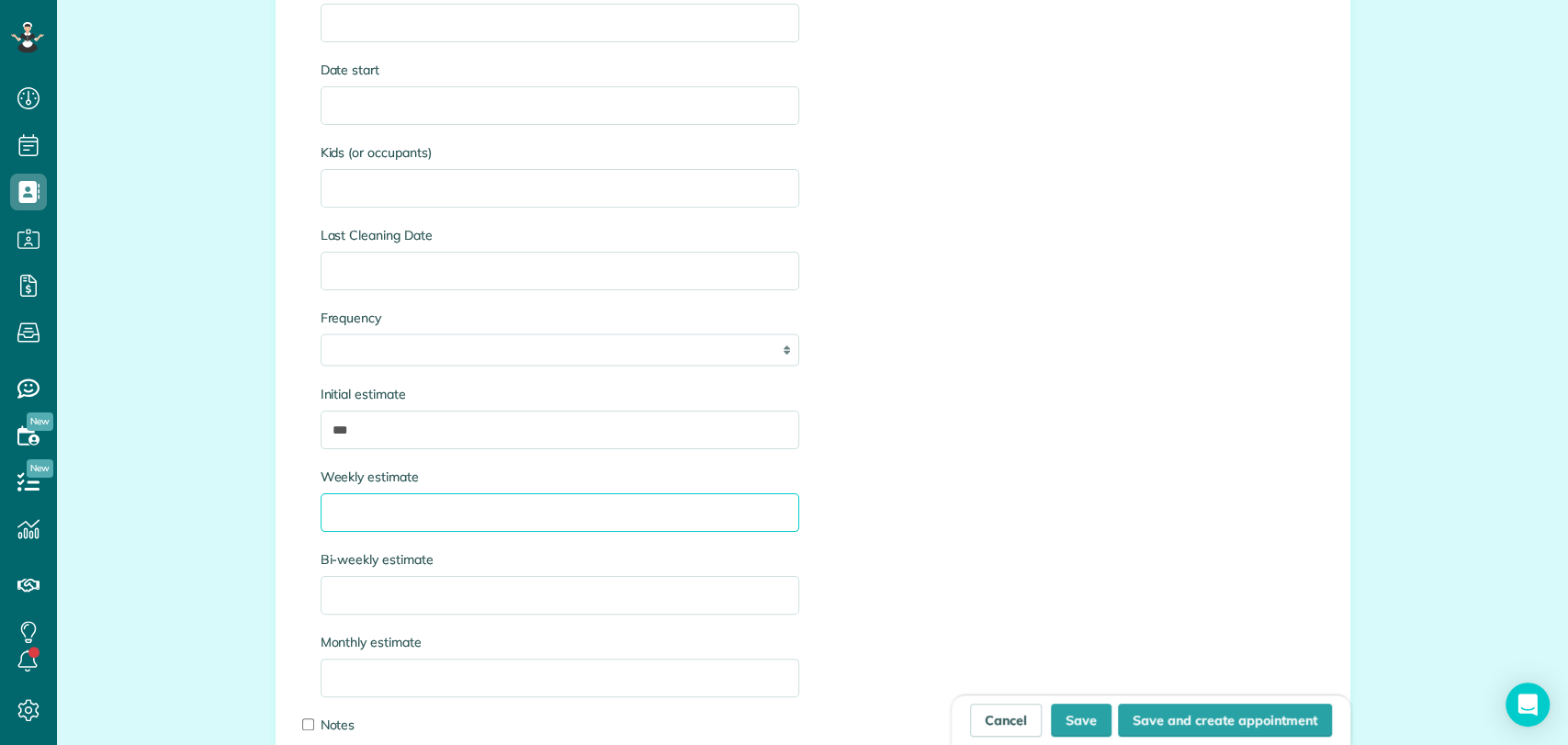click on "Weekly estimate" at bounding box center (559, 513) 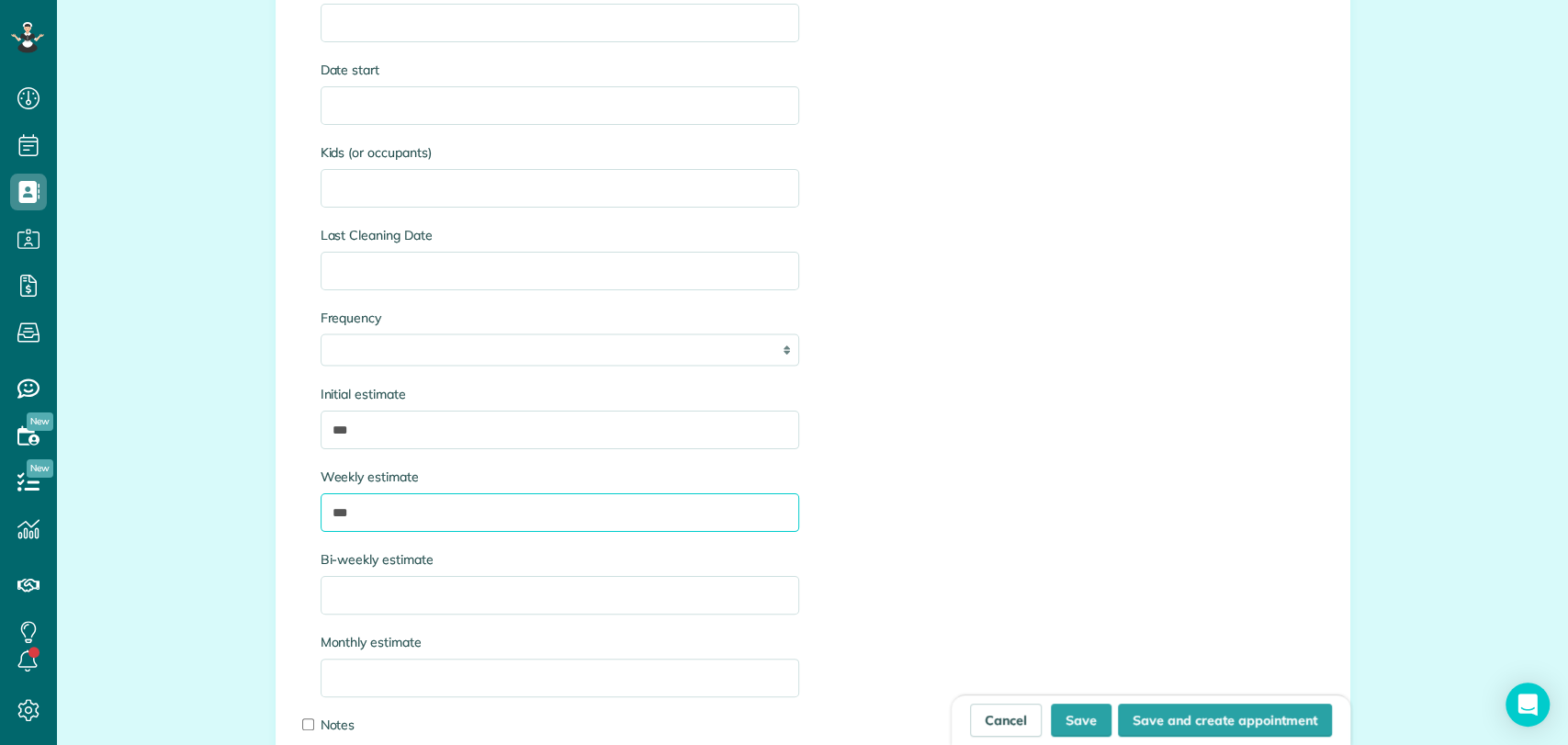 type on "***" 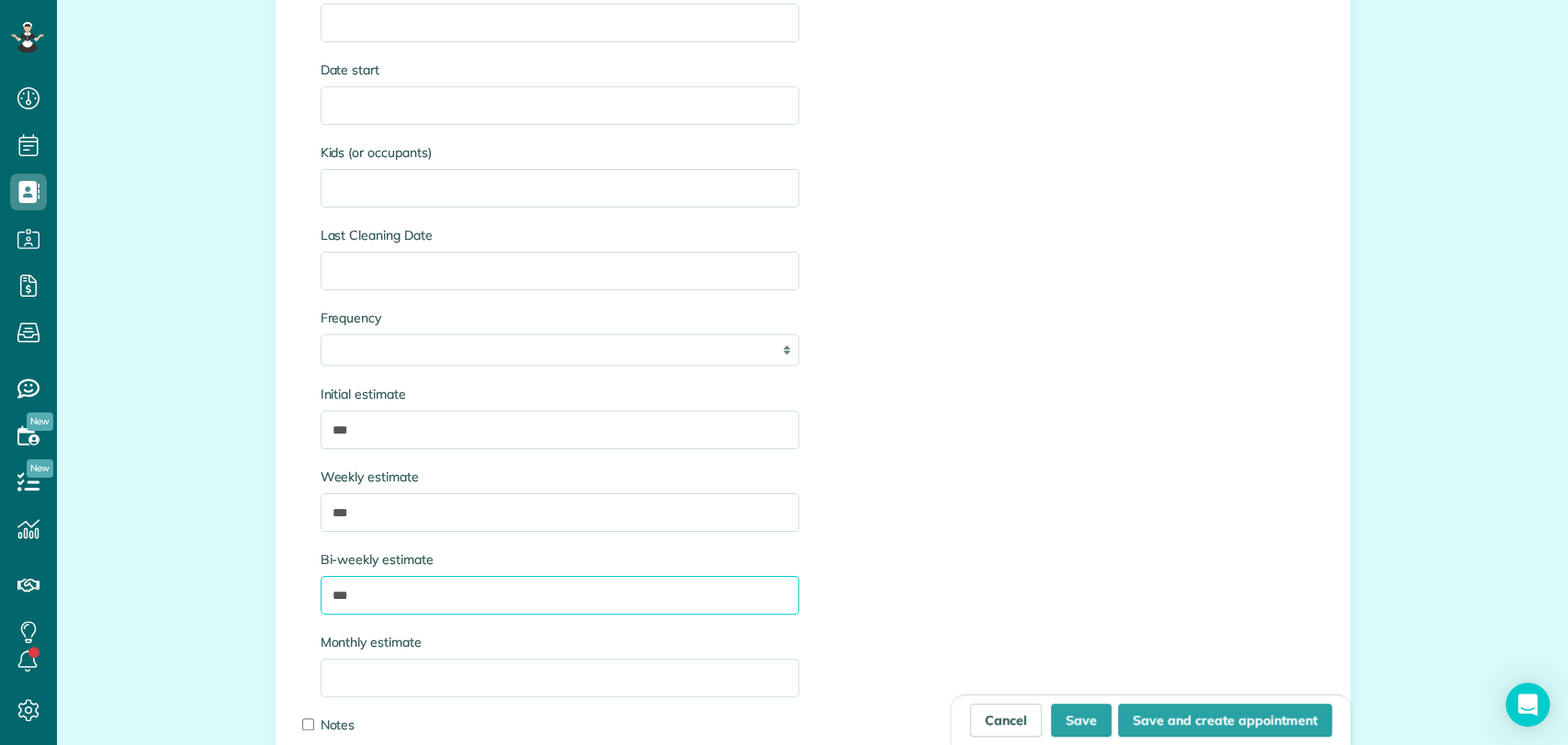 type on "***" 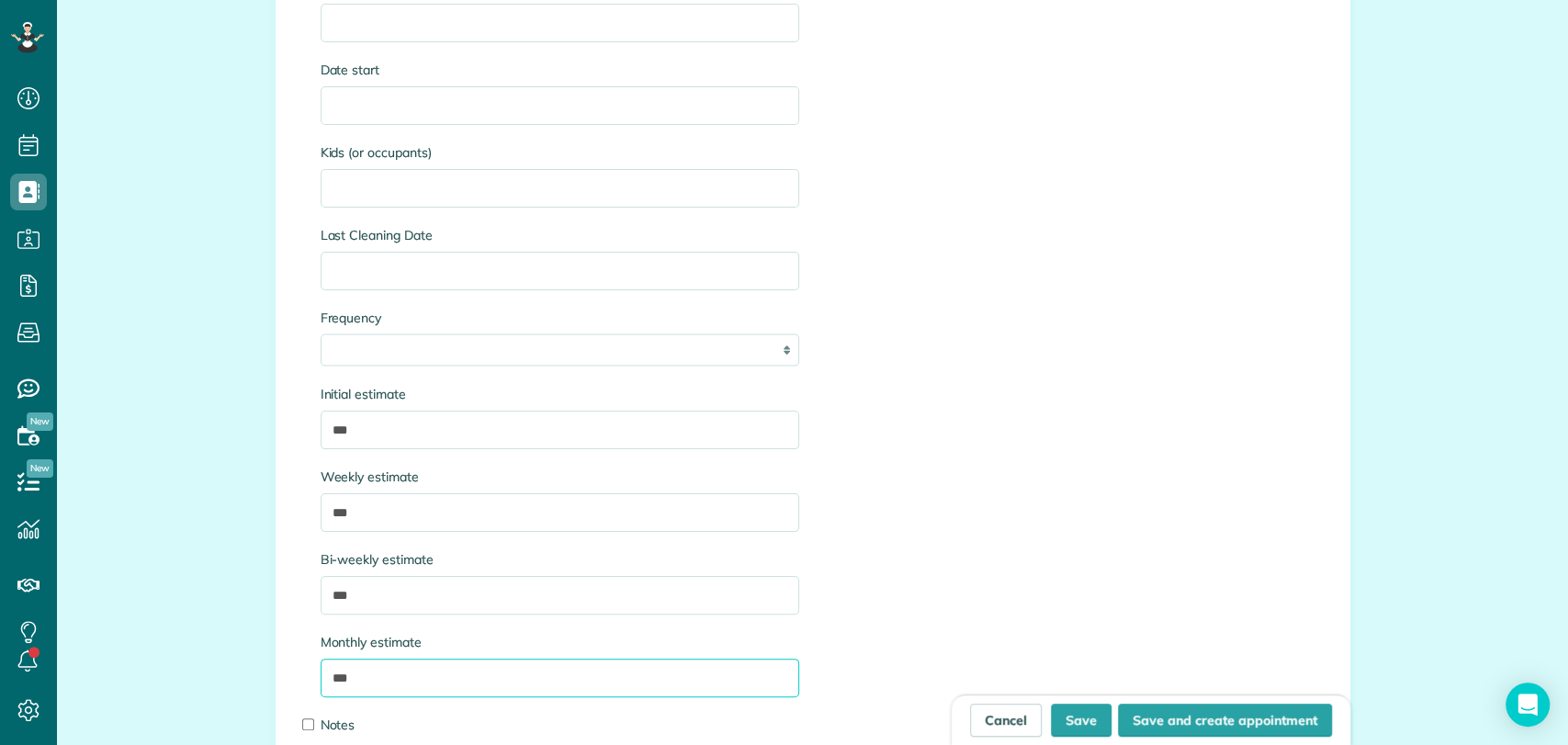 click on "***" at bounding box center [559, 678] 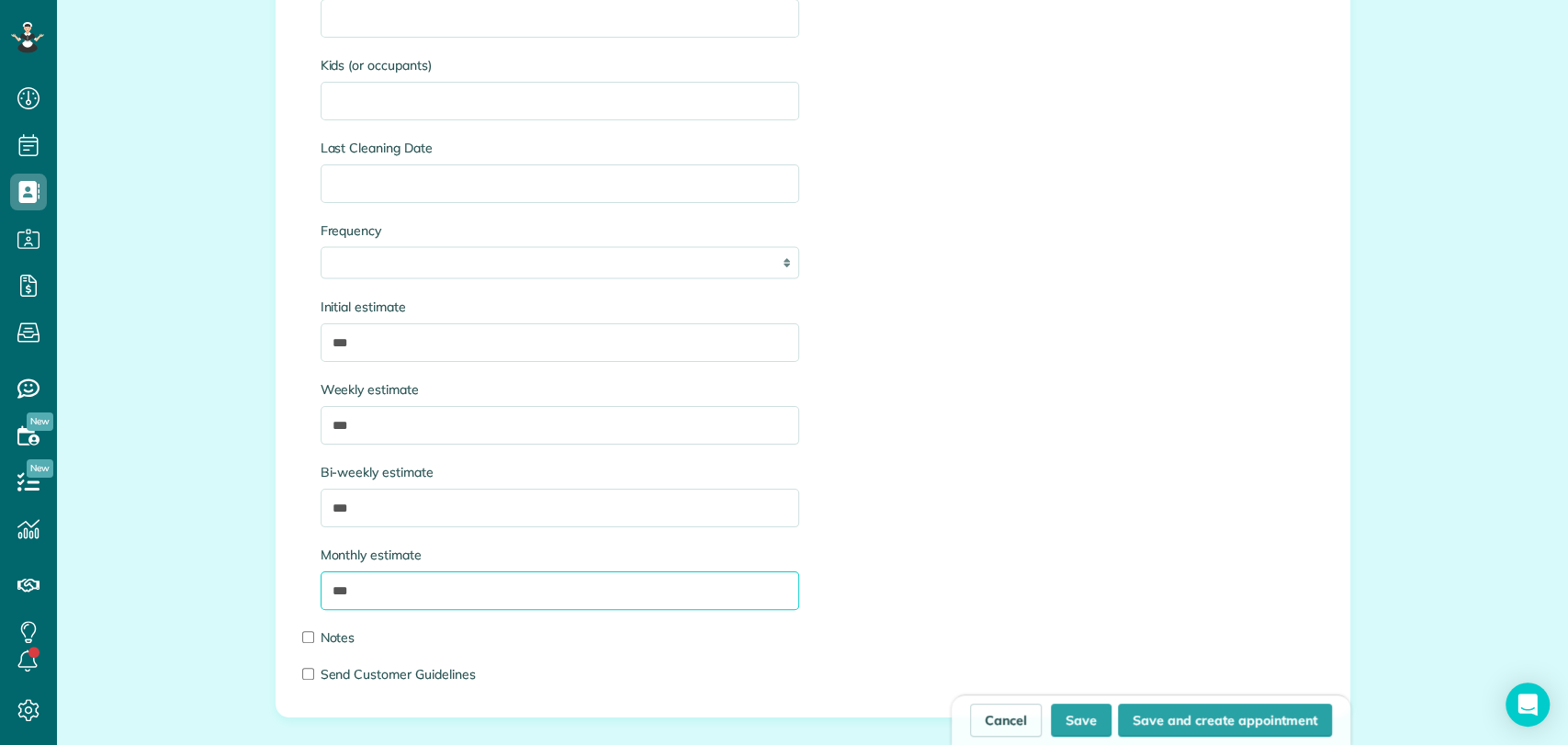 scroll, scrollTop: 2629, scrollLeft: 0, axis: vertical 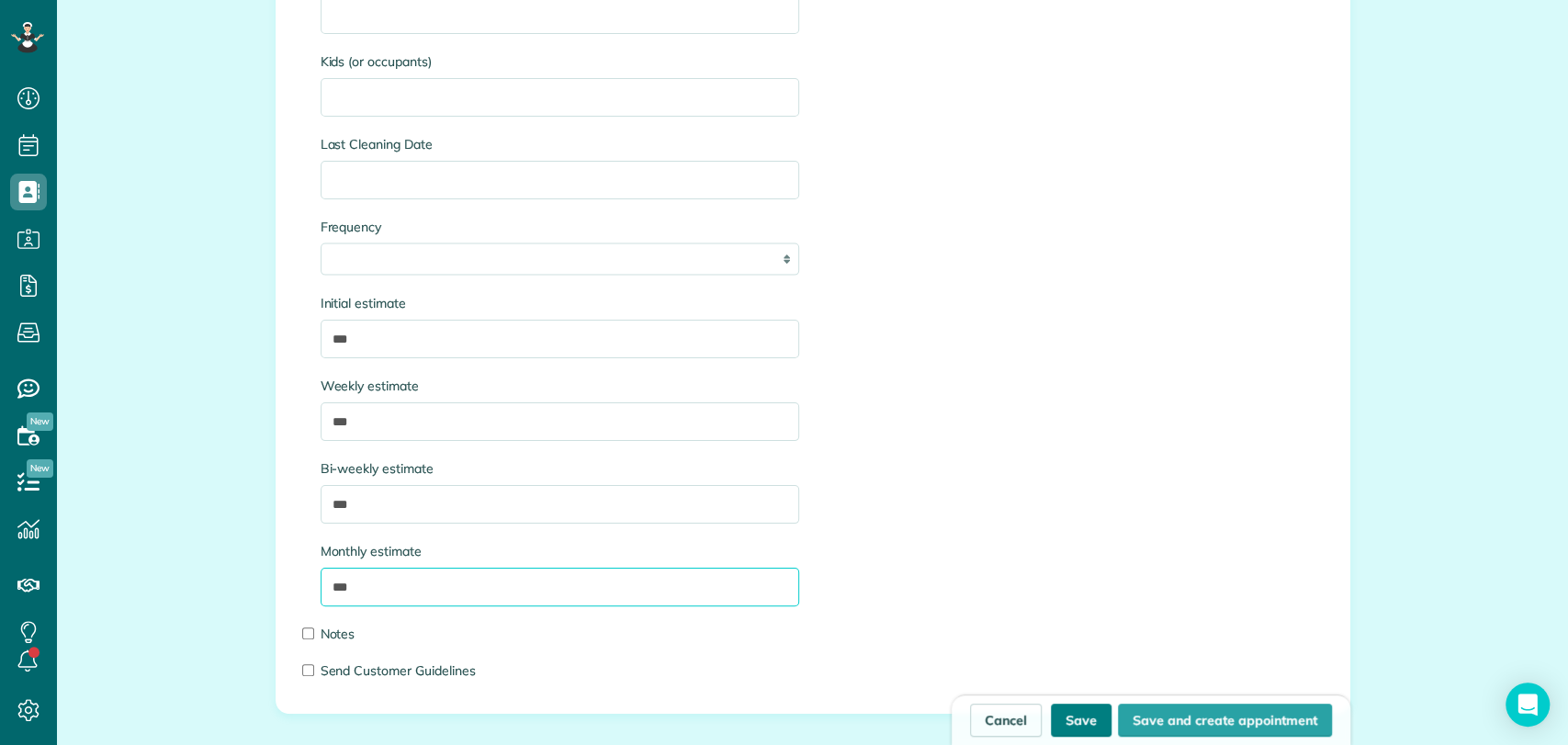 type on "***" 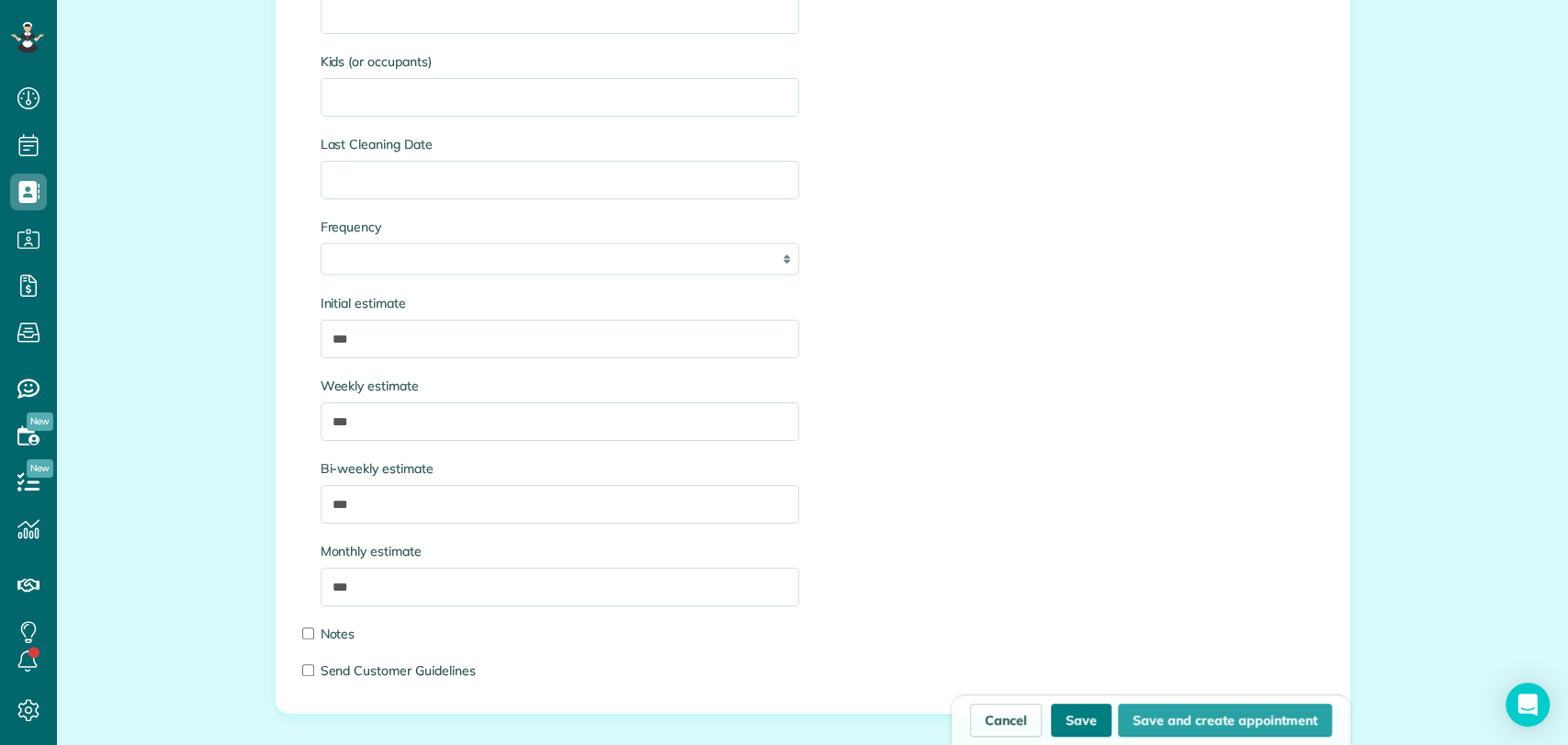 click on "Save" at bounding box center [1081, 720] 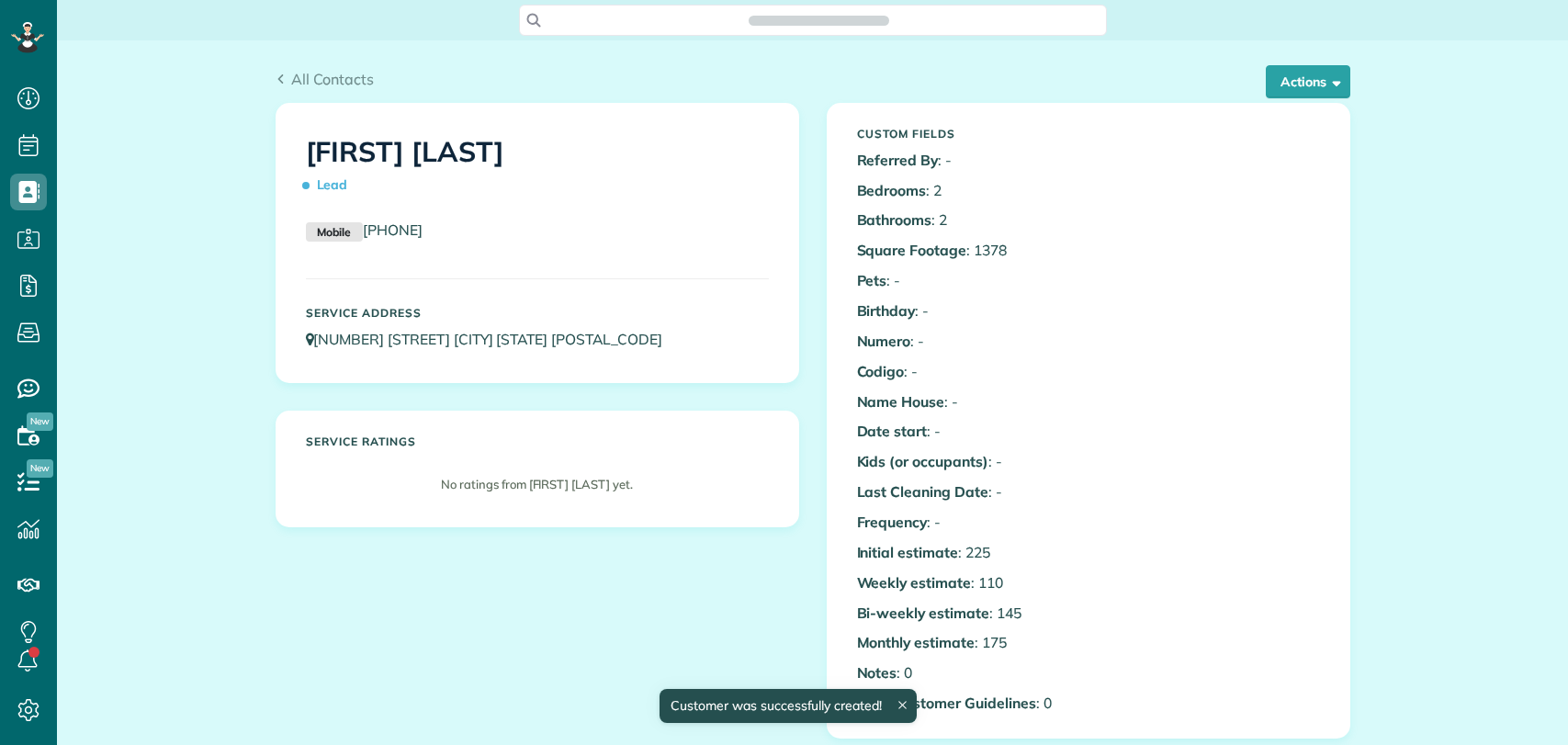 scroll, scrollTop: 0, scrollLeft: 0, axis: both 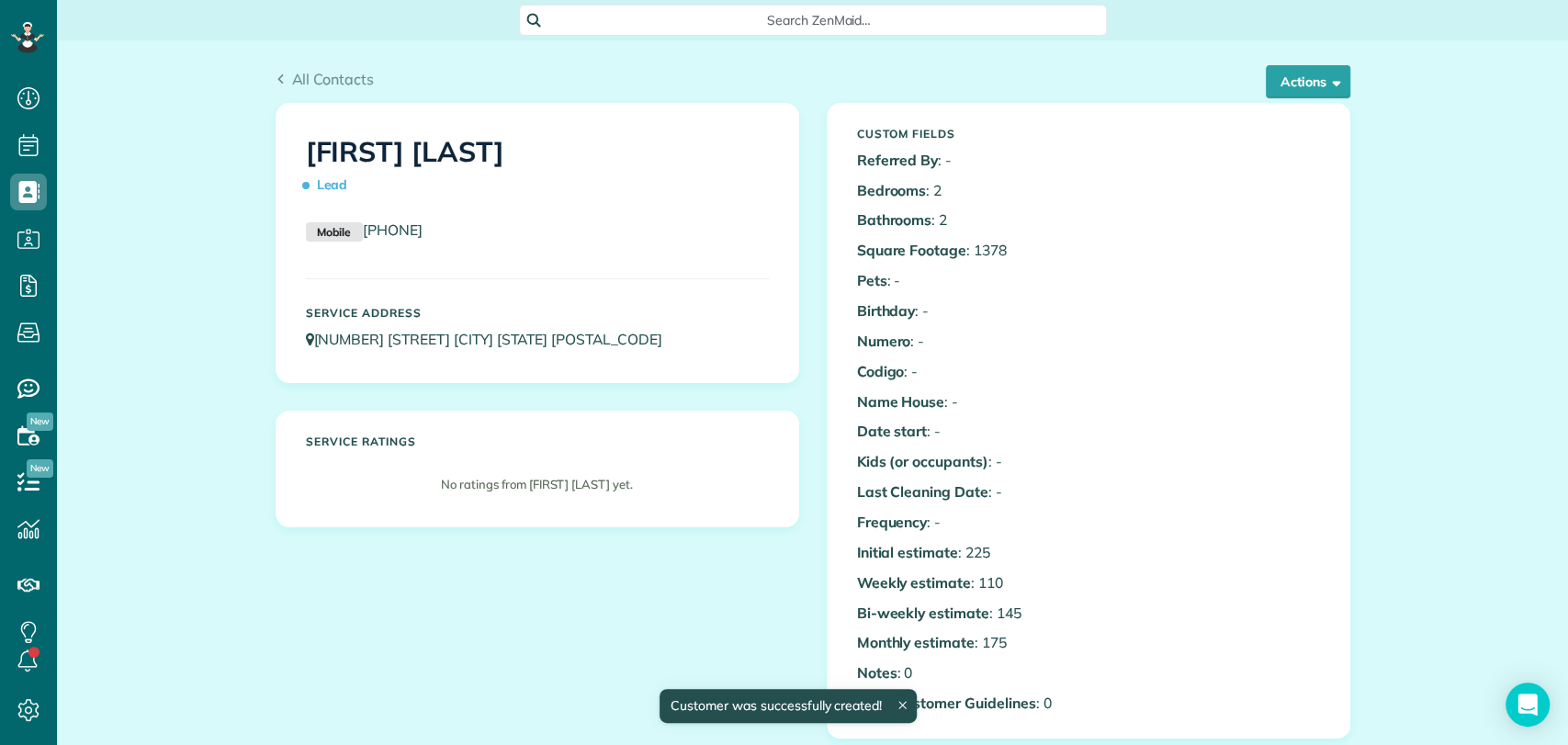 drag, startPoint x: 500, startPoint y: 226, endPoint x: 345, endPoint y: 244, distance: 156.0417 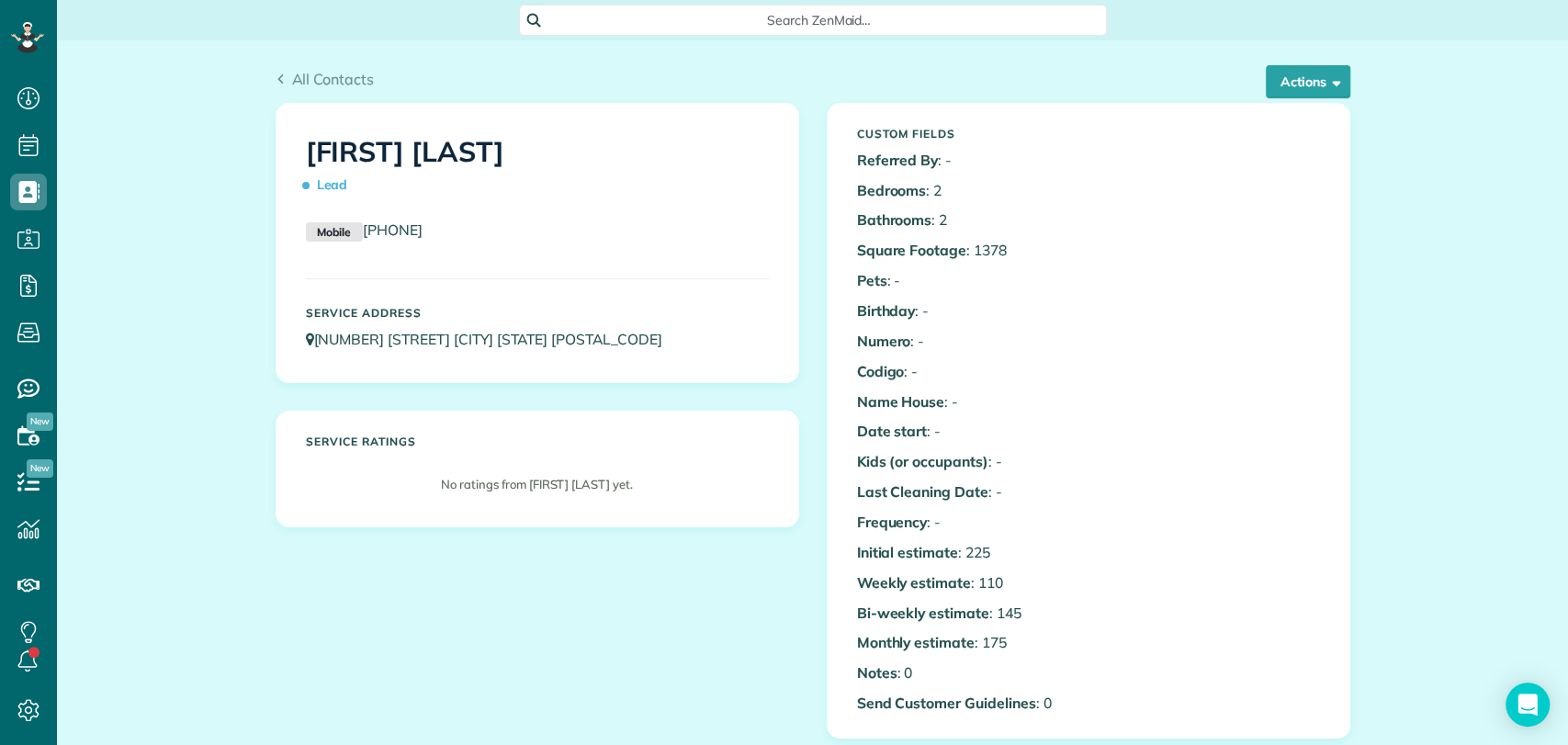 click on "[FIRST] [LAST]
Lead
Mobile
[PHONE]
Service Address
[NUMBER] [STREET] [CITY] [STATE] [POSTAL_CODE]
Service ratings
No ratings from [FIRST] [LAST] yet.
Custom Fields
Referred By :
-
Bedrooms" at bounding box center [813, 435] 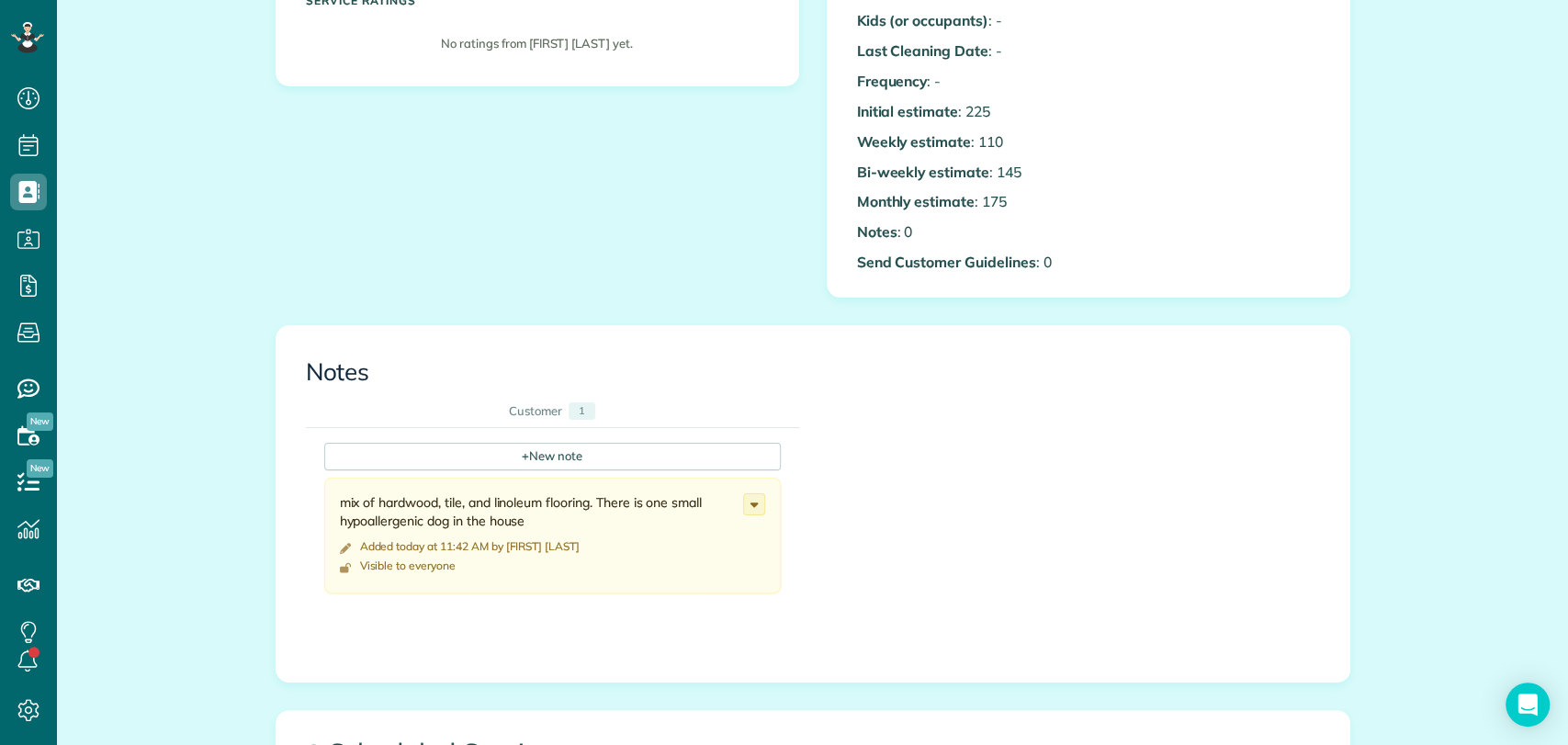 scroll, scrollTop: 0, scrollLeft: 0, axis: both 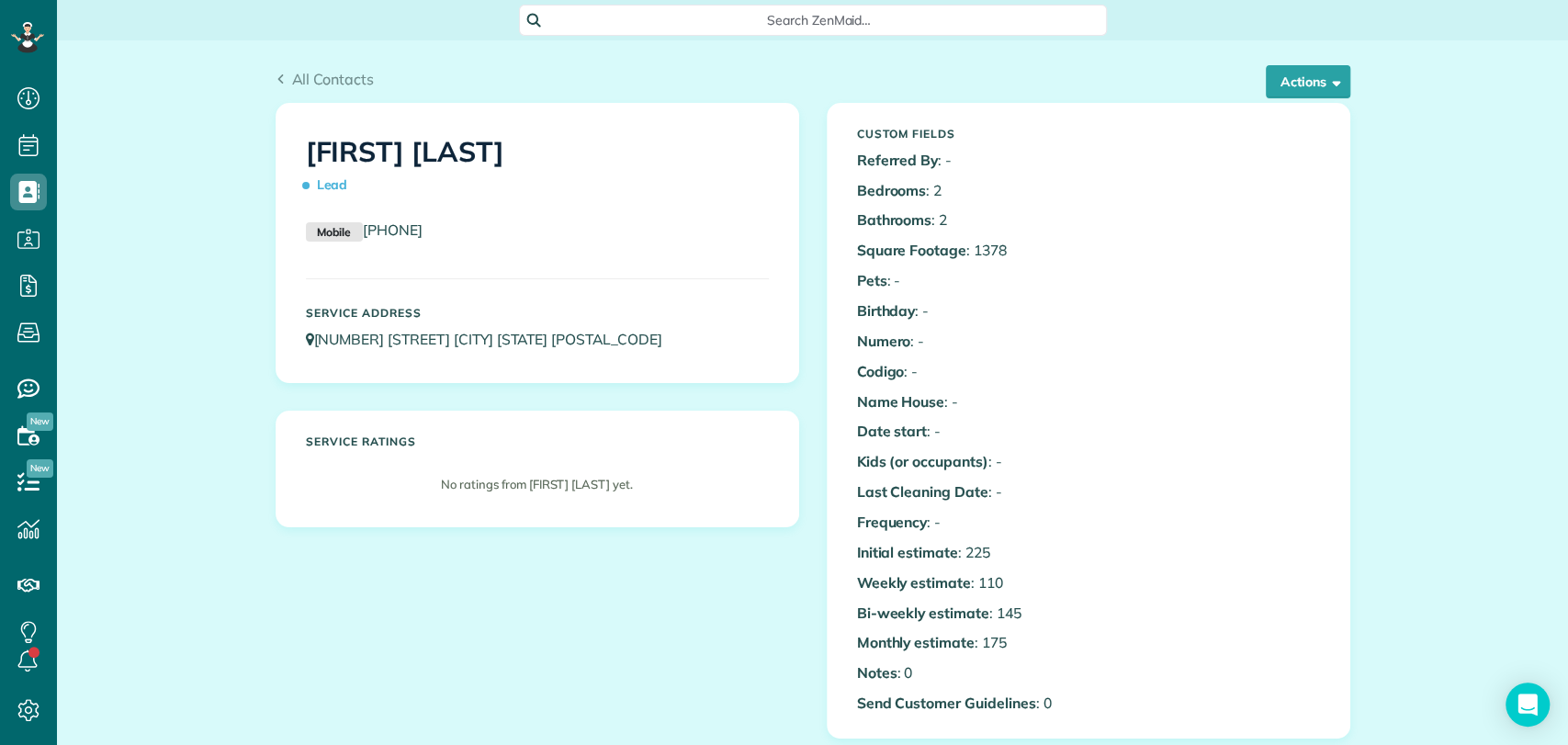 click on "Square Footage" at bounding box center (911, 250) 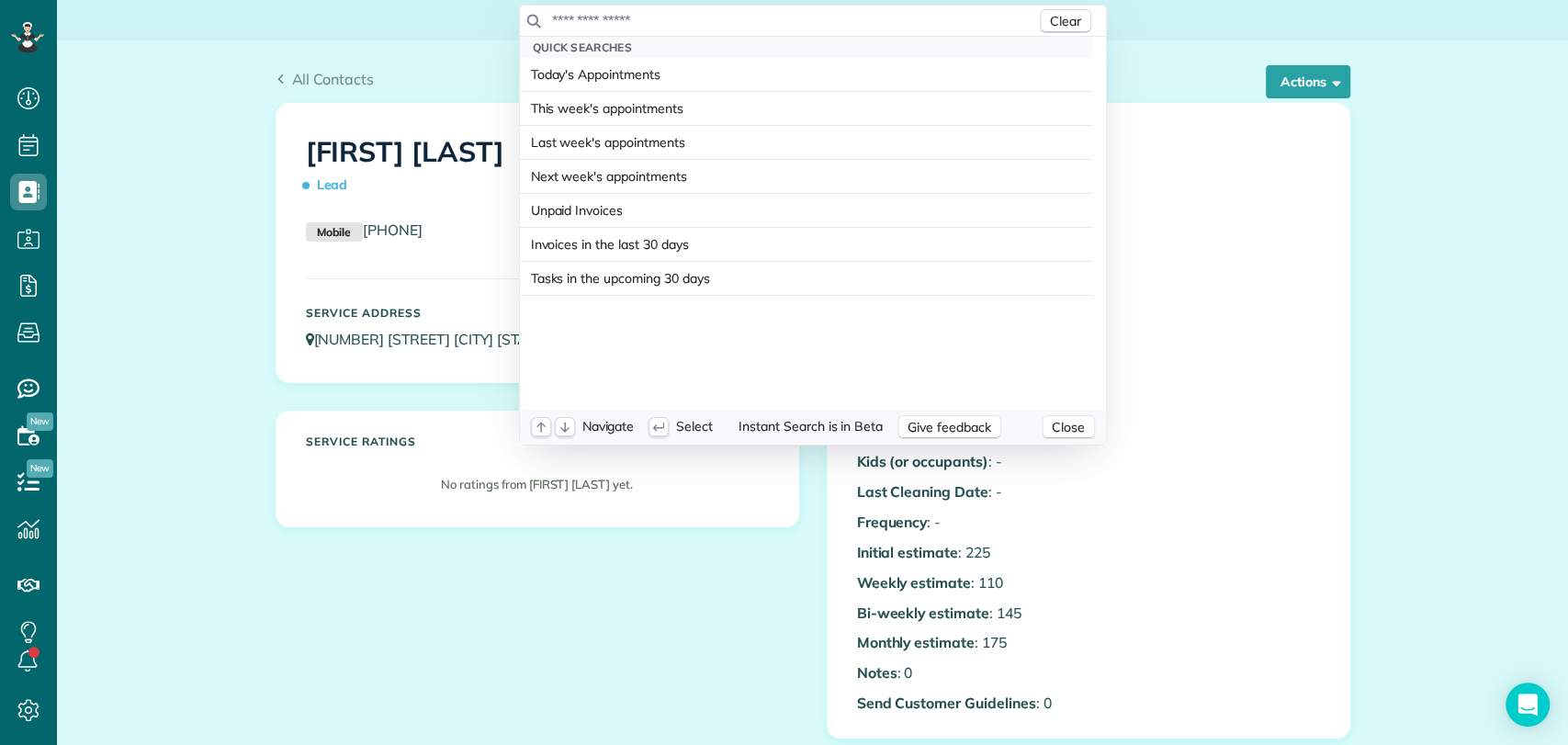 click at bounding box center [794, 20] 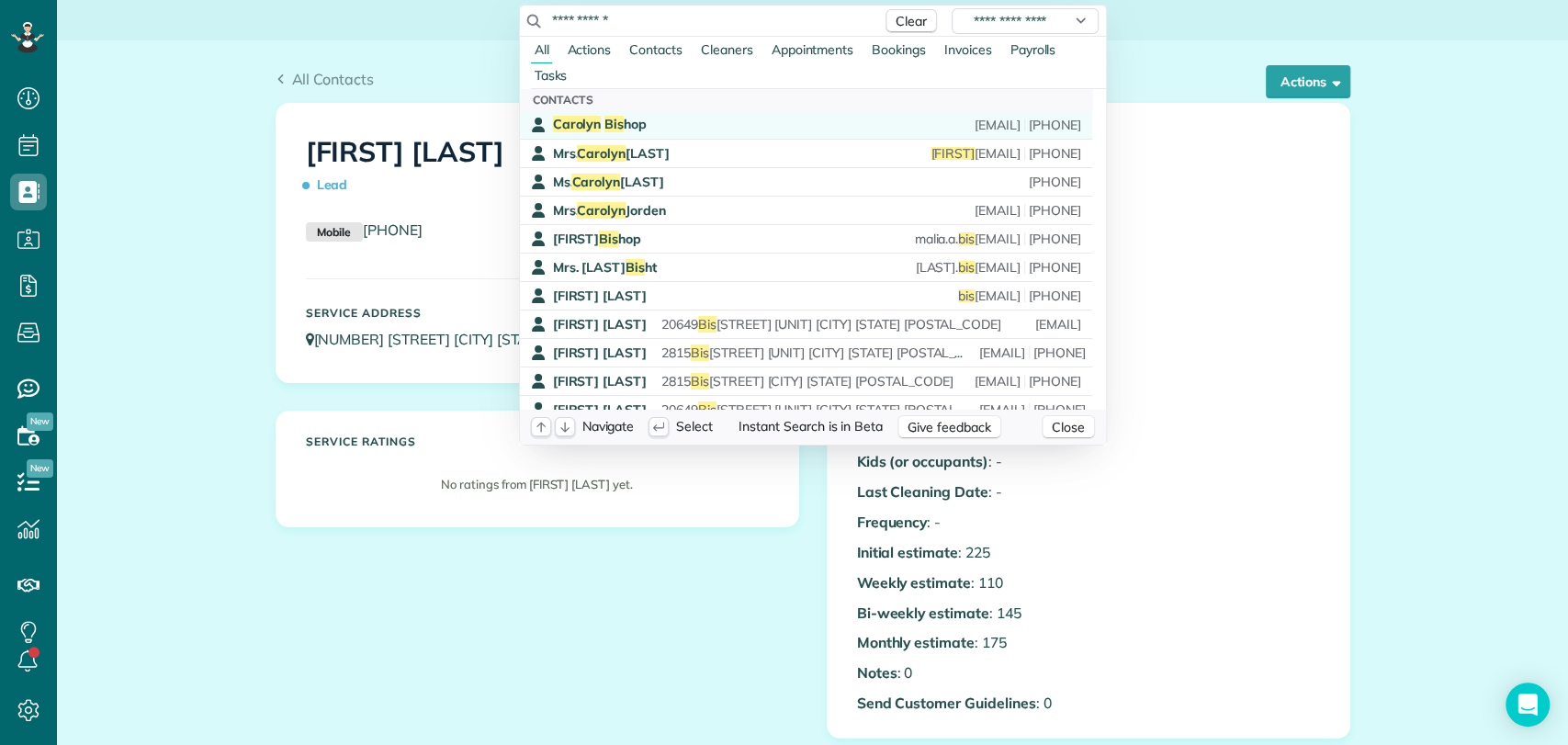 type on "**********" 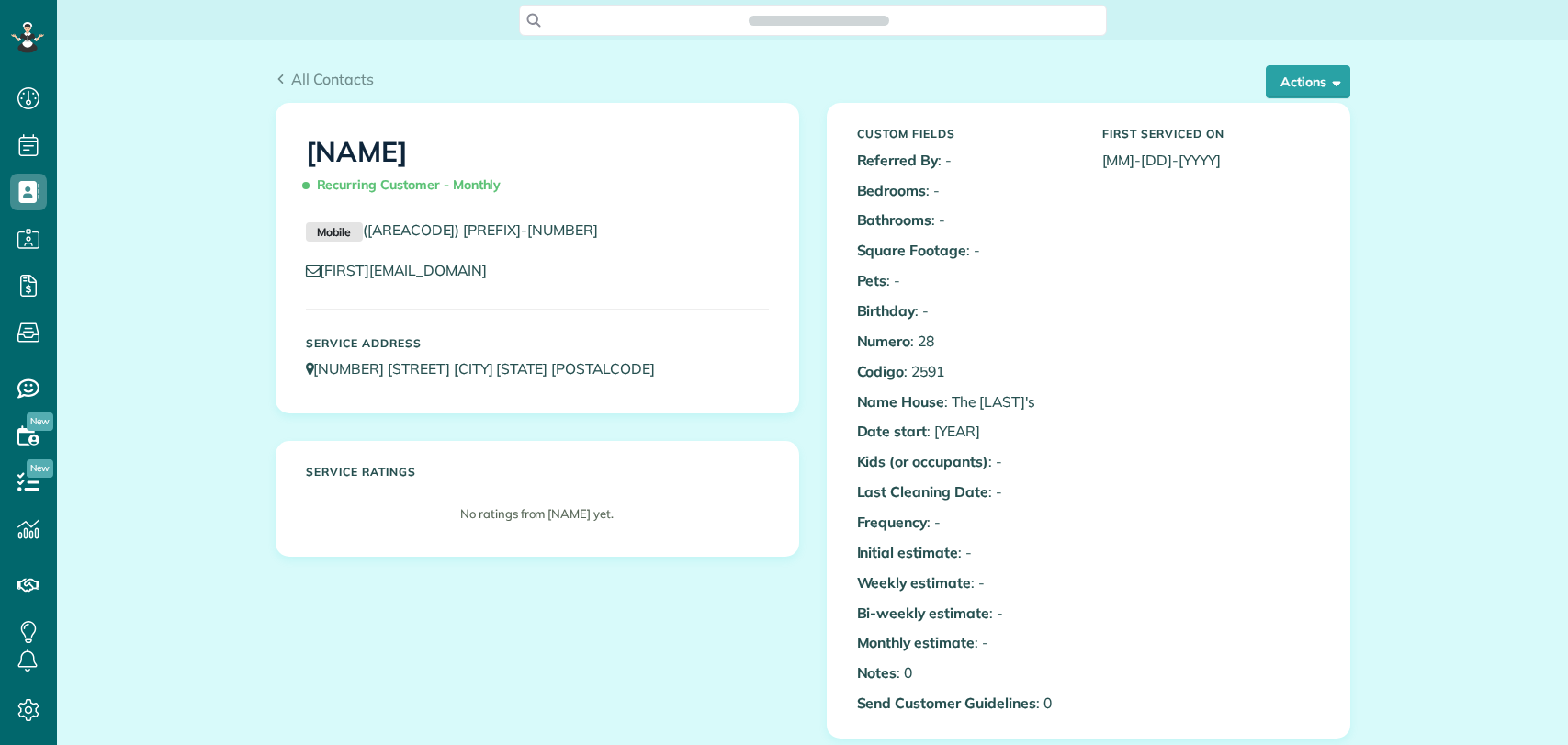 scroll, scrollTop: 0, scrollLeft: 0, axis: both 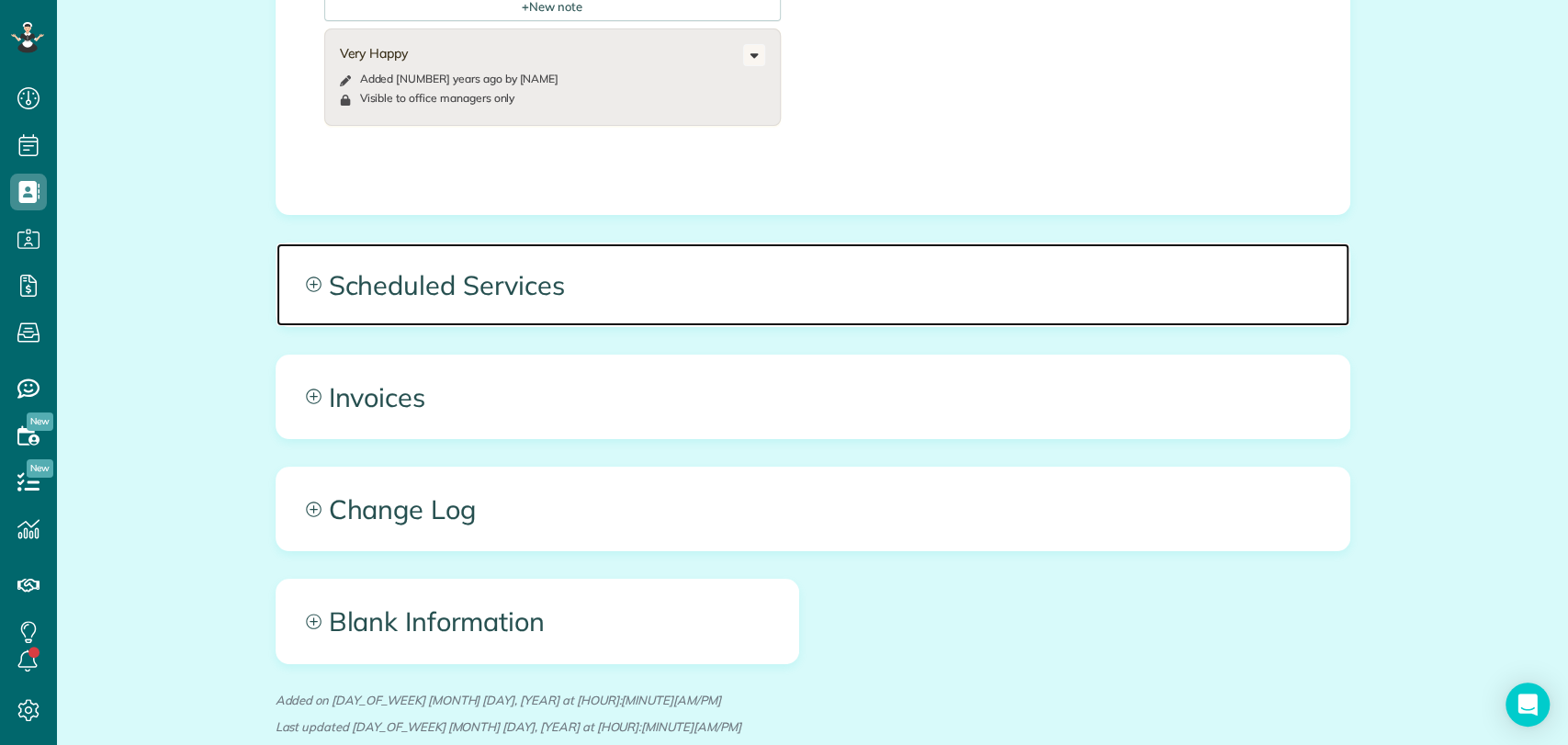 click on "Scheduled Services" at bounding box center [813, 285] 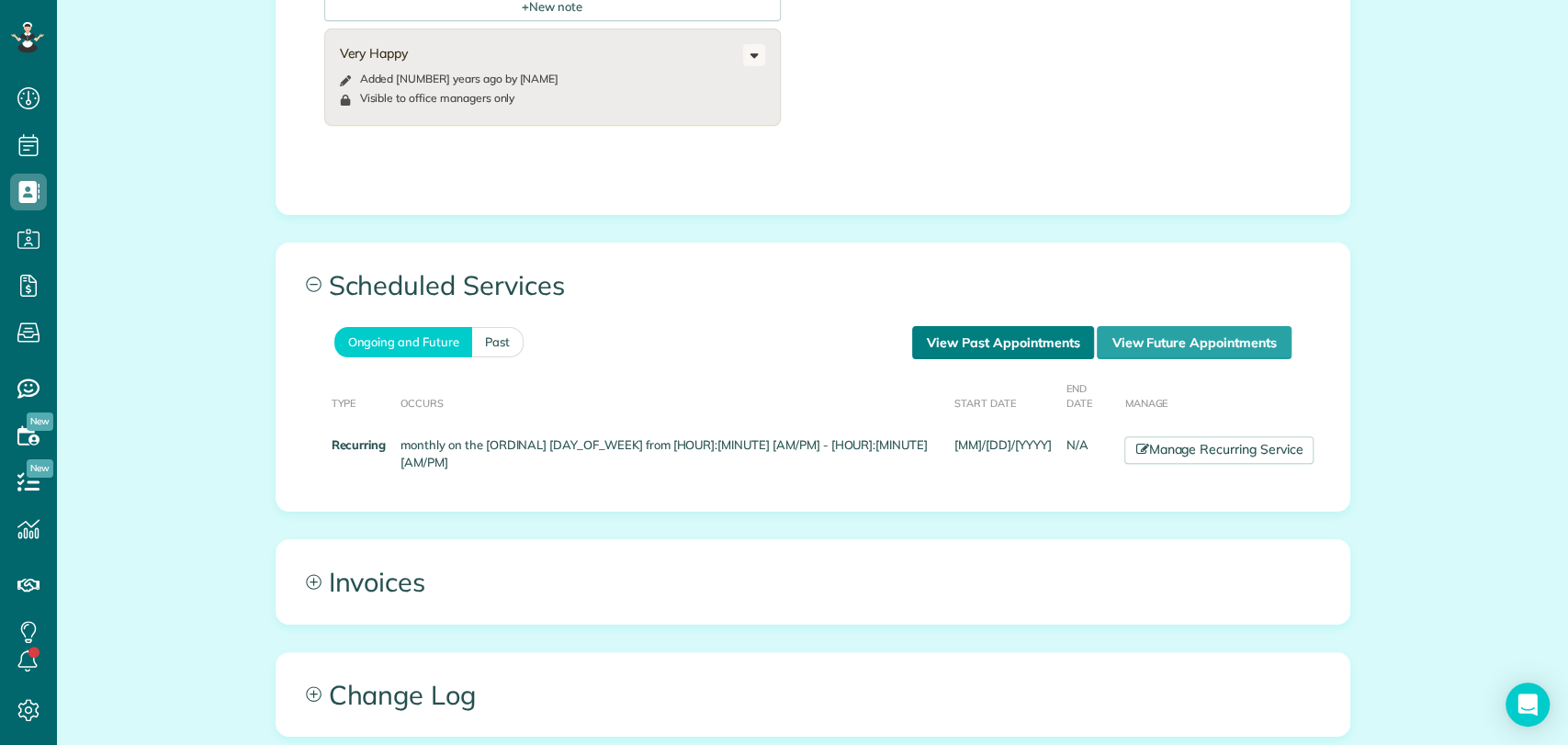 click on "View Past Appointments" at bounding box center [1003, 343] 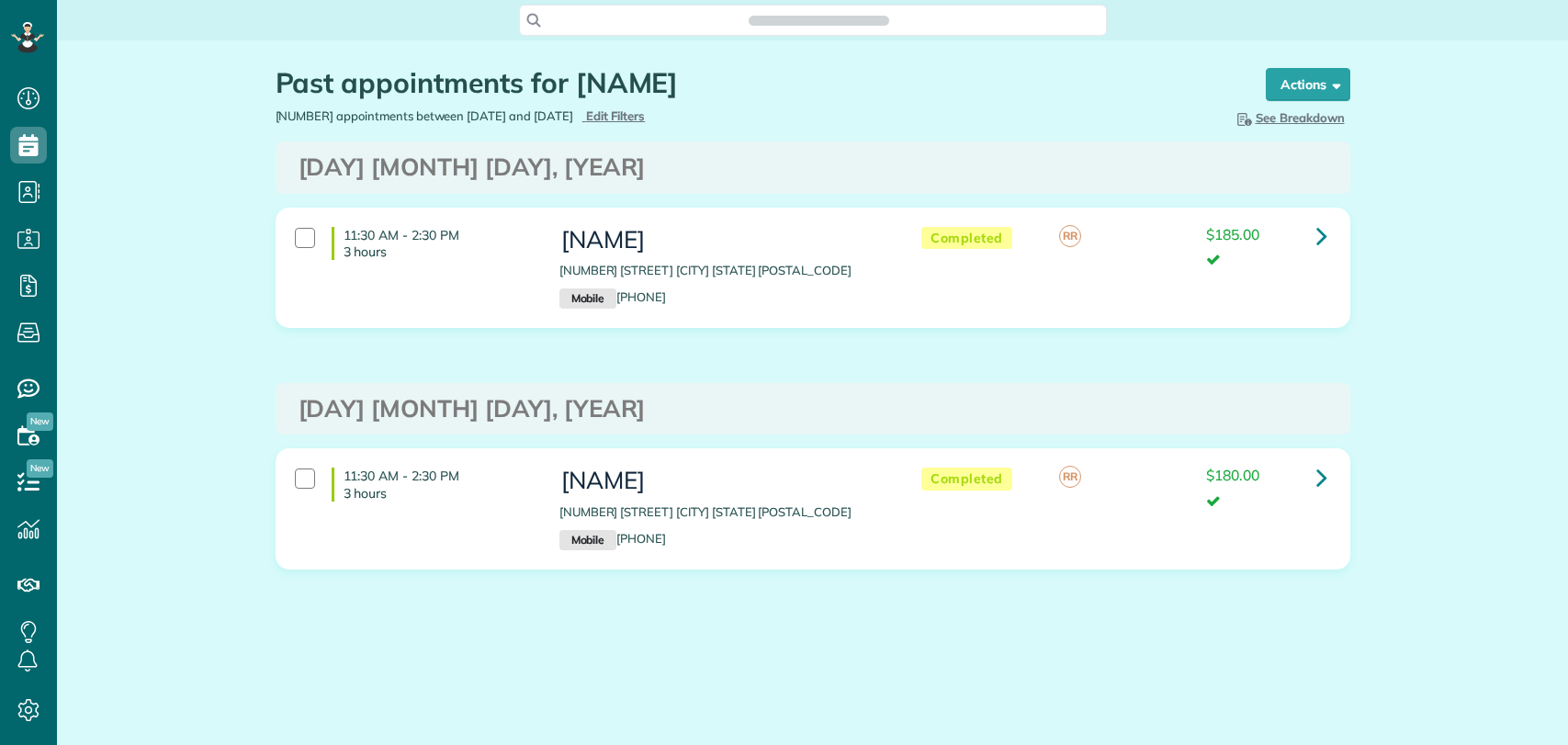 scroll, scrollTop: 0, scrollLeft: 0, axis: both 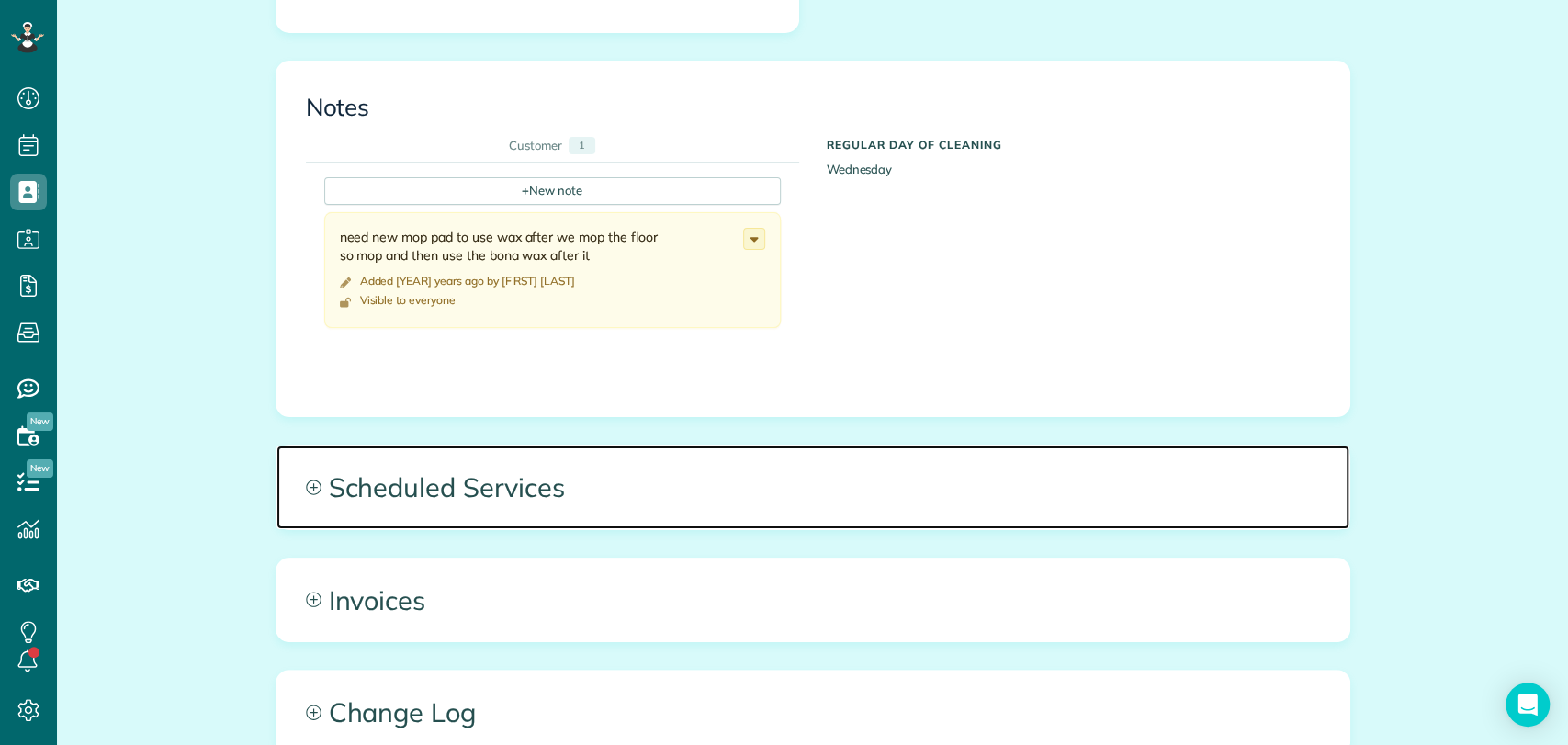 click on "Scheduled Services" at bounding box center [813, 487] 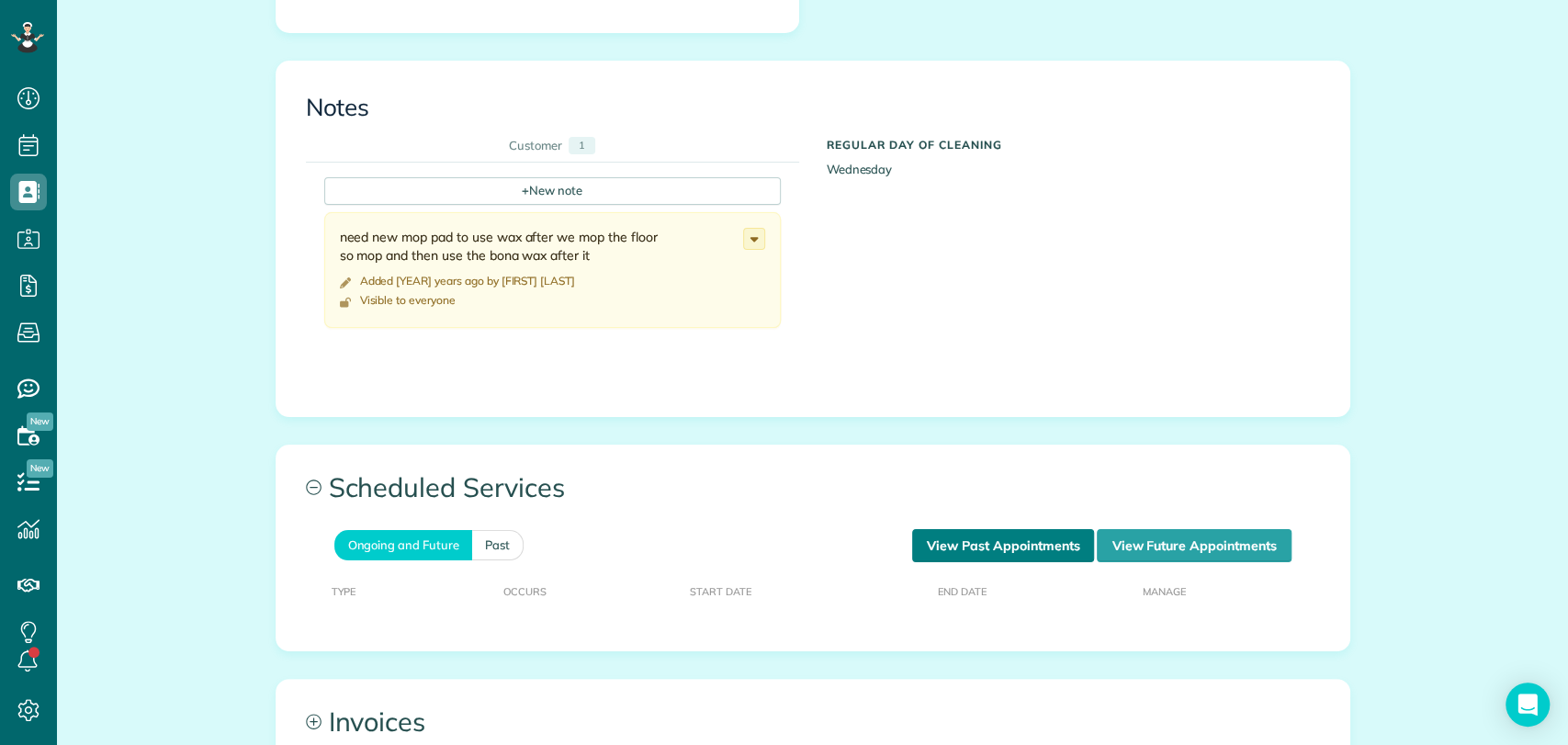 click on "View Past Appointments" at bounding box center (1003, 546) 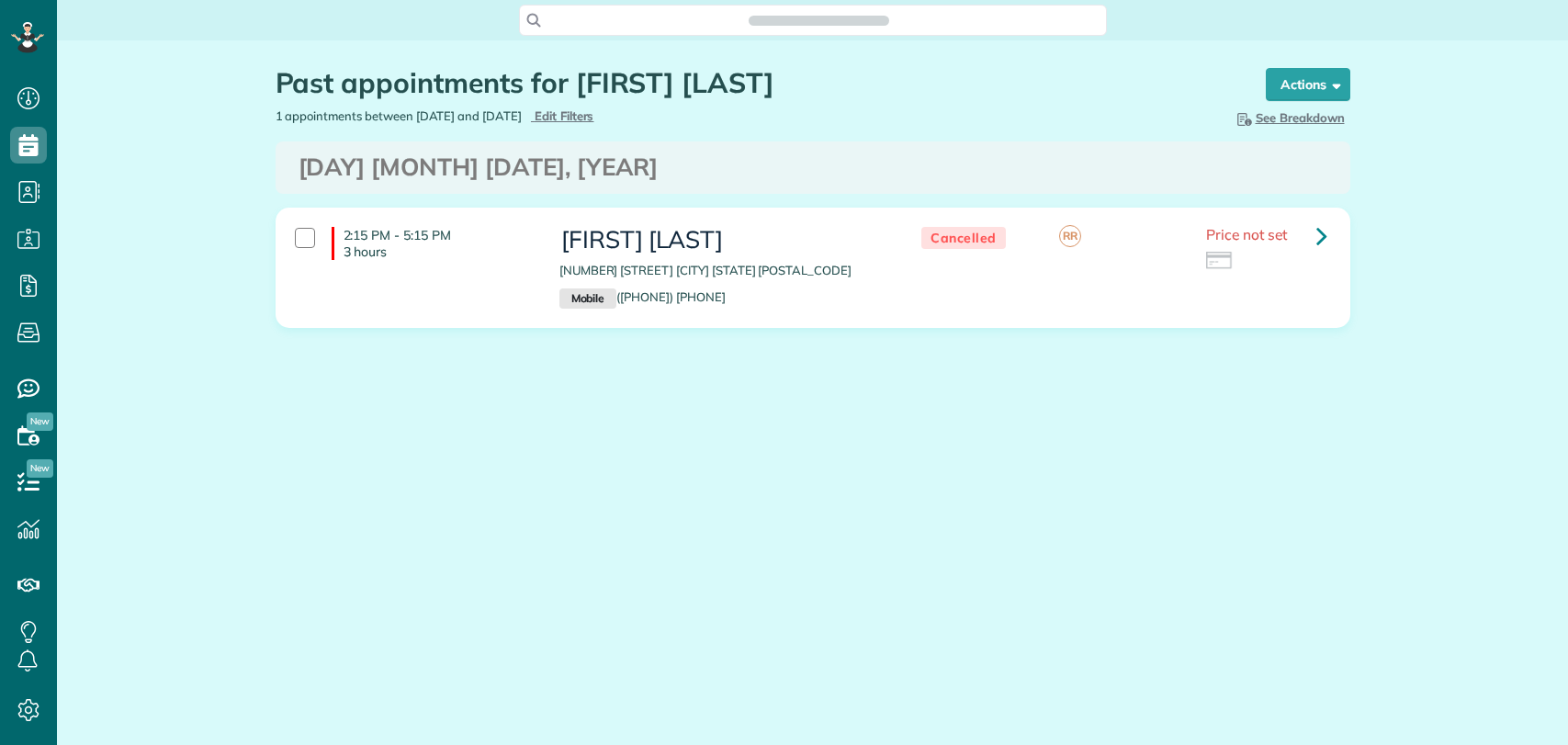 scroll, scrollTop: 0, scrollLeft: 0, axis: both 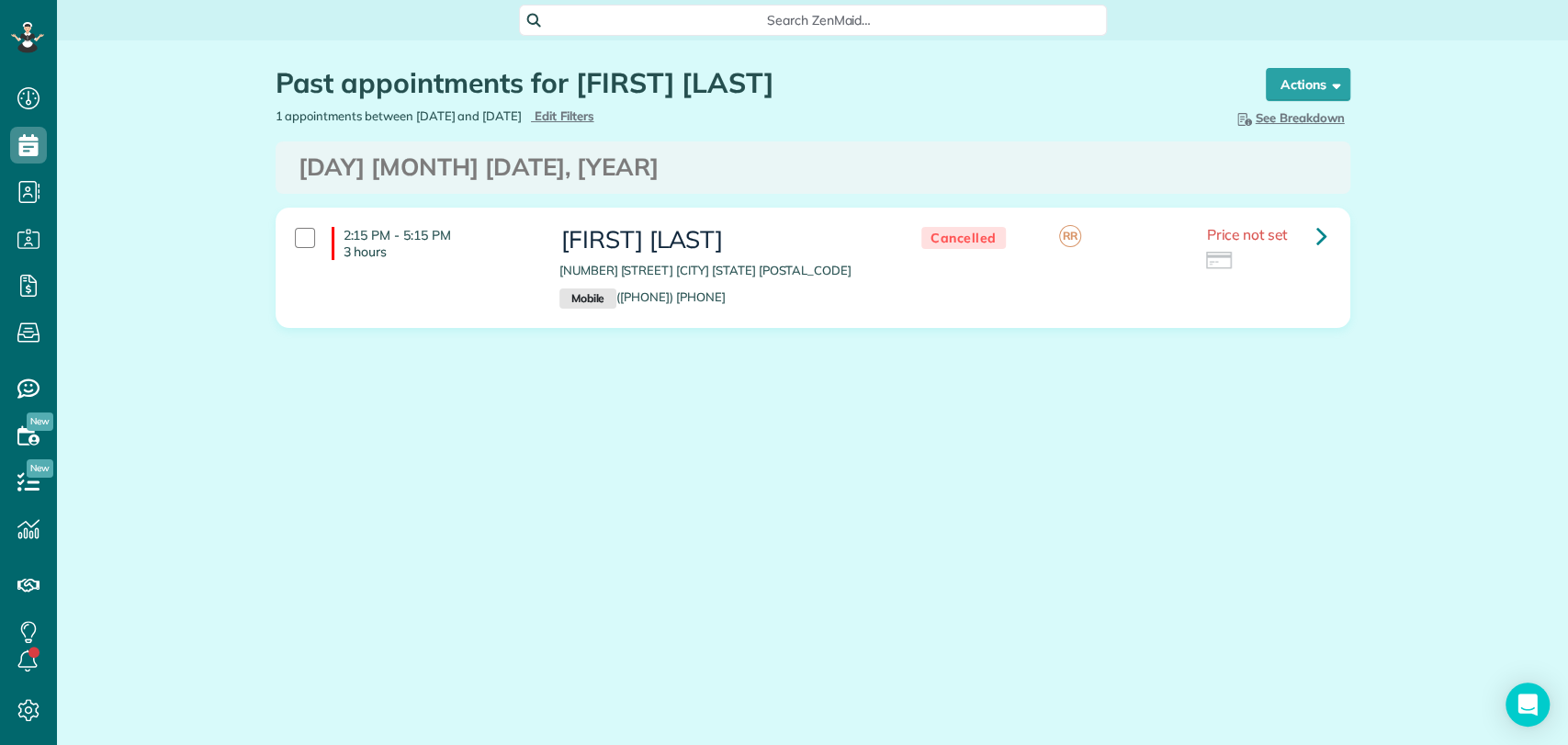 type on "**********" 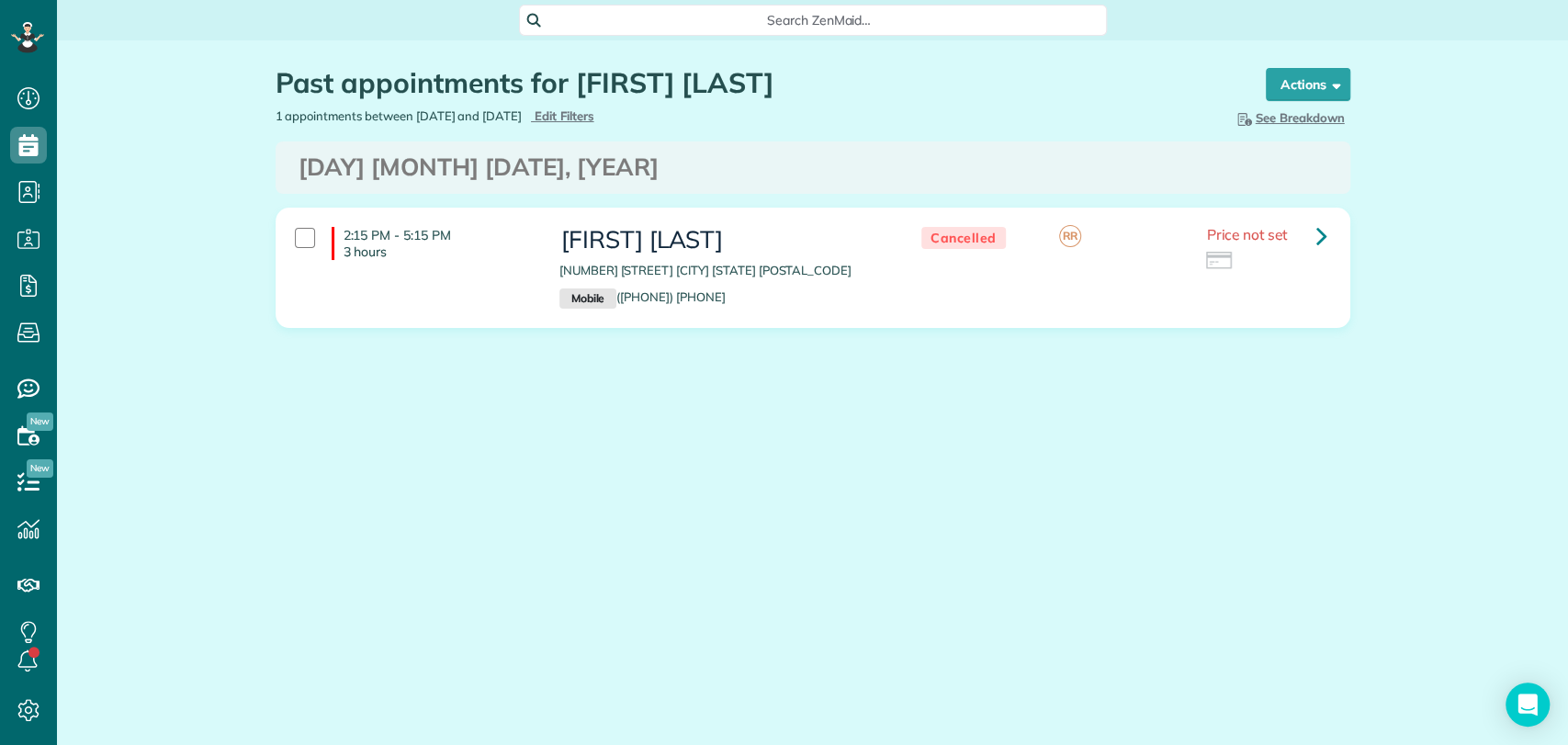 type on "**********" 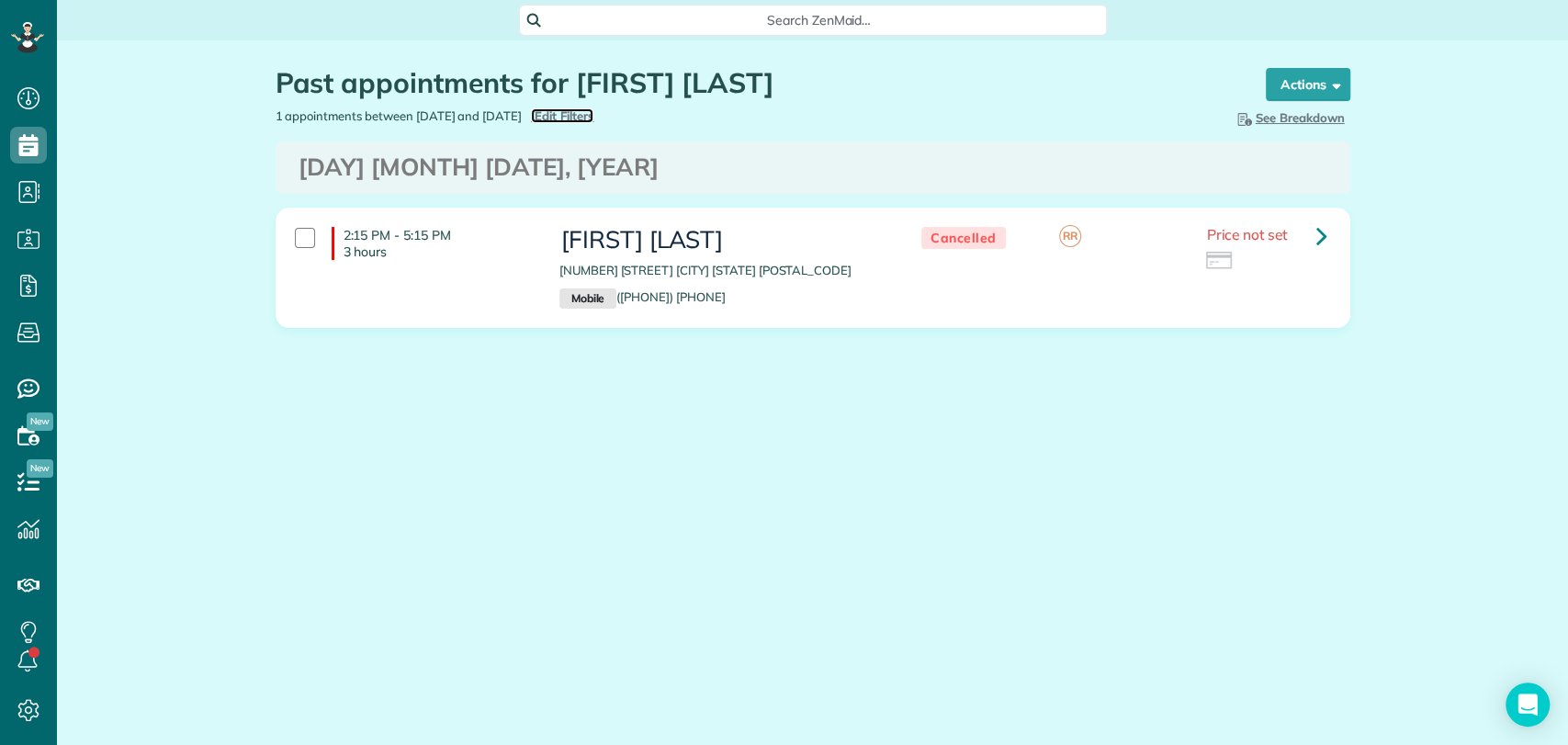 click on "Edit Filters" at bounding box center [564, 116] 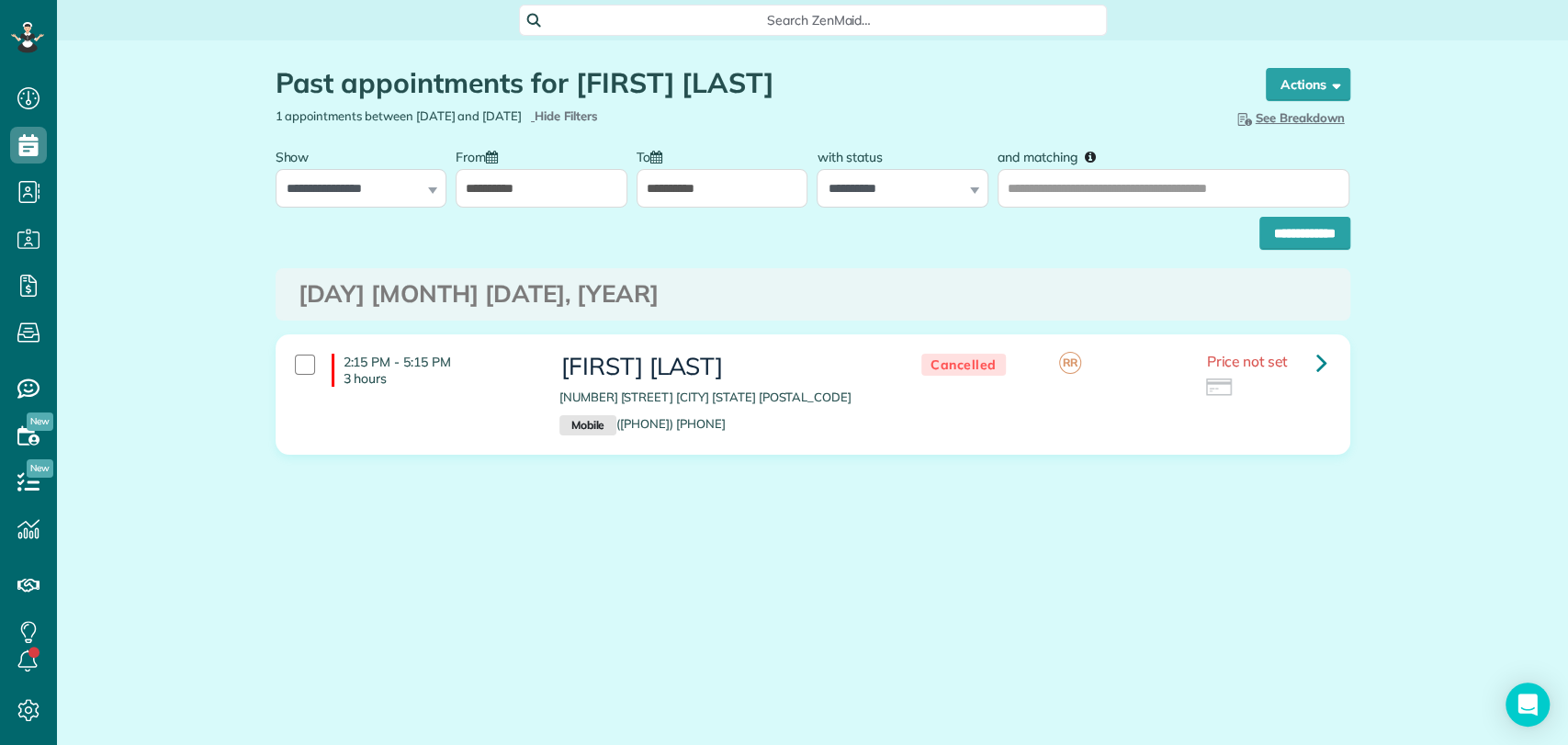click on "**********" at bounding box center [541, 188] 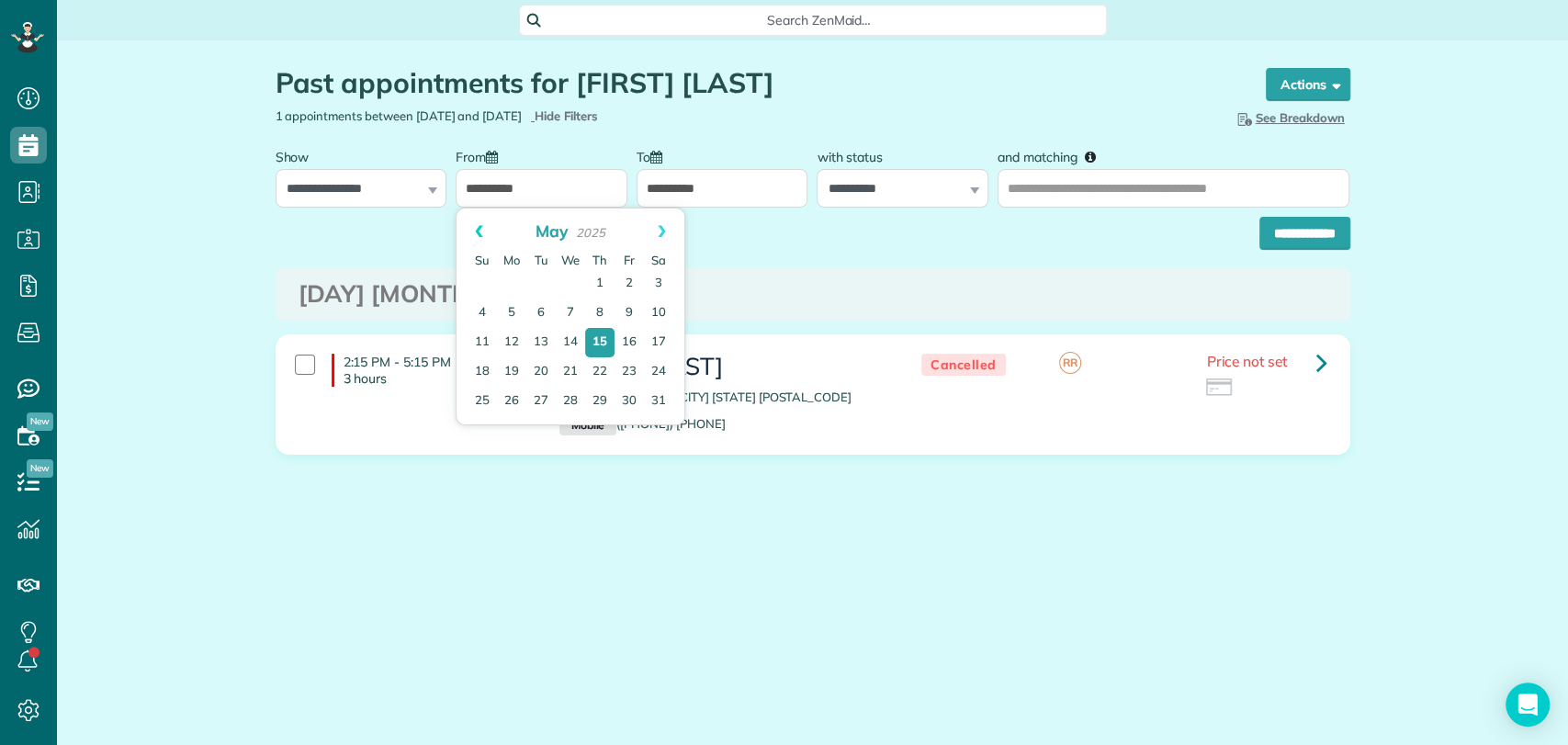 click on "Prev" at bounding box center [479, 231] 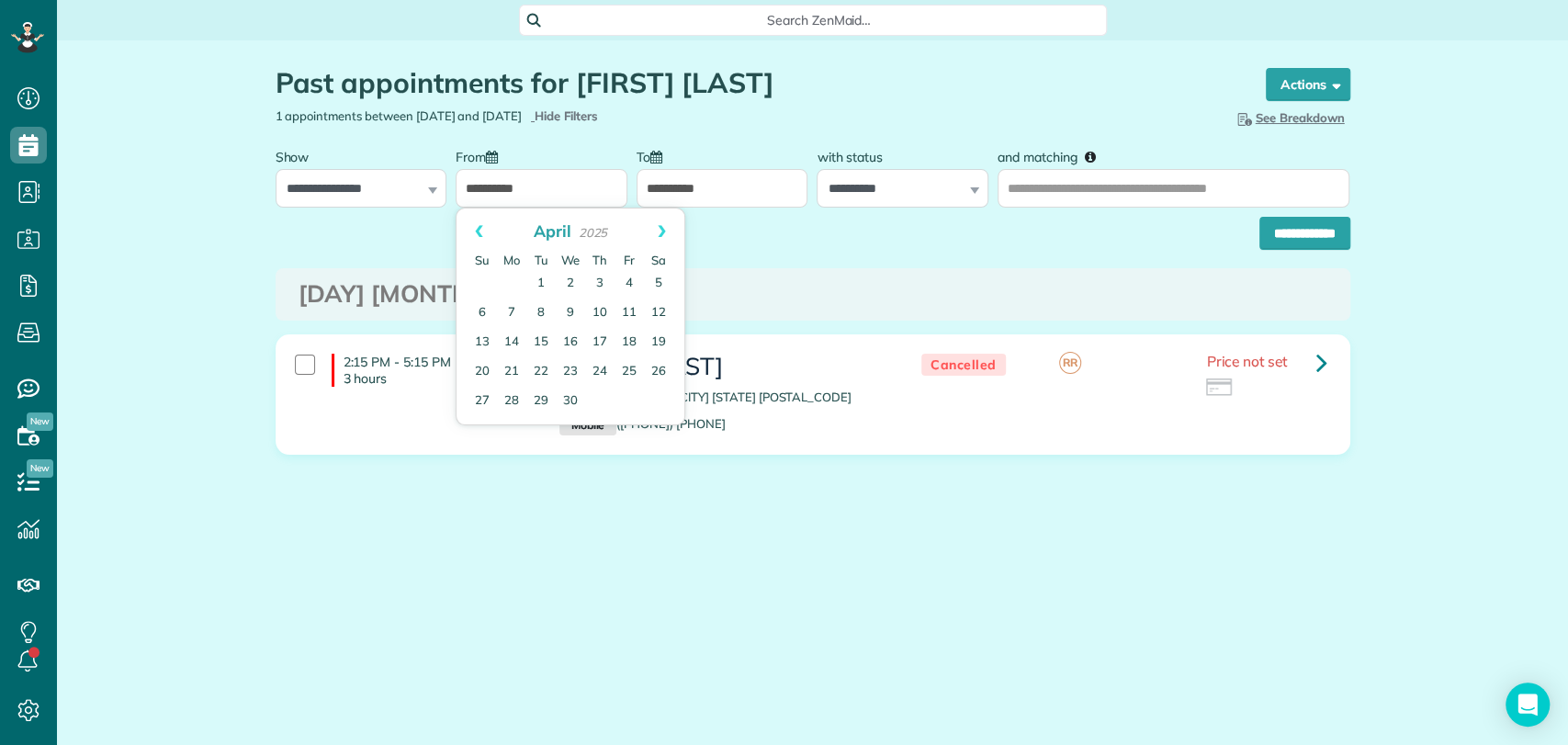 click on "Prev" at bounding box center (479, 231) 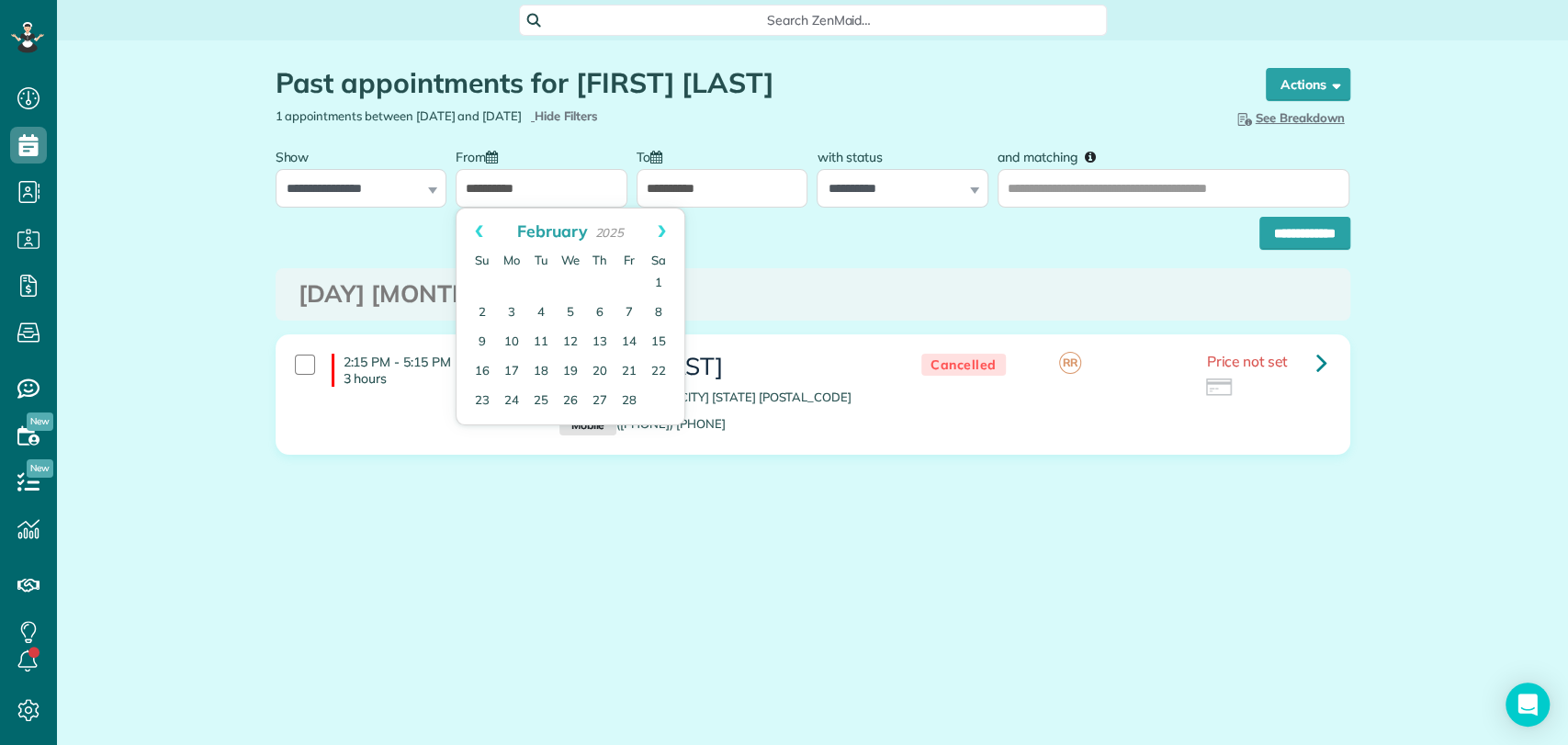 click on "Prev" at bounding box center (479, 231) 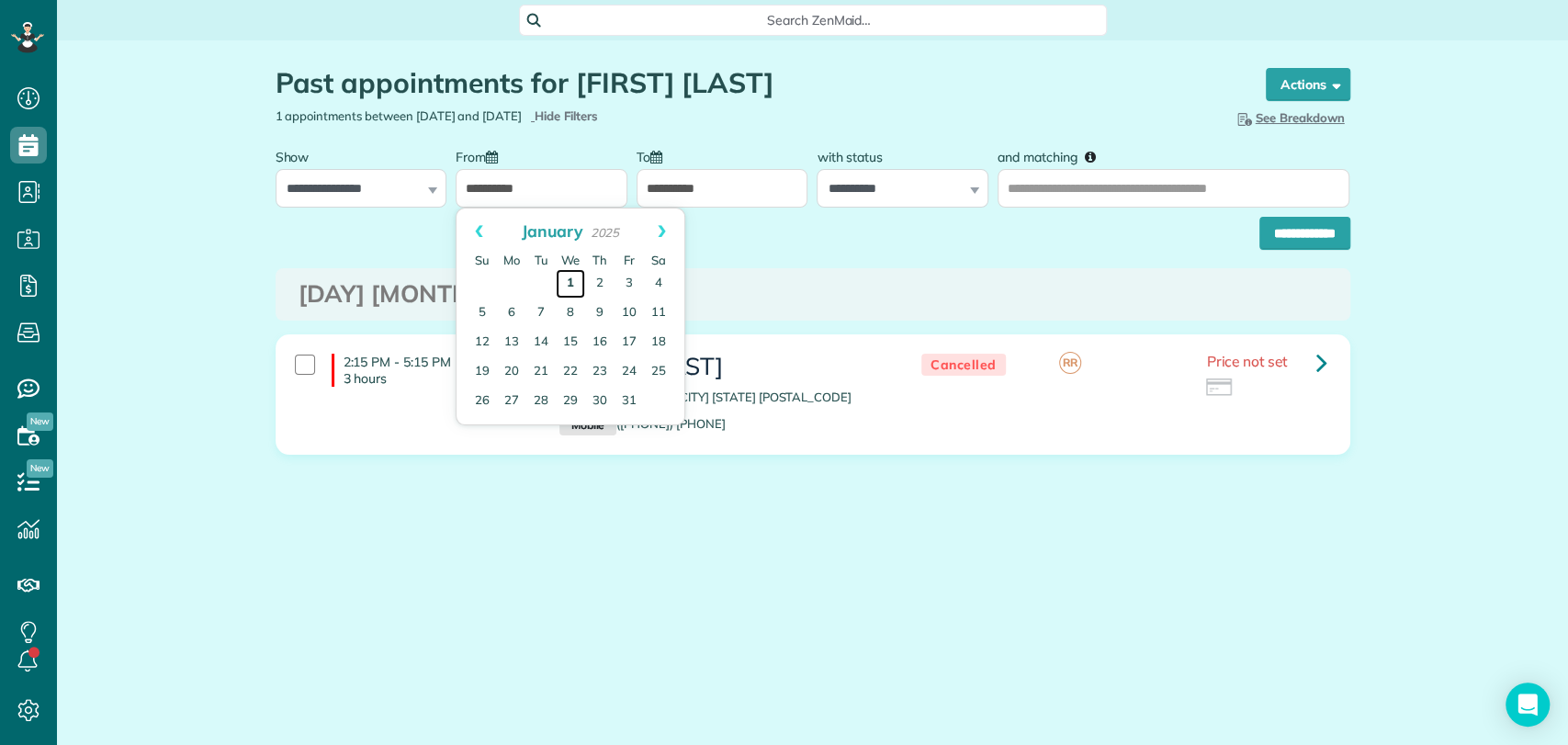 click on "1" at bounding box center [570, 284] 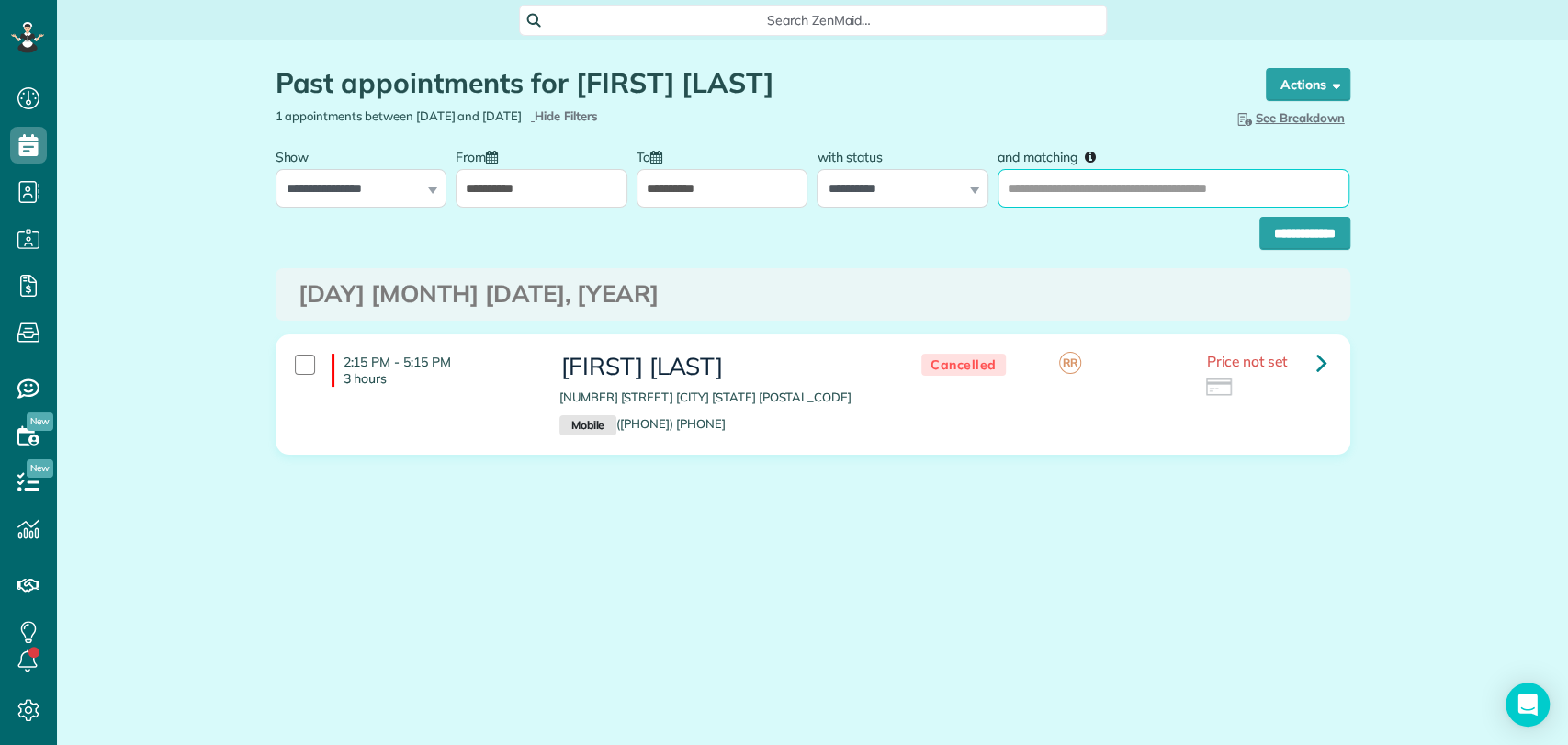click on "and matching" at bounding box center (1173, 188) 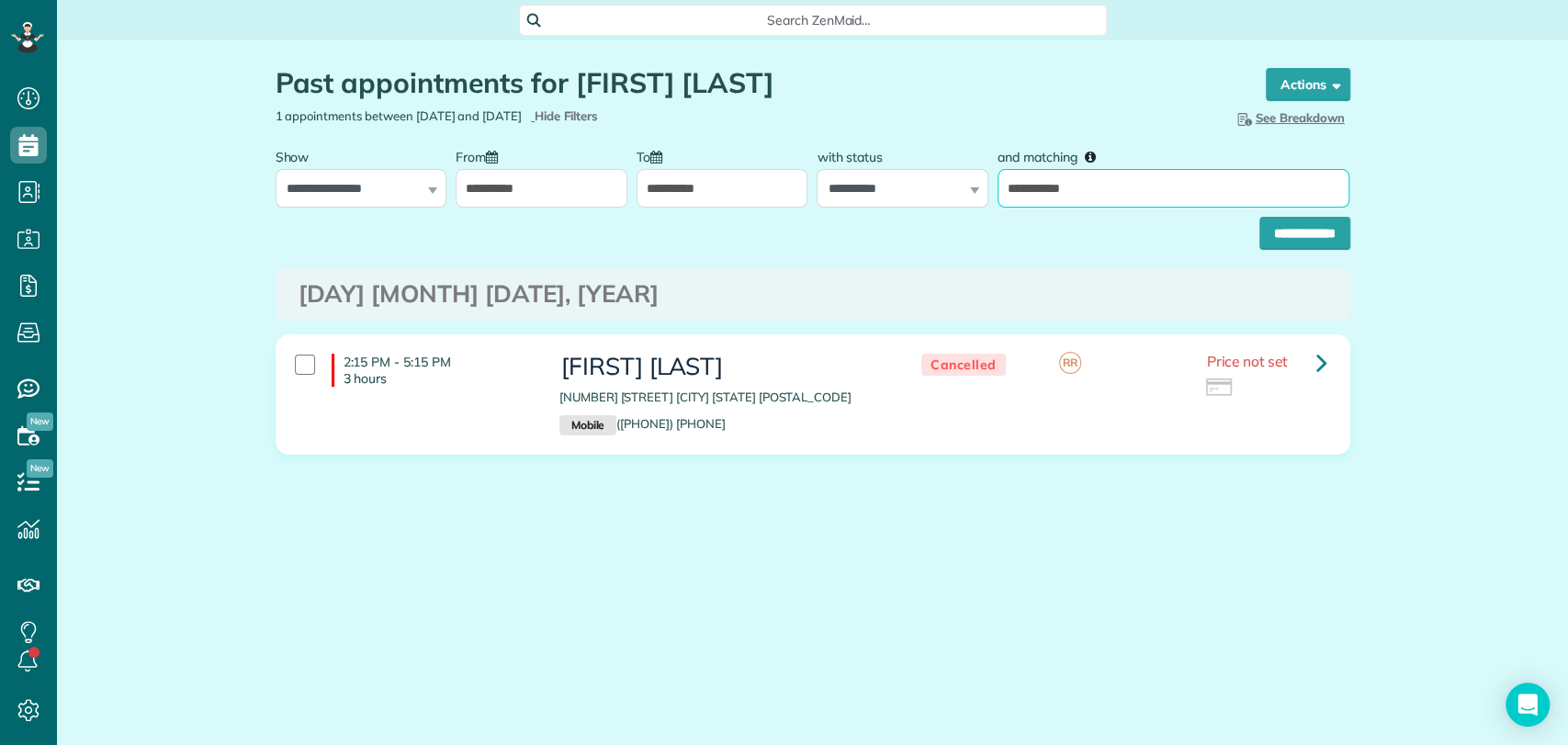 type on "**********" 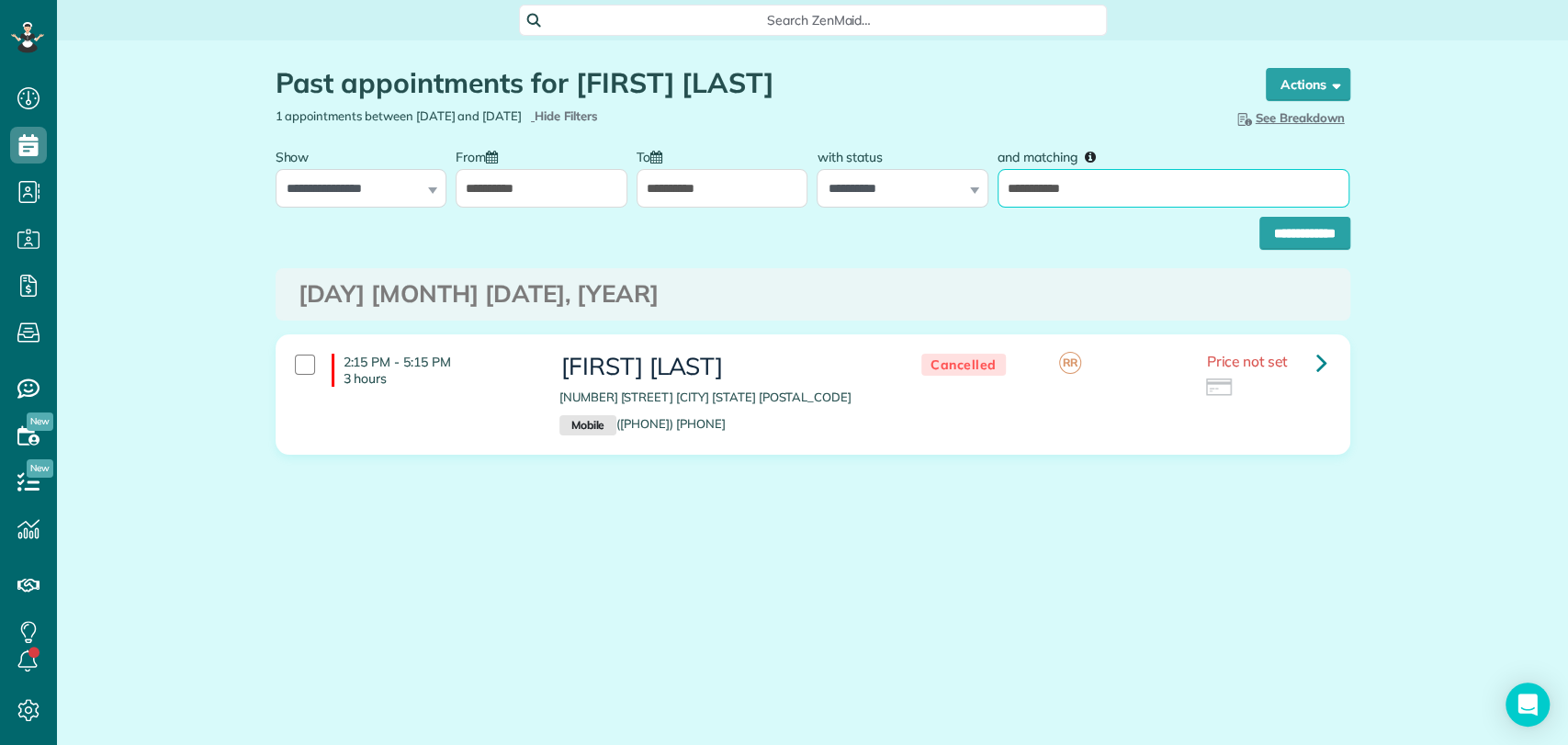 click on "**********" at bounding box center (1304, 233) 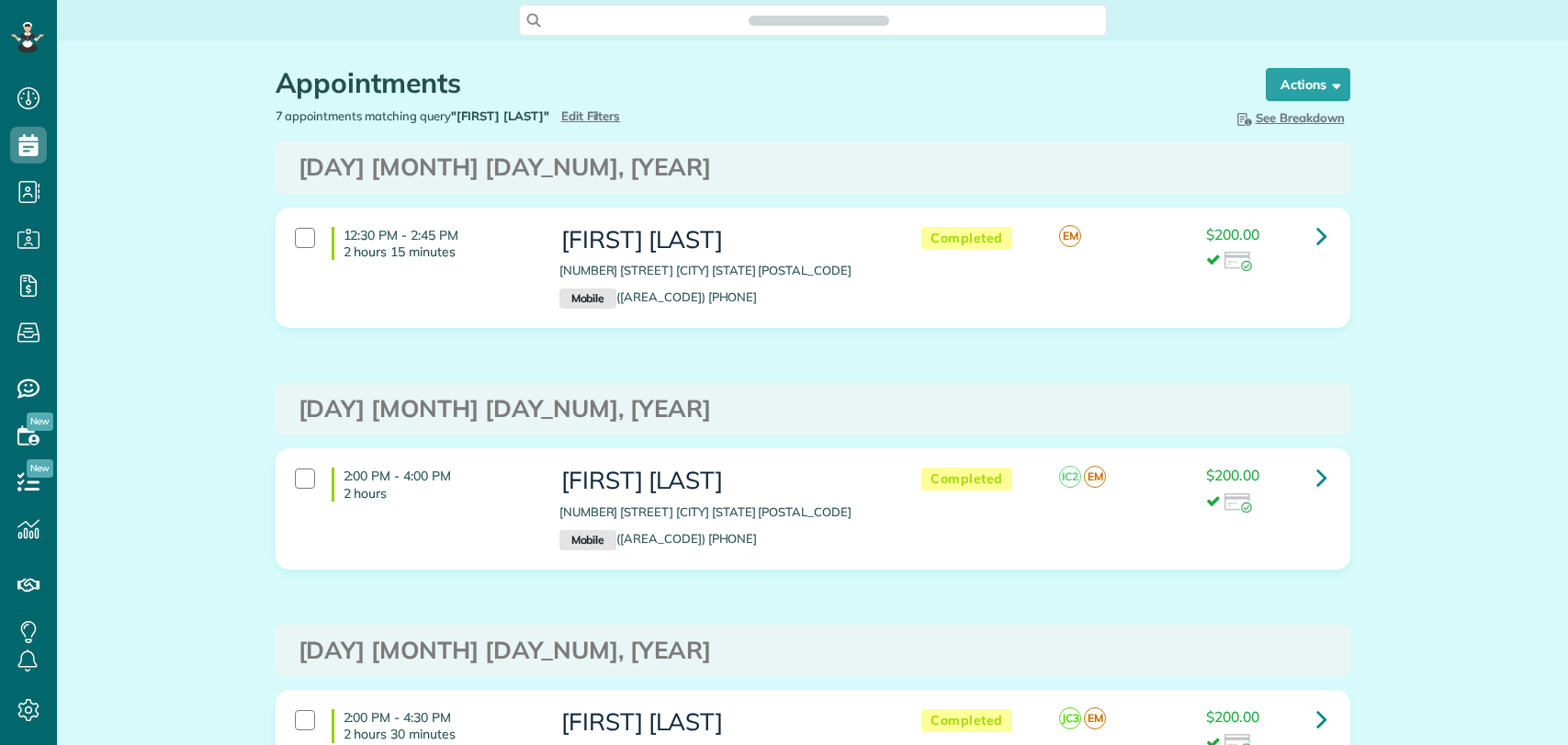 scroll, scrollTop: 0, scrollLeft: 0, axis: both 